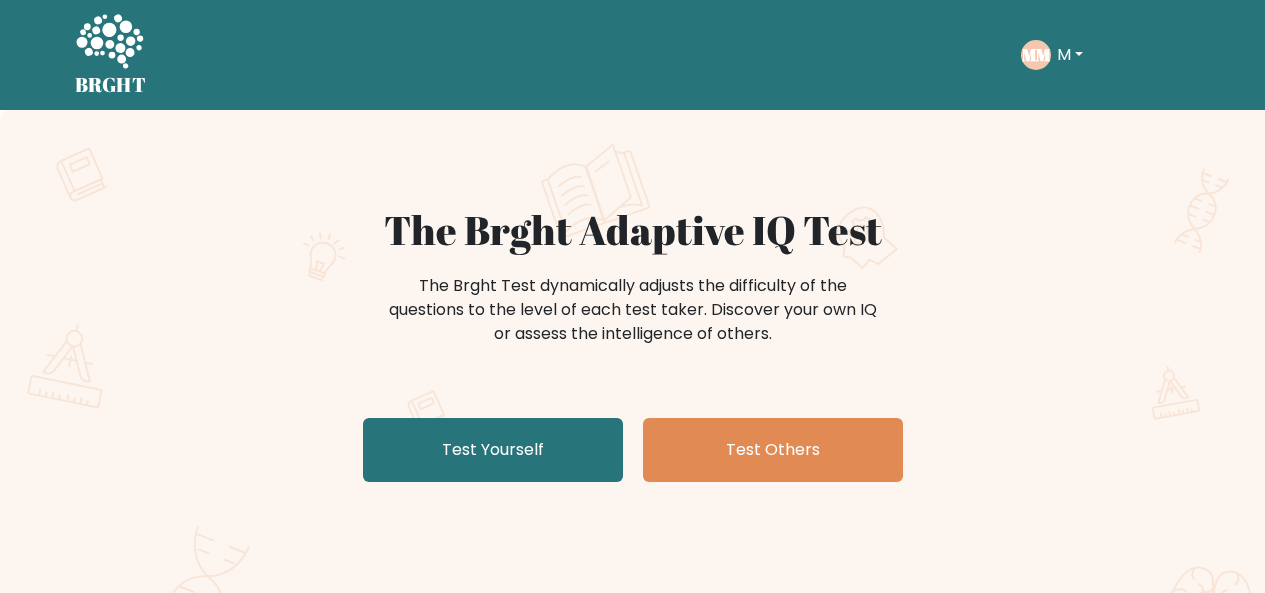 scroll, scrollTop: 0, scrollLeft: 0, axis: both 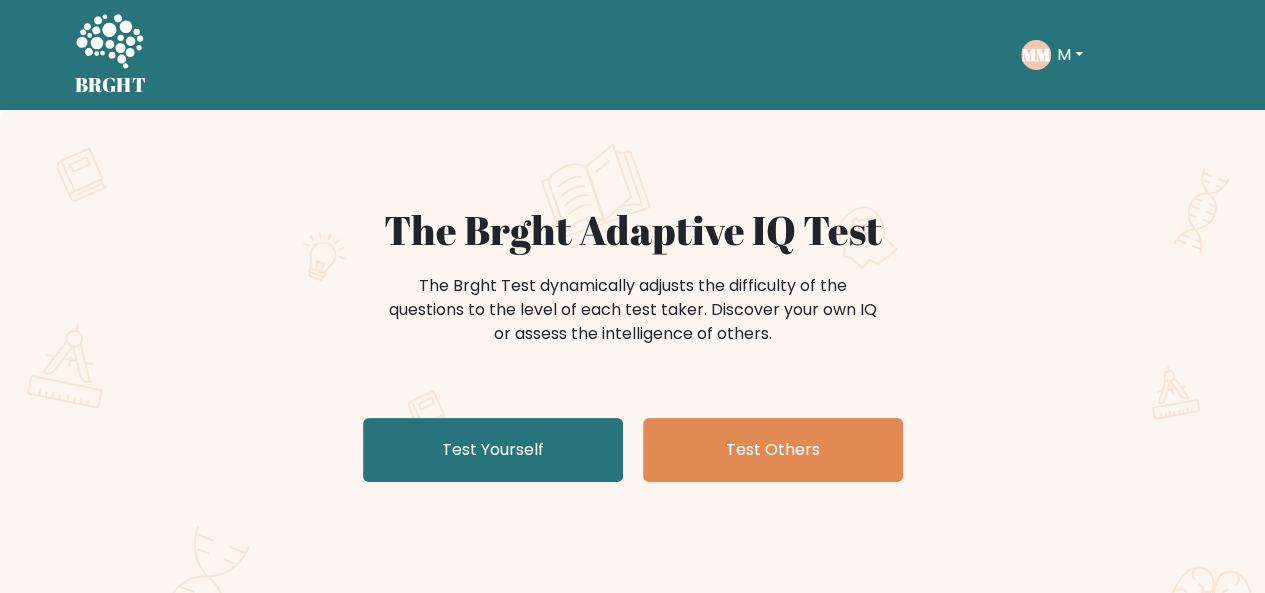 click on "M" at bounding box center [1070, 55] 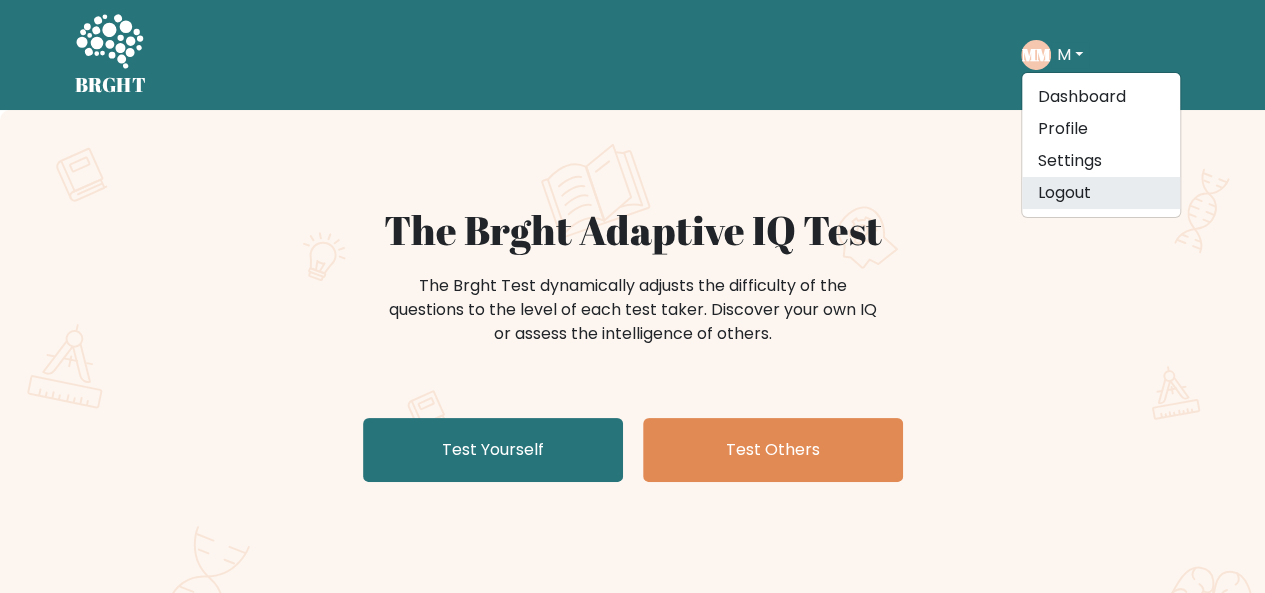 click on "Logout" at bounding box center [1101, 193] 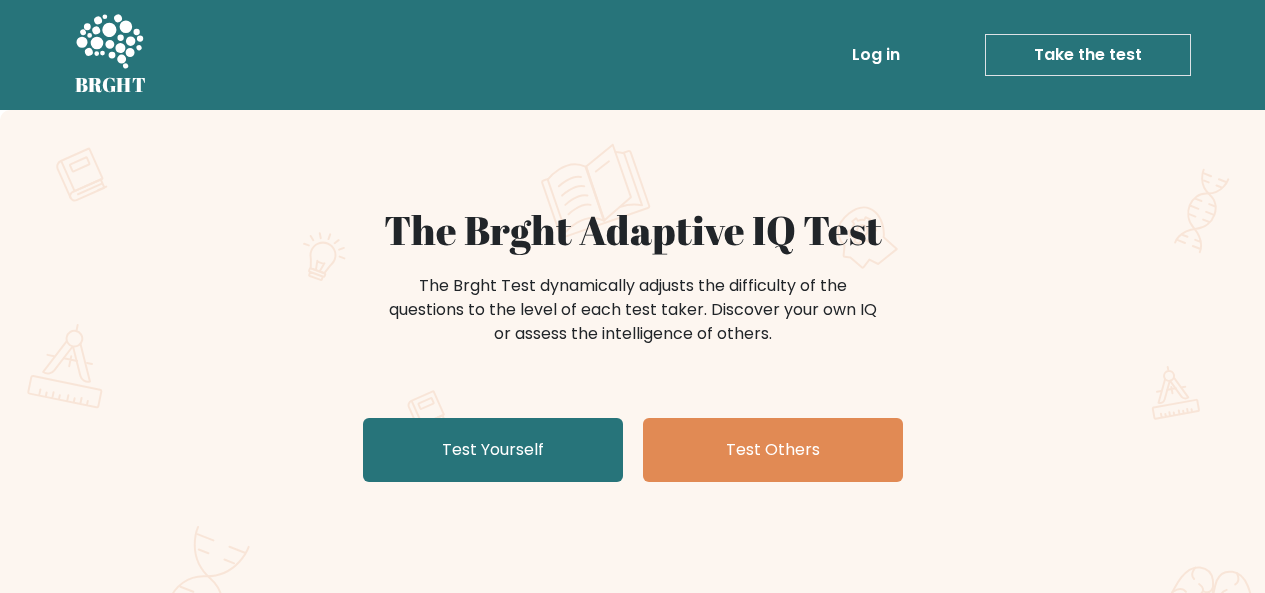 scroll, scrollTop: 0, scrollLeft: 0, axis: both 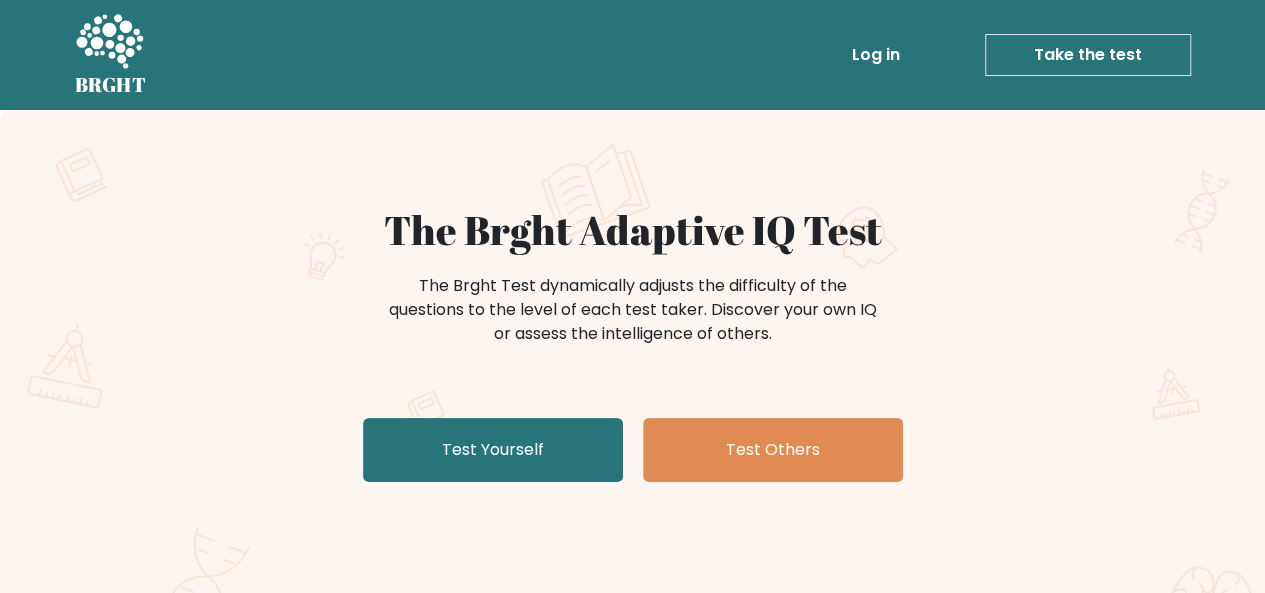 click on "Take the test" at bounding box center (1088, 55) 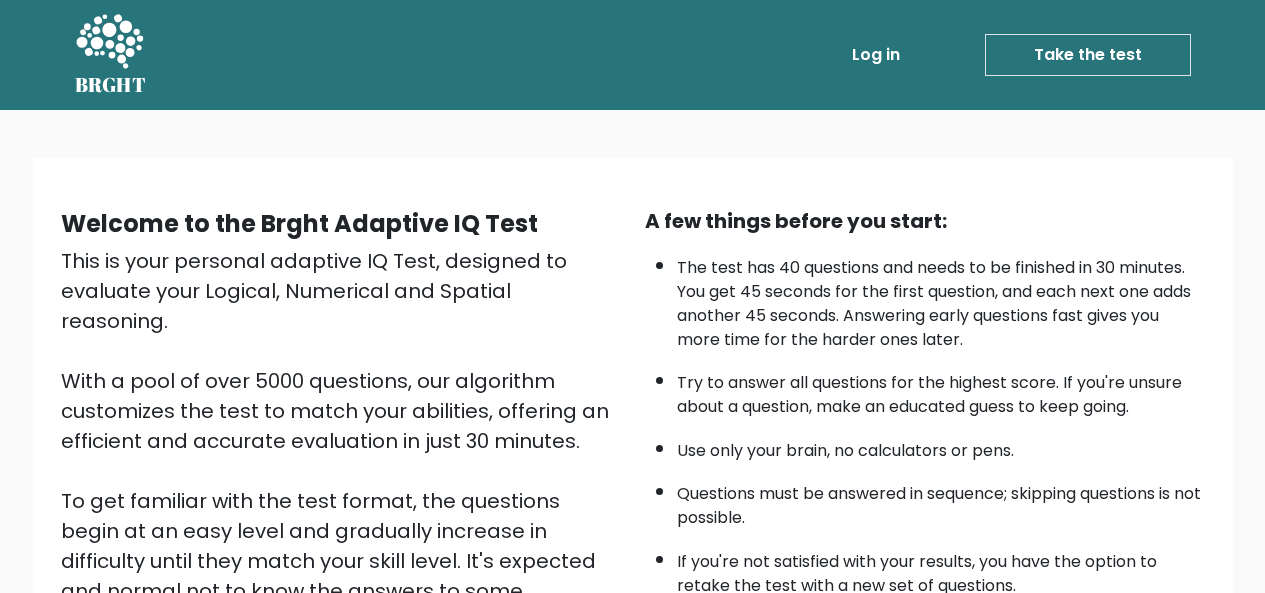 scroll, scrollTop: 0, scrollLeft: 0, axis: both 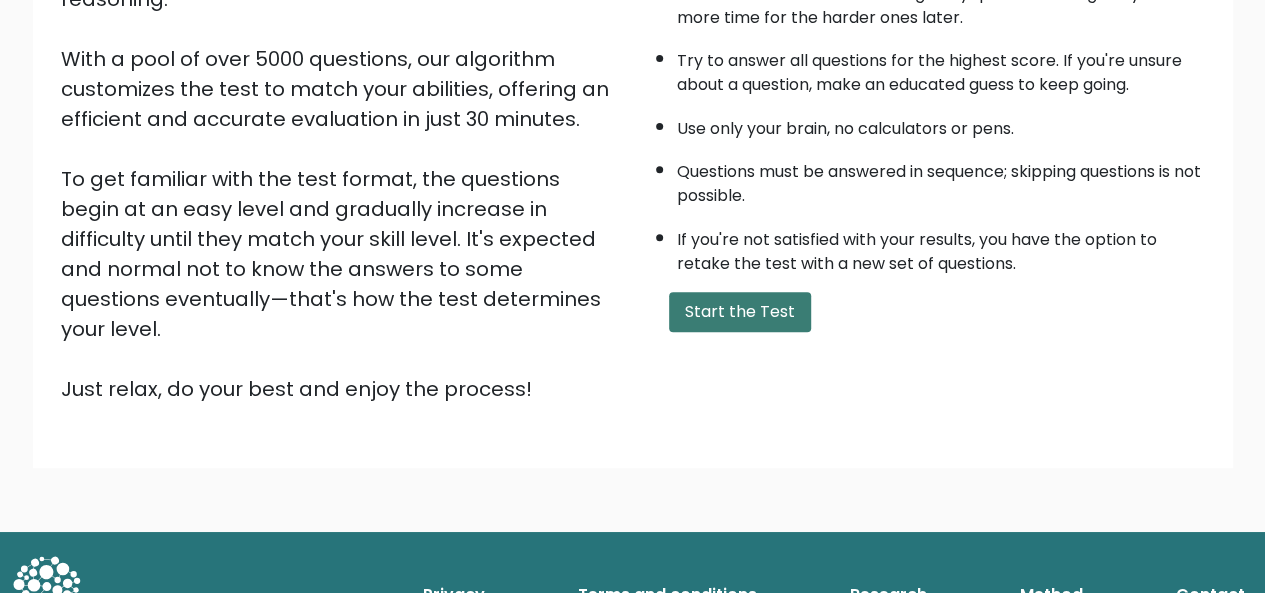 click on "Start the Test" at bounding box center [740, 312] 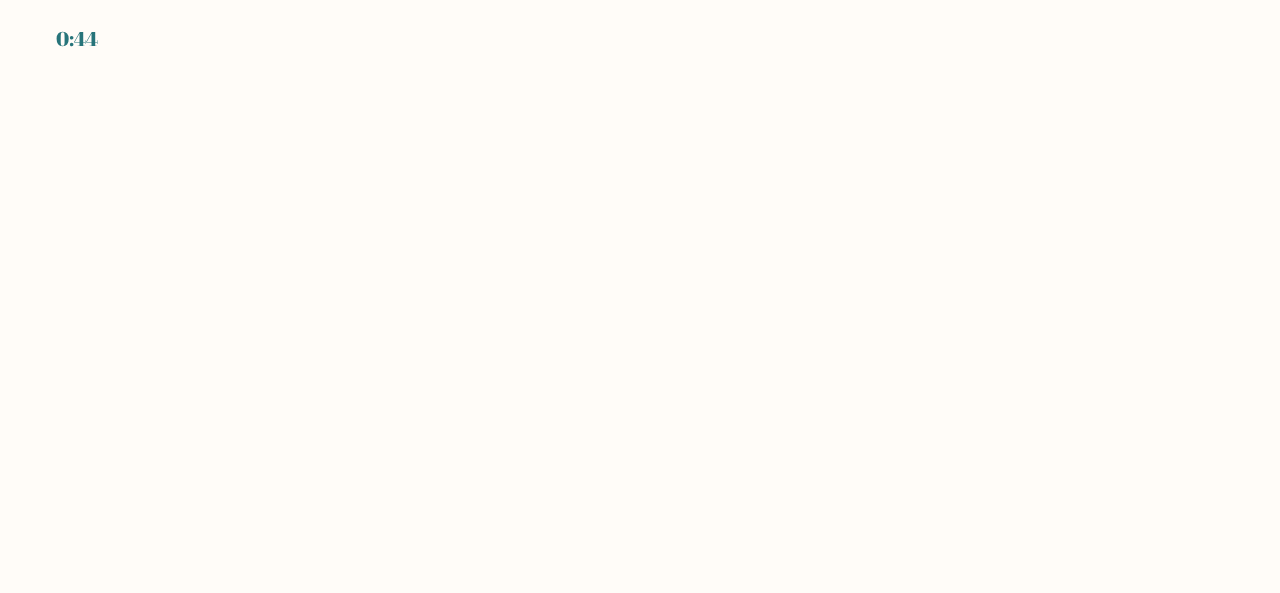 scroll, scrollTop: 0, scrollLeft: 0, axis: both 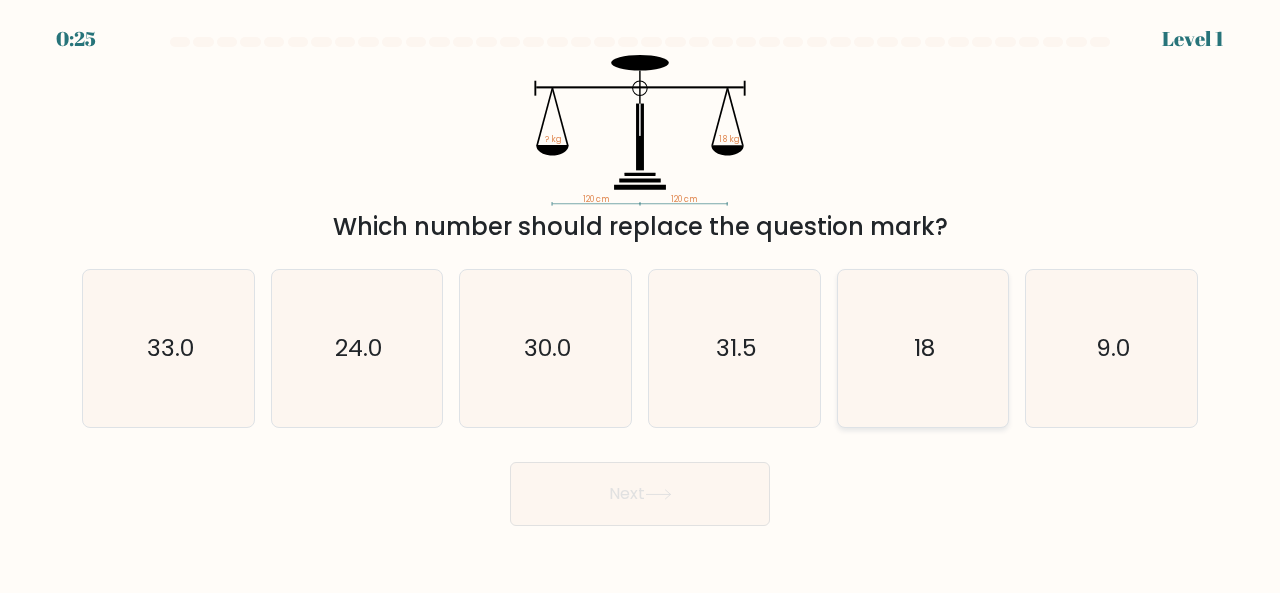 click on "18" 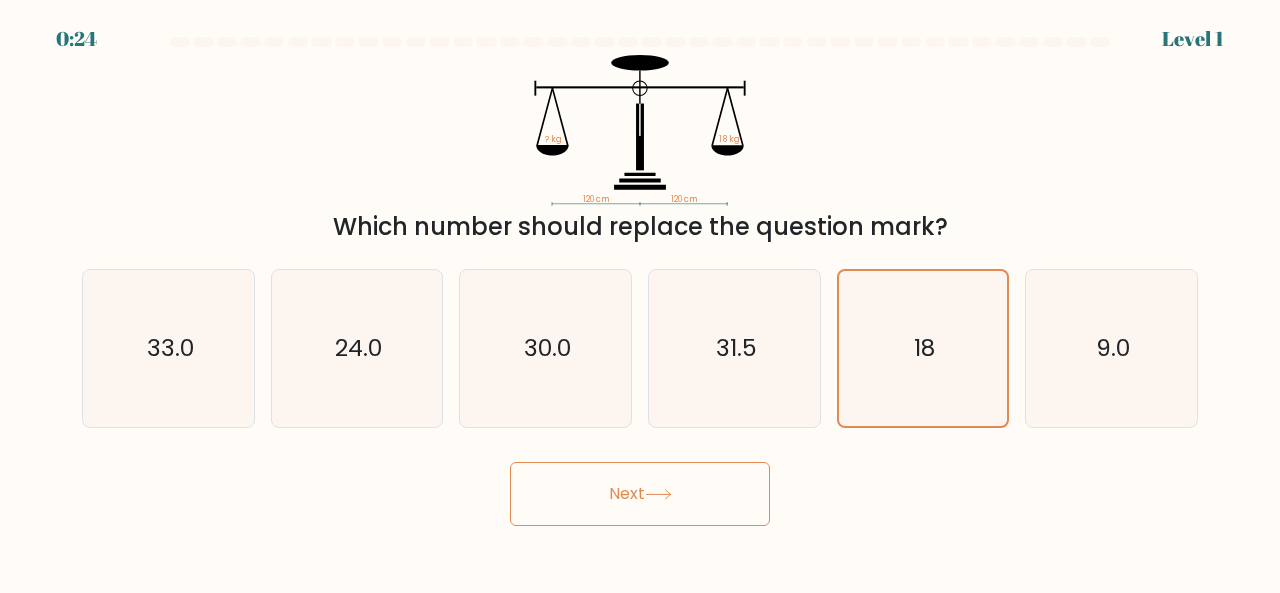 click on "Next" at bounding box center [640, 494] 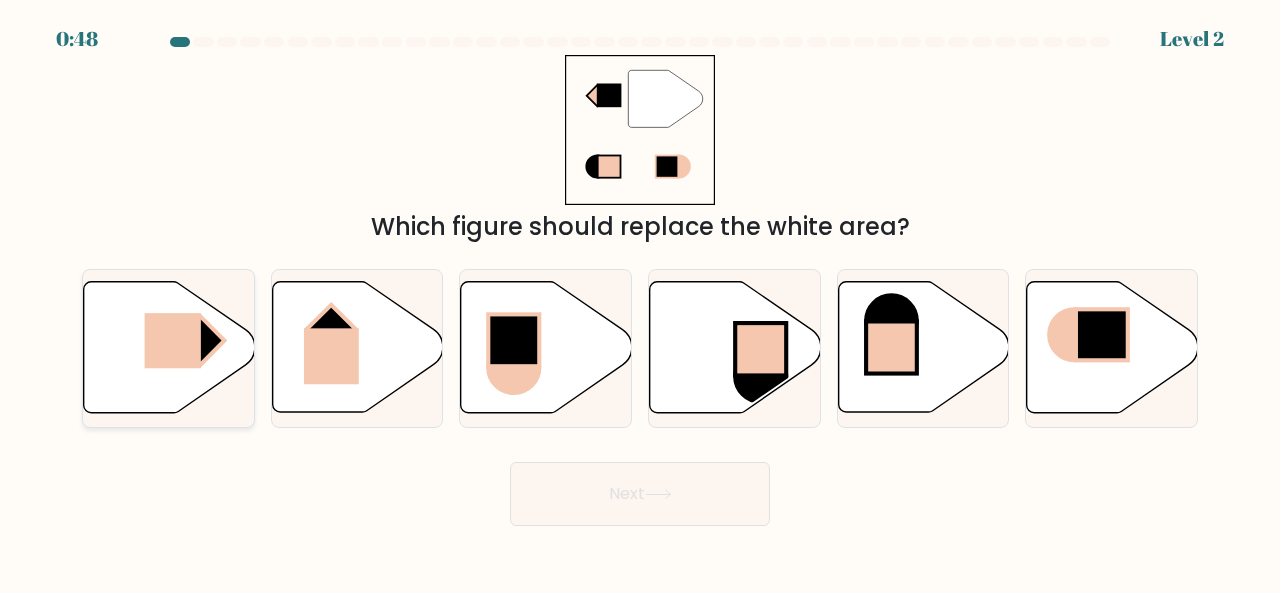 click 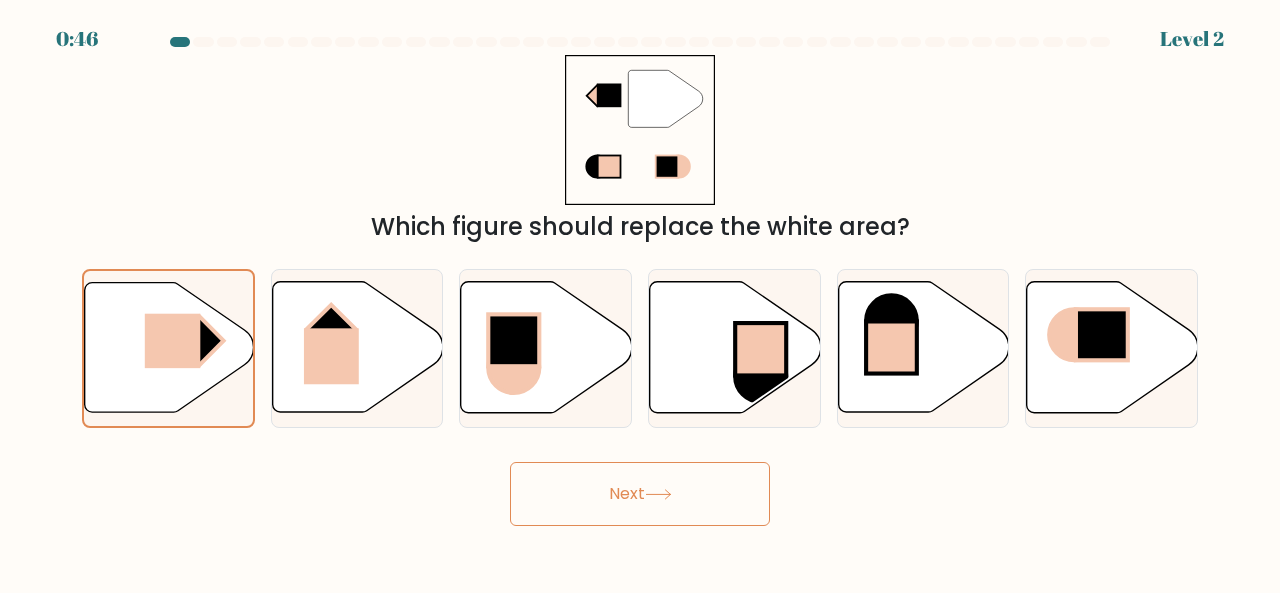 click on "Next" at bounding box center [640, 494] 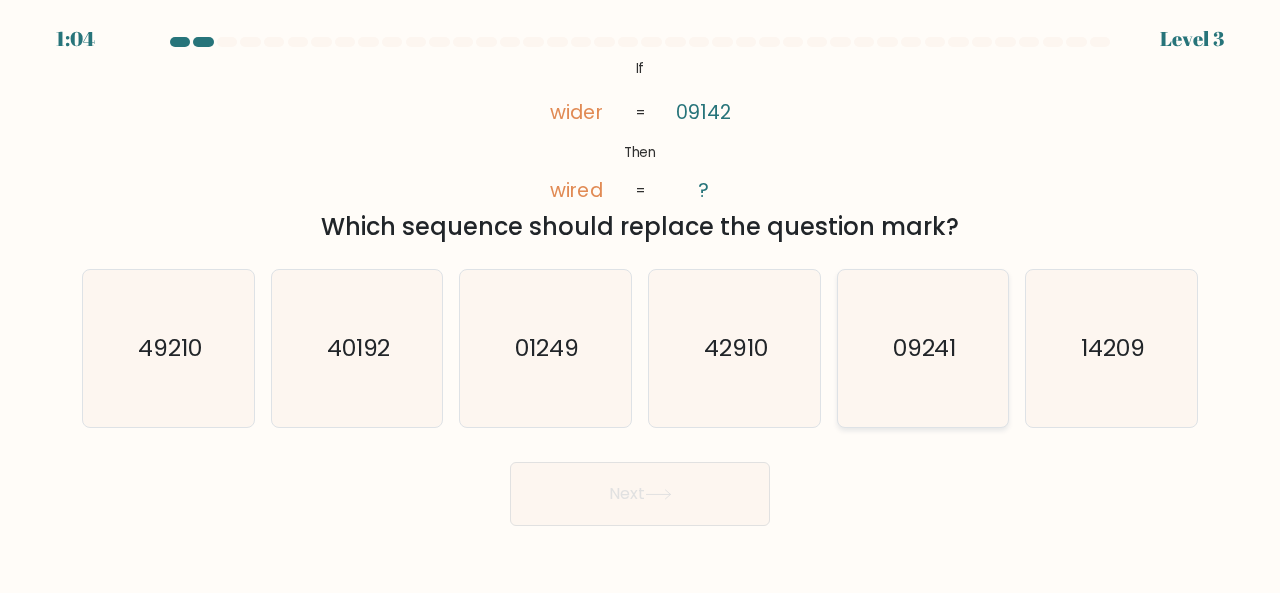 click on "09241" 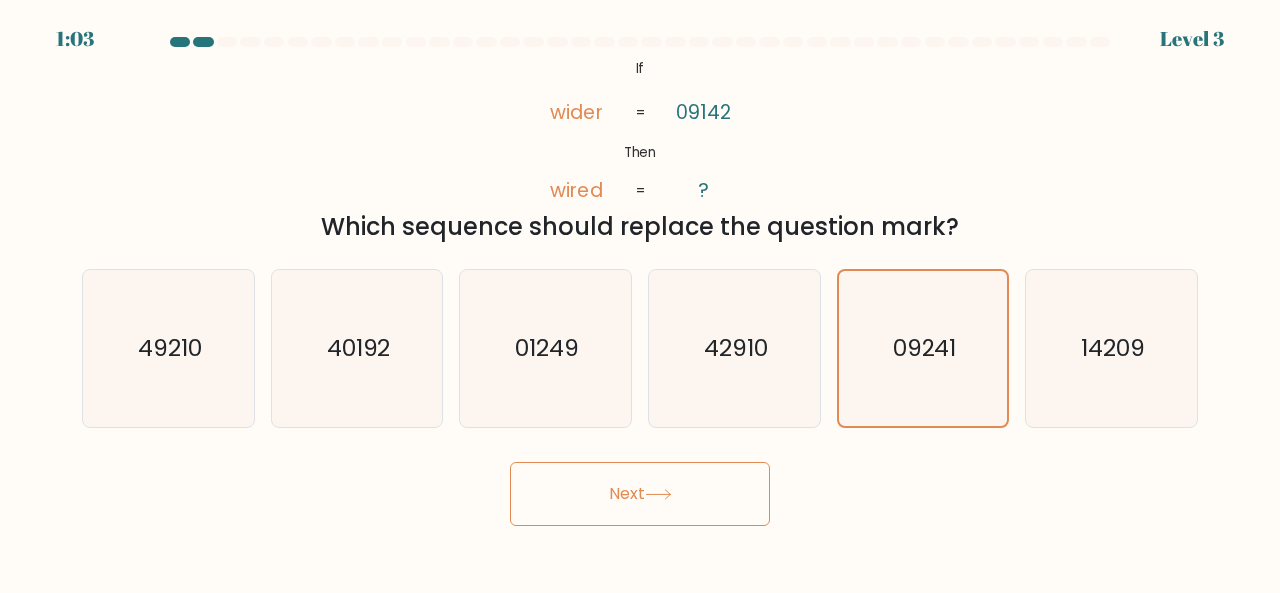 click 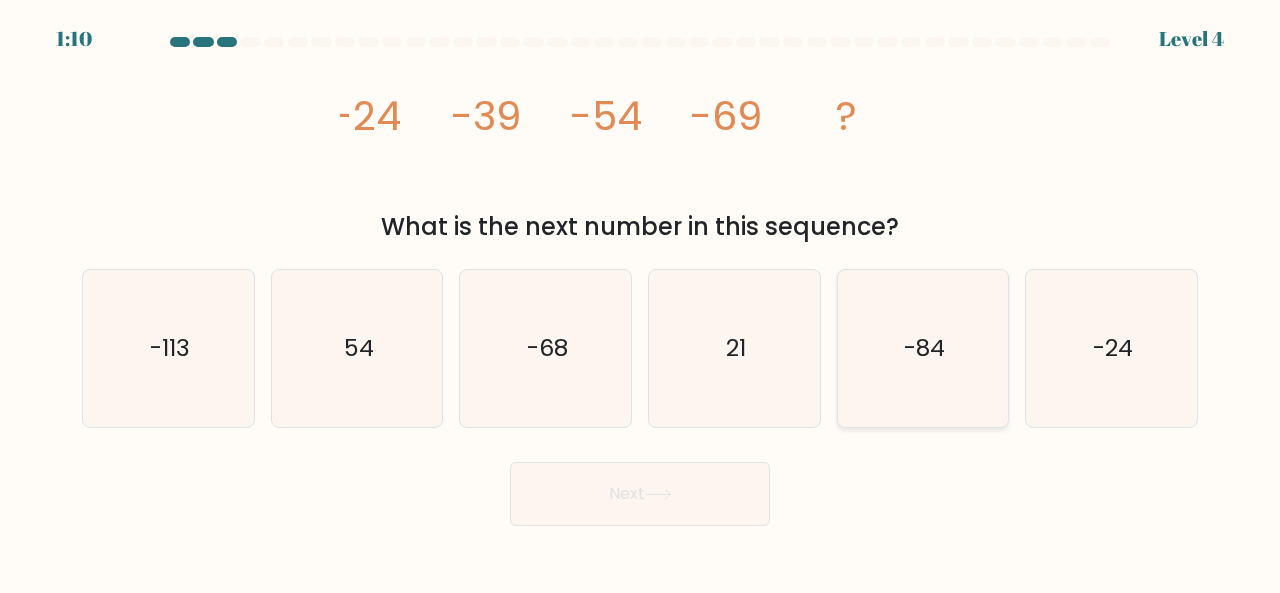 click on "-84" 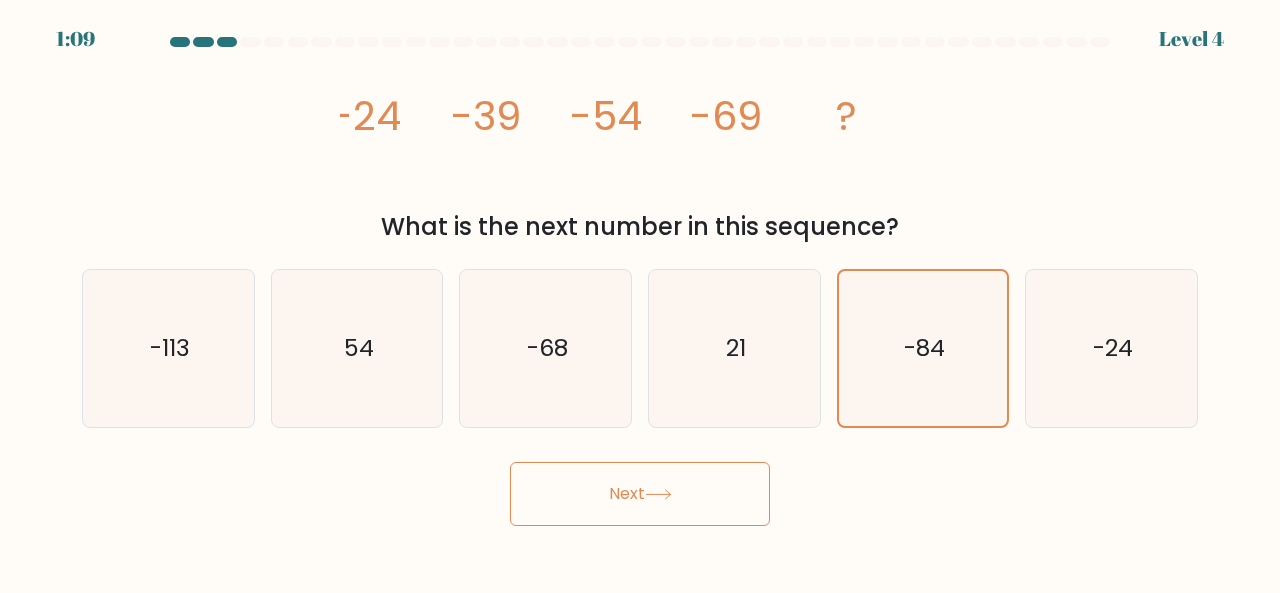 click on "Next" at bounding box center [640, 494] 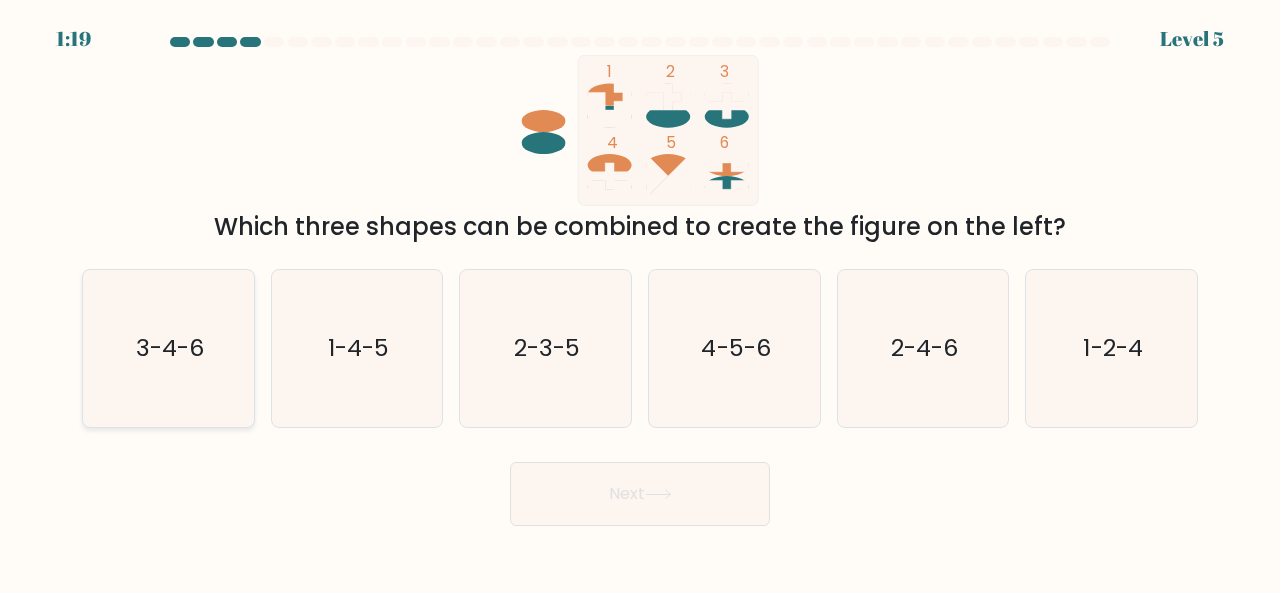 click on "3-4-6" 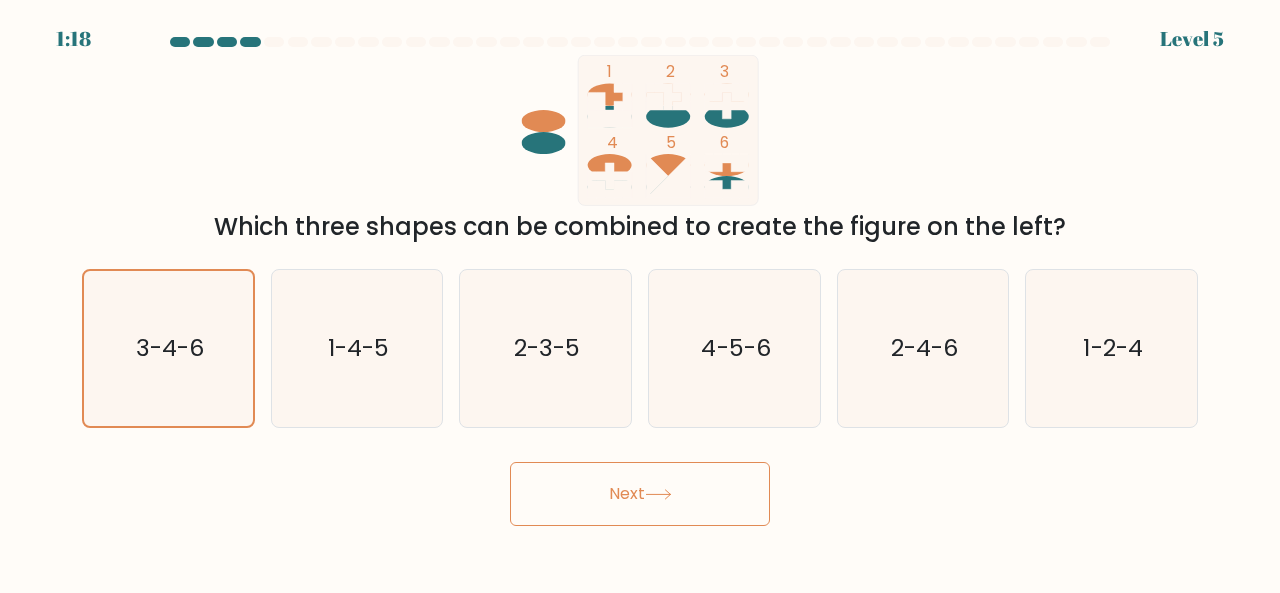 click on "Next" at bounding box center [640, 494] 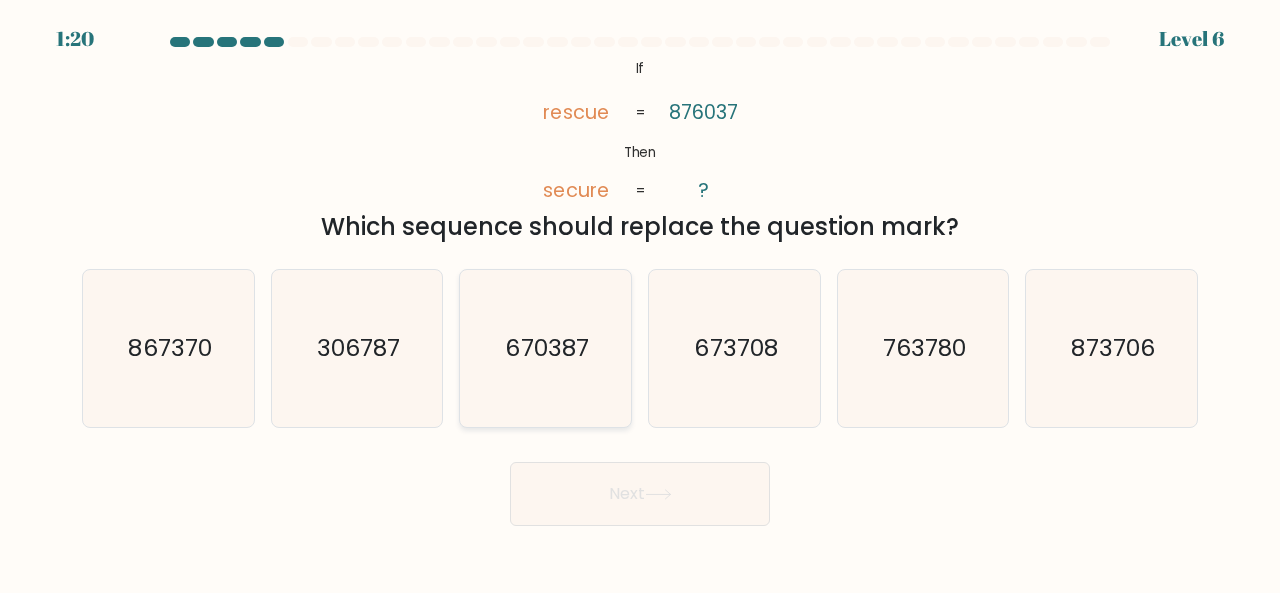 click on "670387" 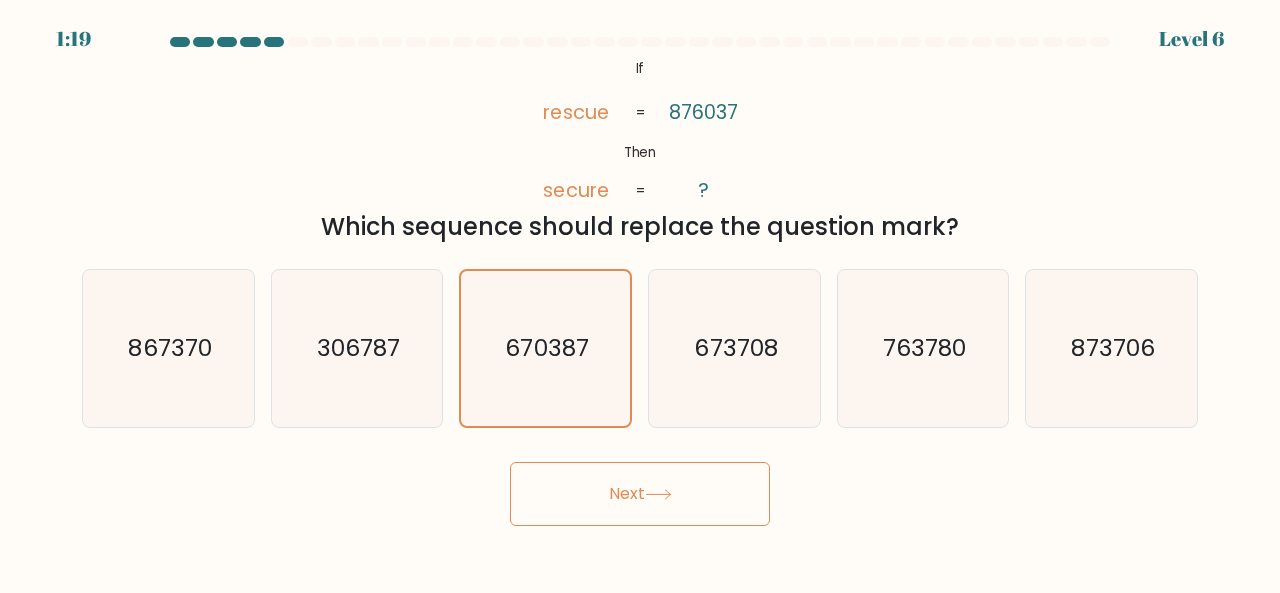 click on "Next" at bounding box center (640, 494) 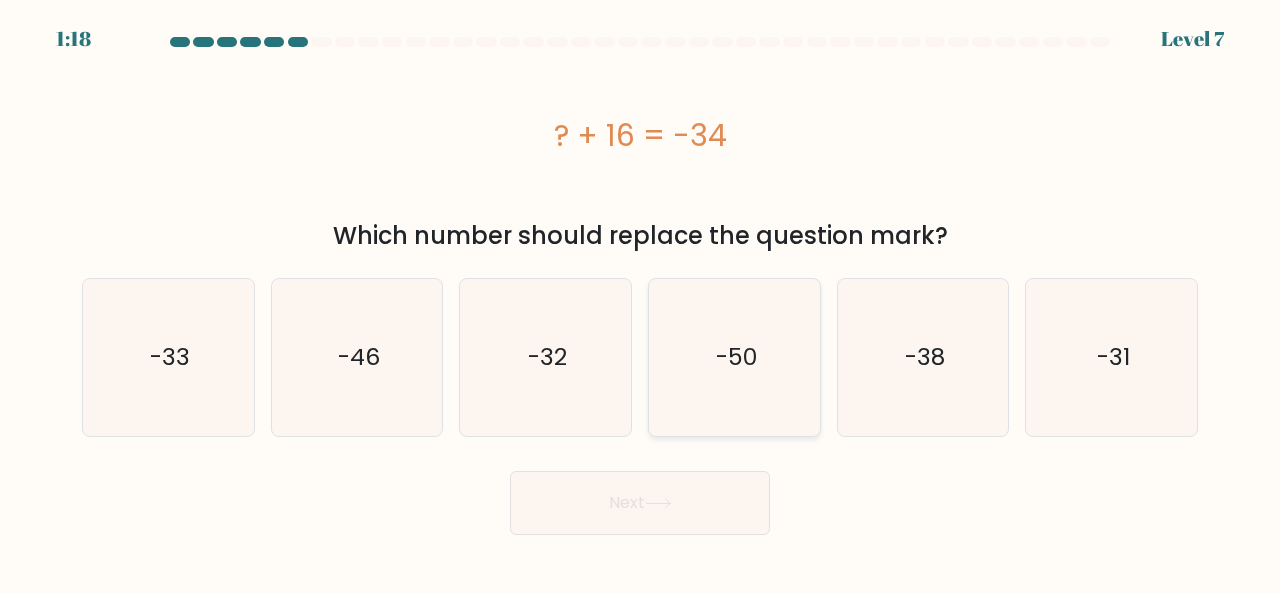 click on "-50" 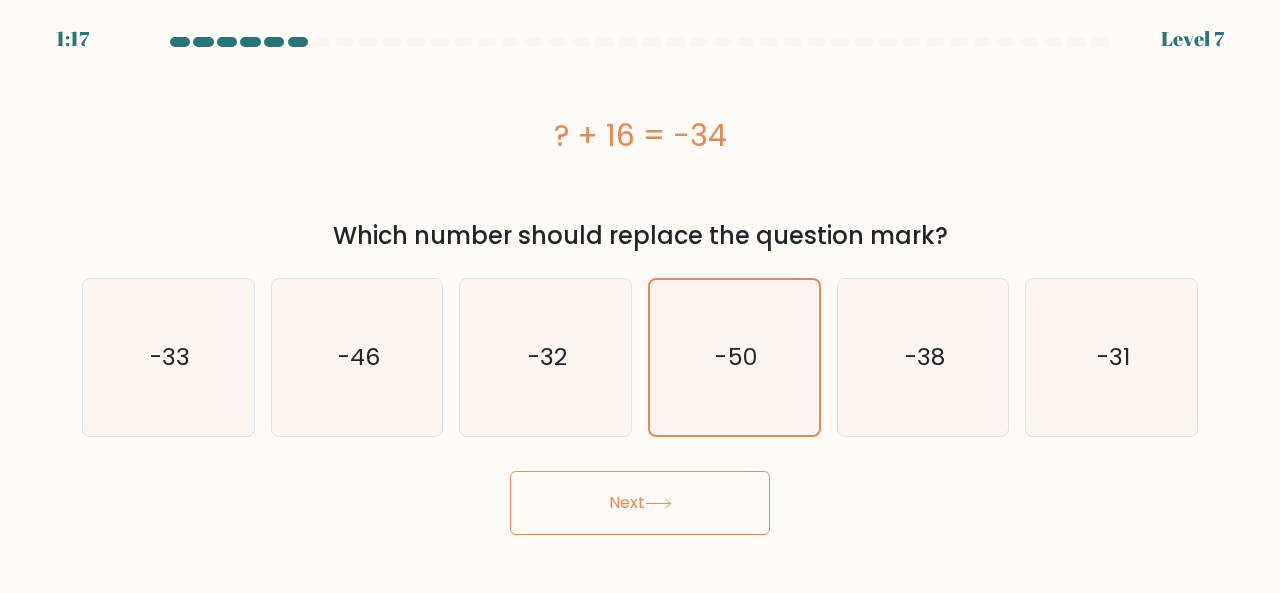 click on "Next" at bounding box center [640, 503] 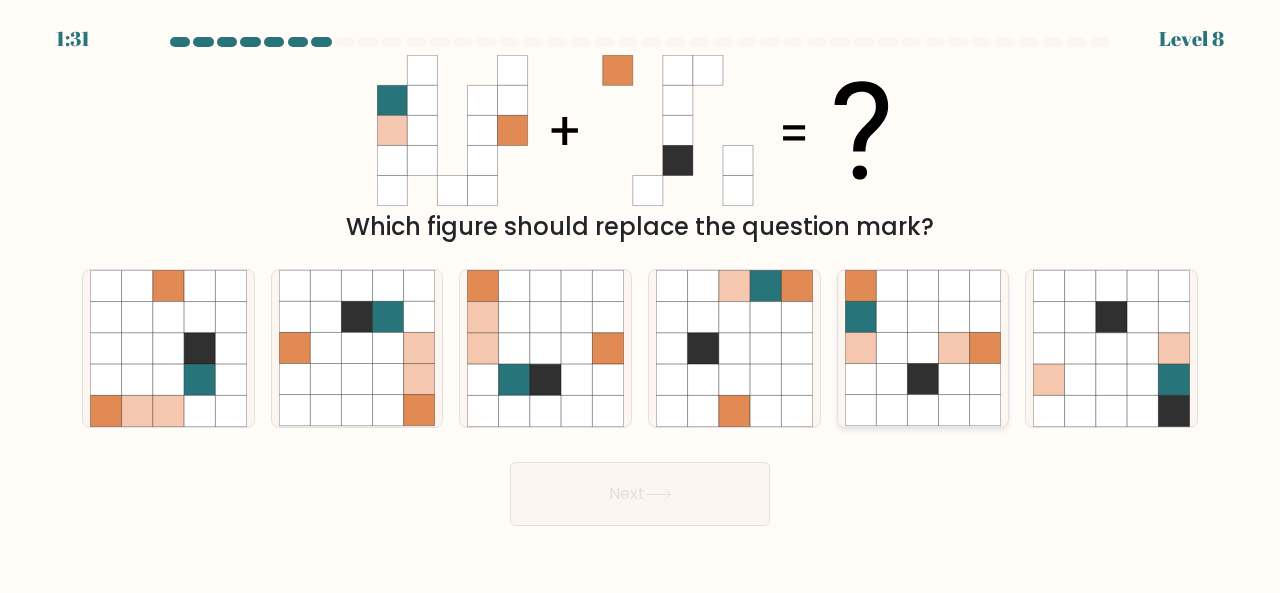 click 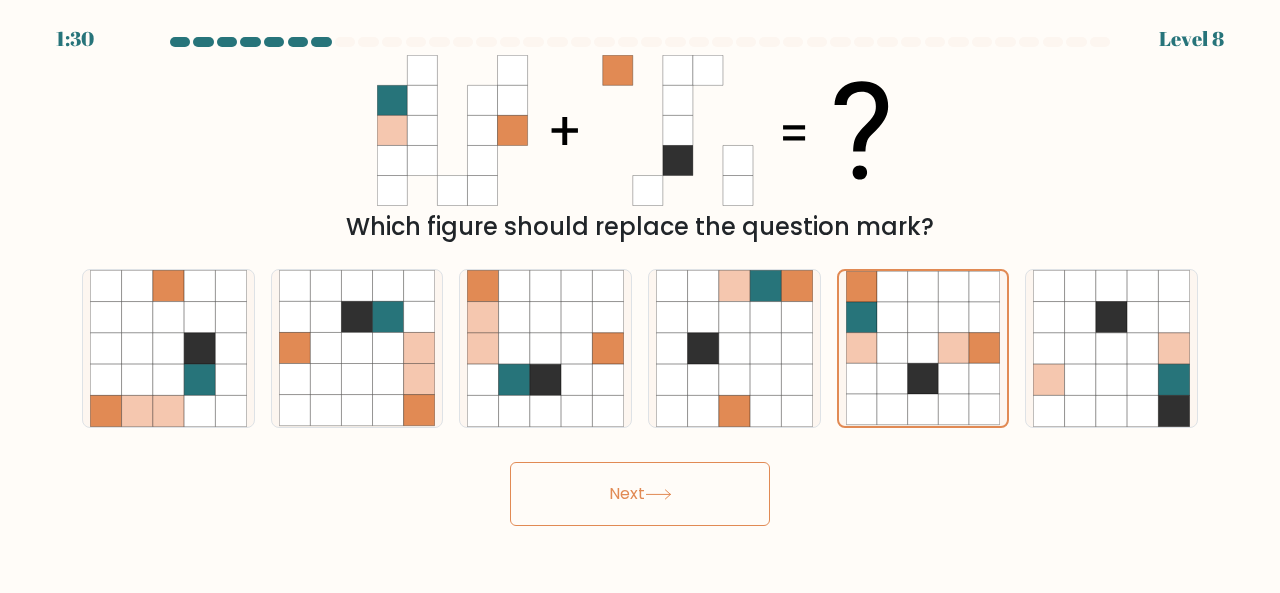 click on "Next" at bounding box center (640, 494) 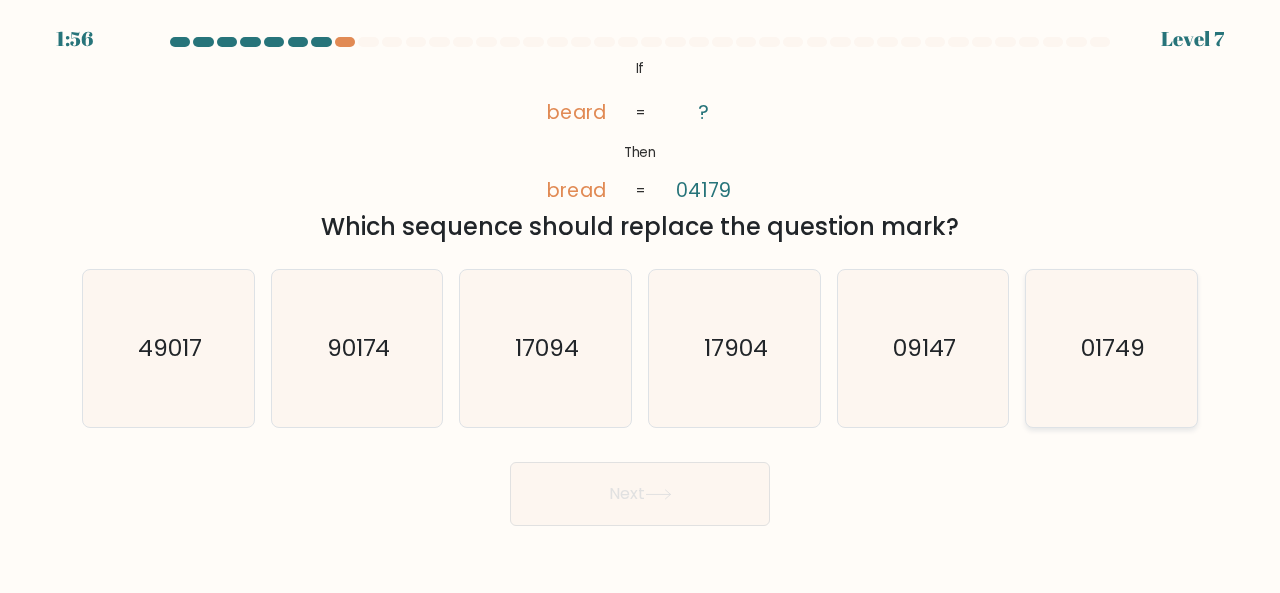 click on "01749" 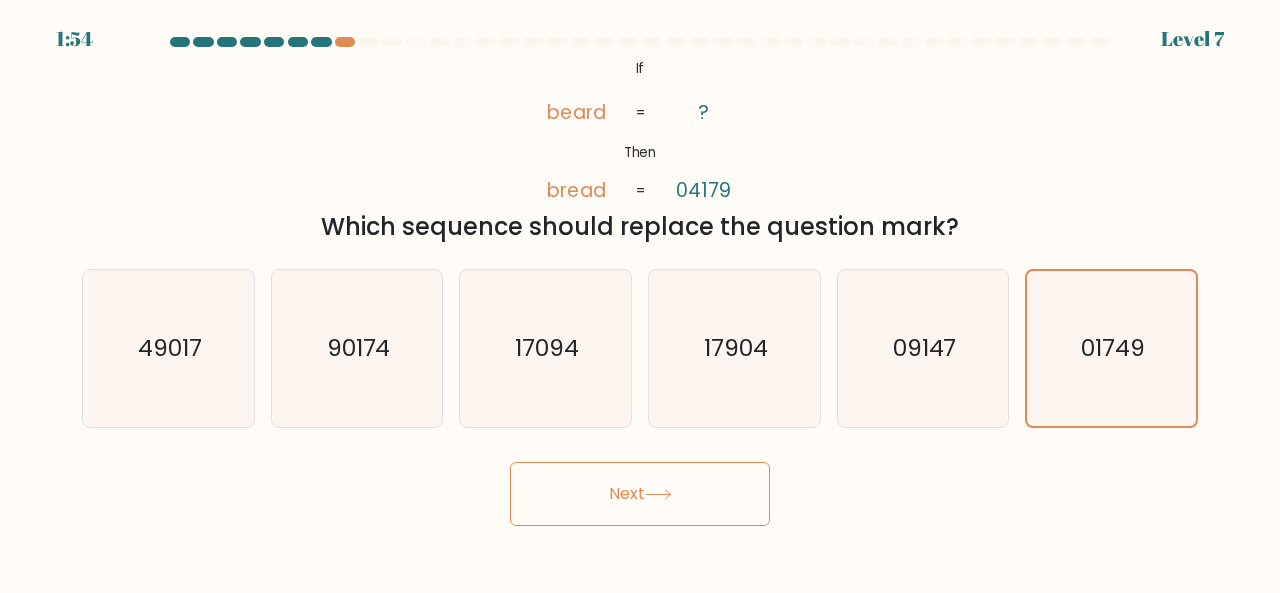 click on "Next" at bounding box center [640, 494] 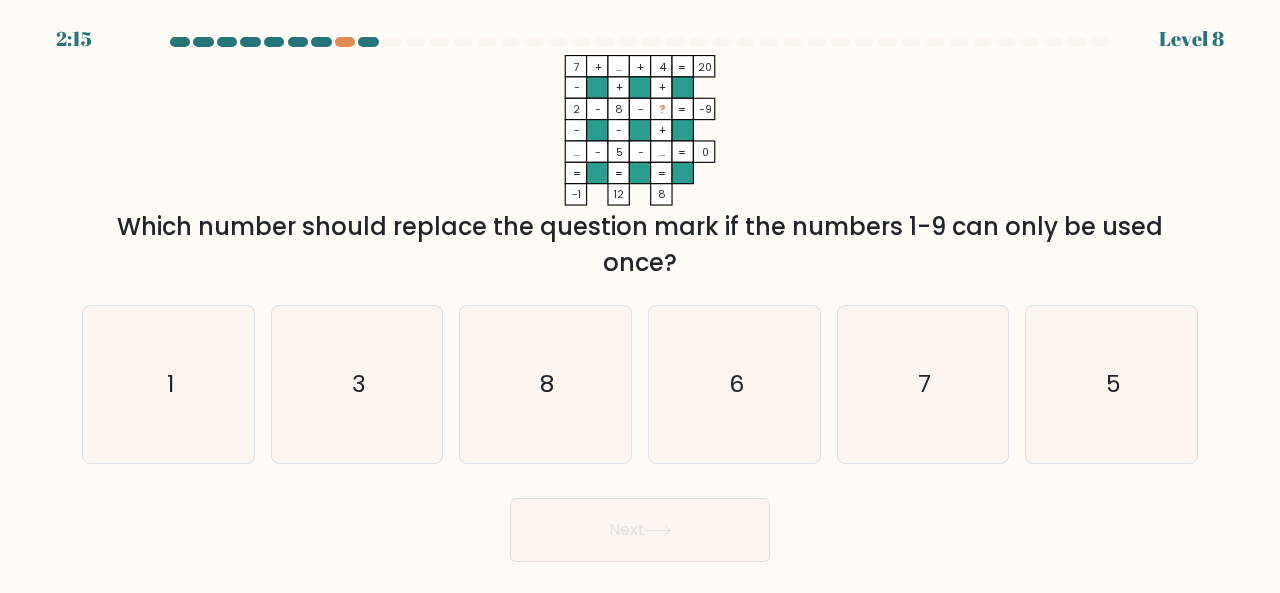 type 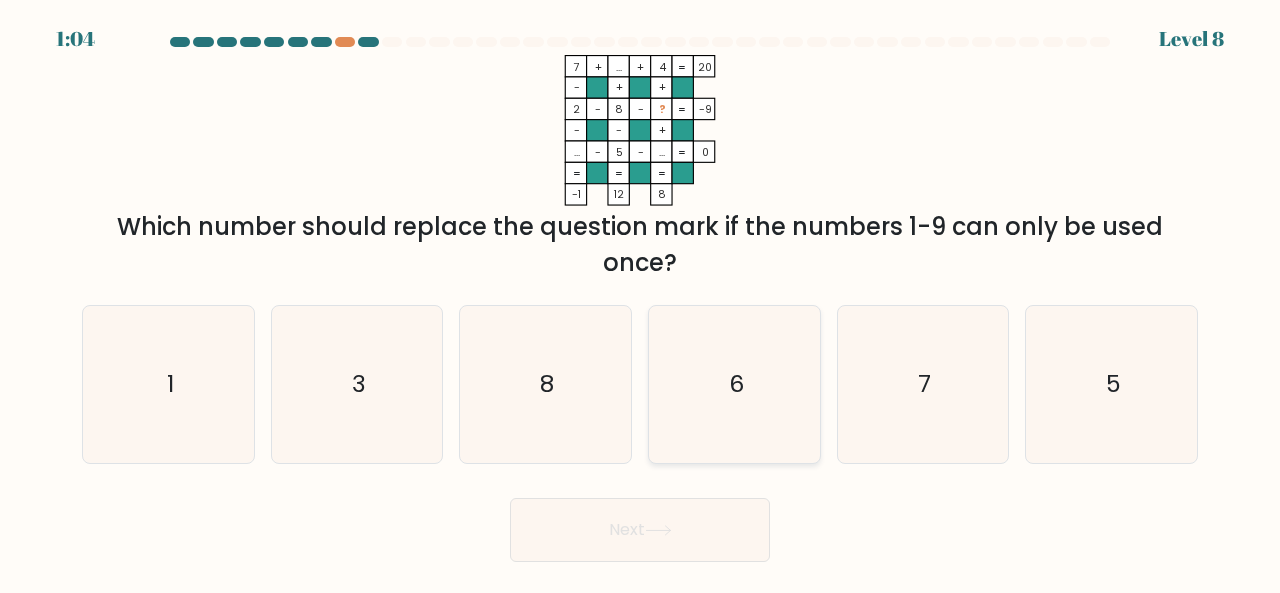 click on "6" 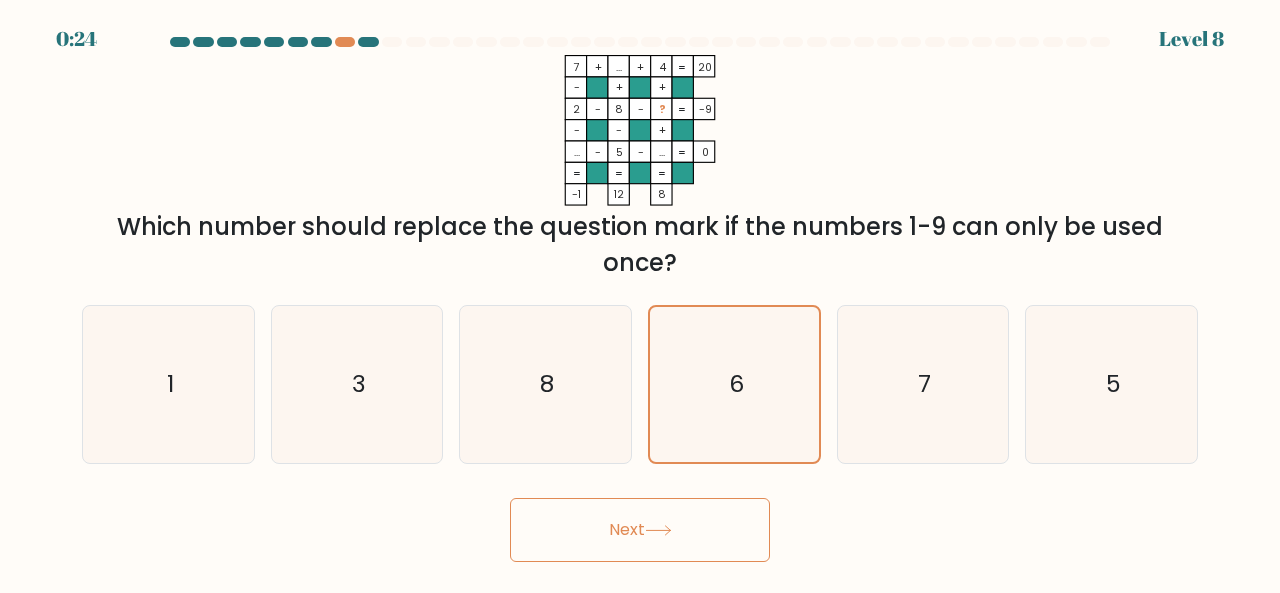 click on "Next" at bounding box center (640, 530) 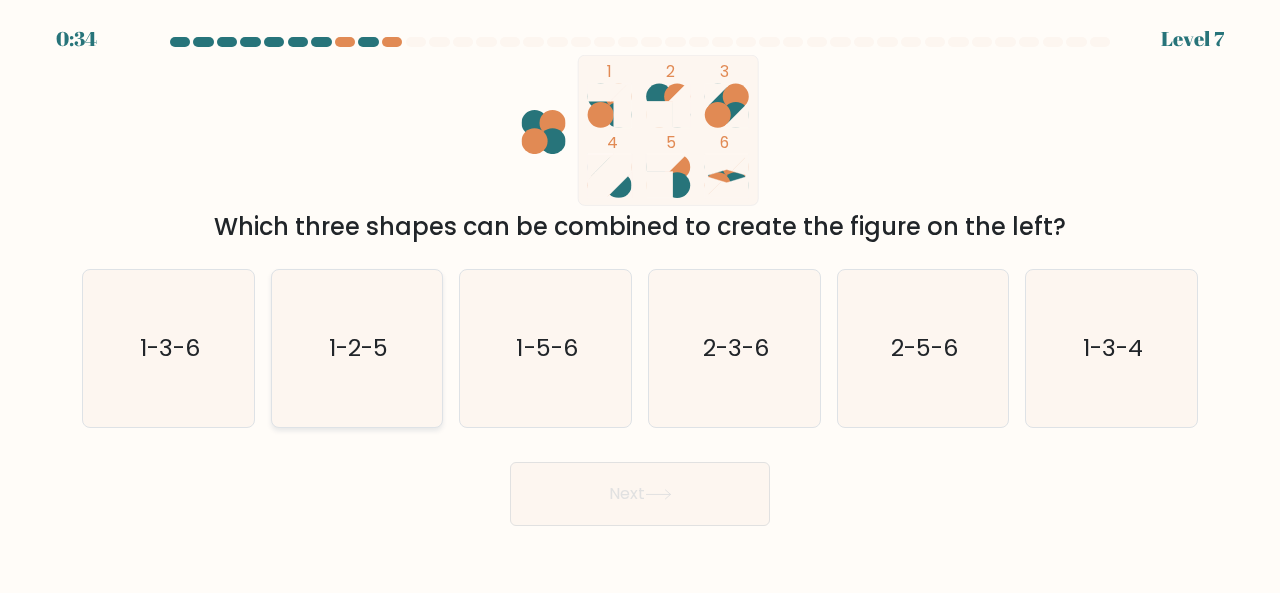 click on "1-2-5" 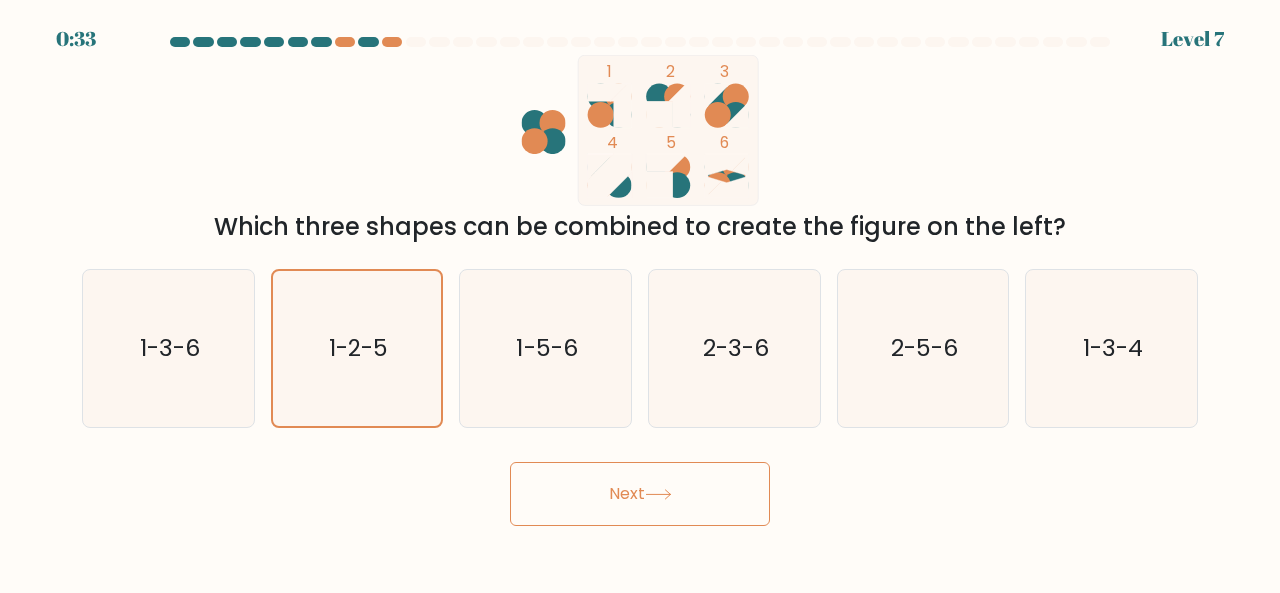 click on "Next" at bounding box center (640, 494) 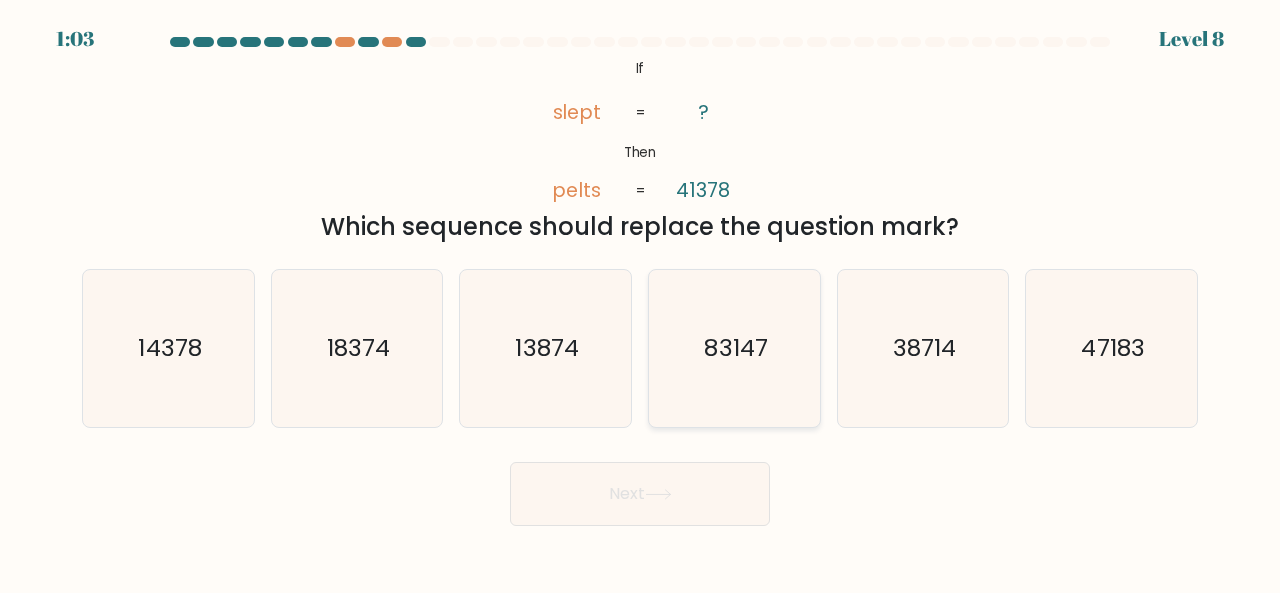 drag, startPoint x: 768, startPoint y: 393, endPoint x: 772, endPoint y: 405, distance: 12.649111 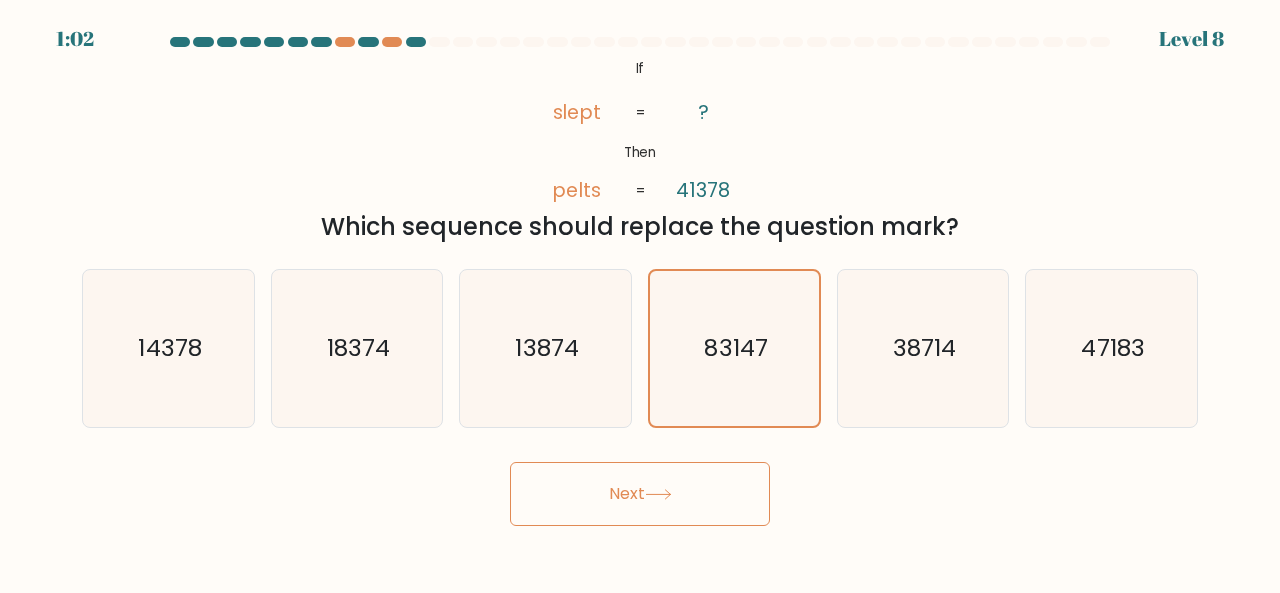 click on "Next" at bounding box center (640, 494) 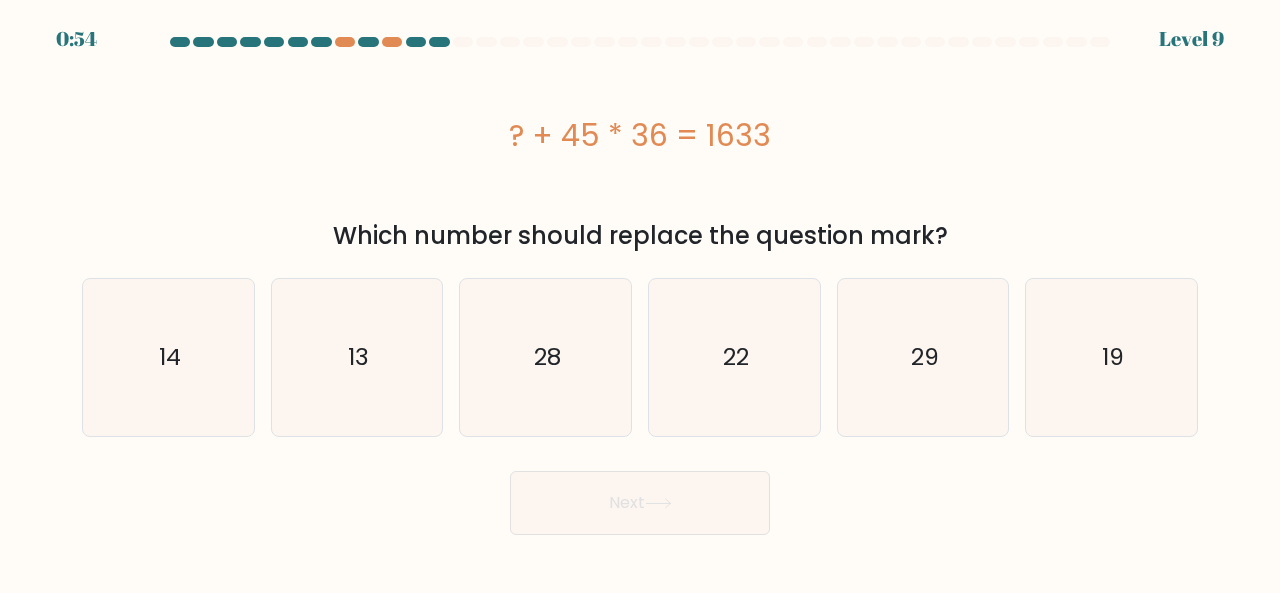drag, startPoint x: 506, startPoint y: 131, endPoint x: 800, endPoint y: 135, distance: 294.02722 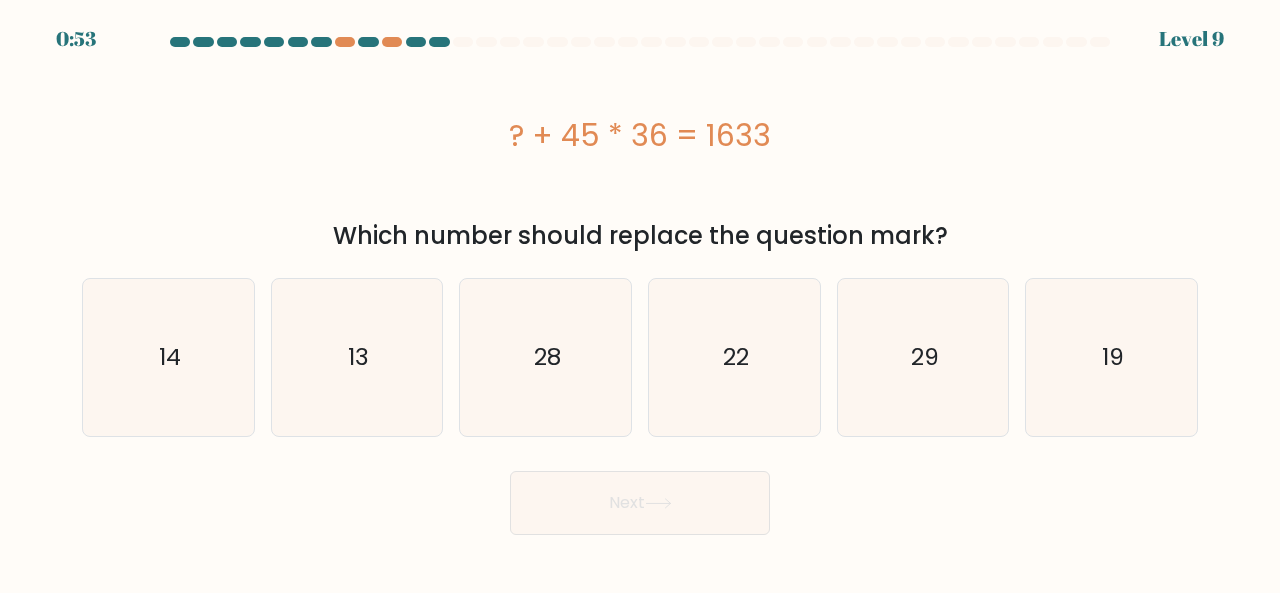 copy on "? + 45 * 36 = 1633" 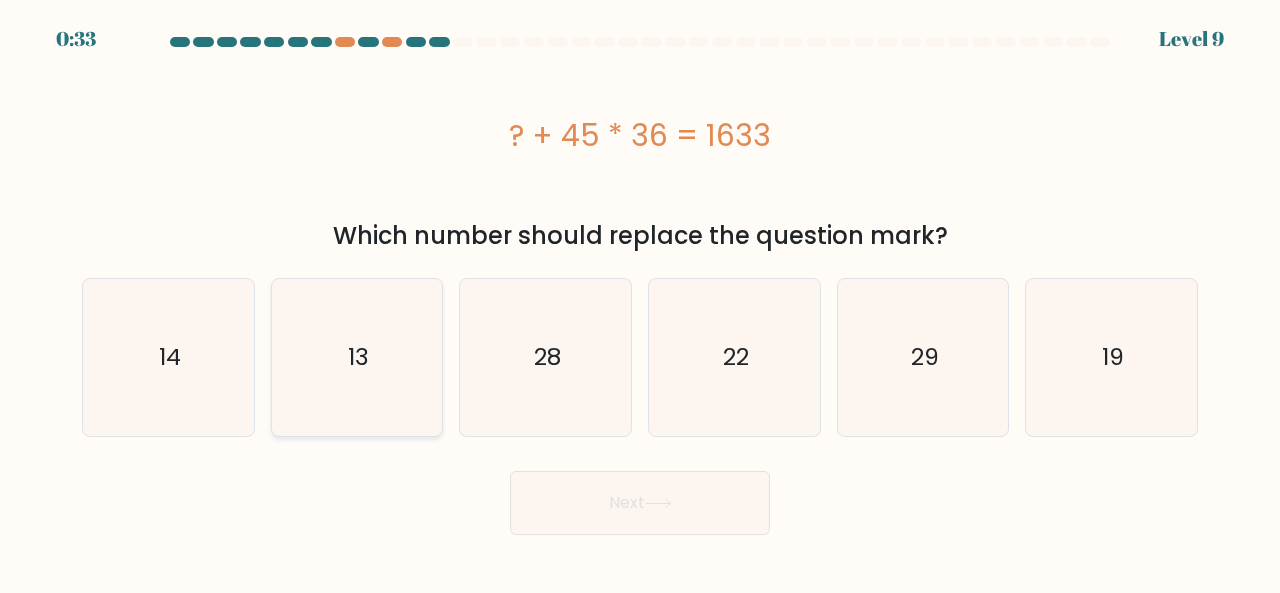 click on "13" 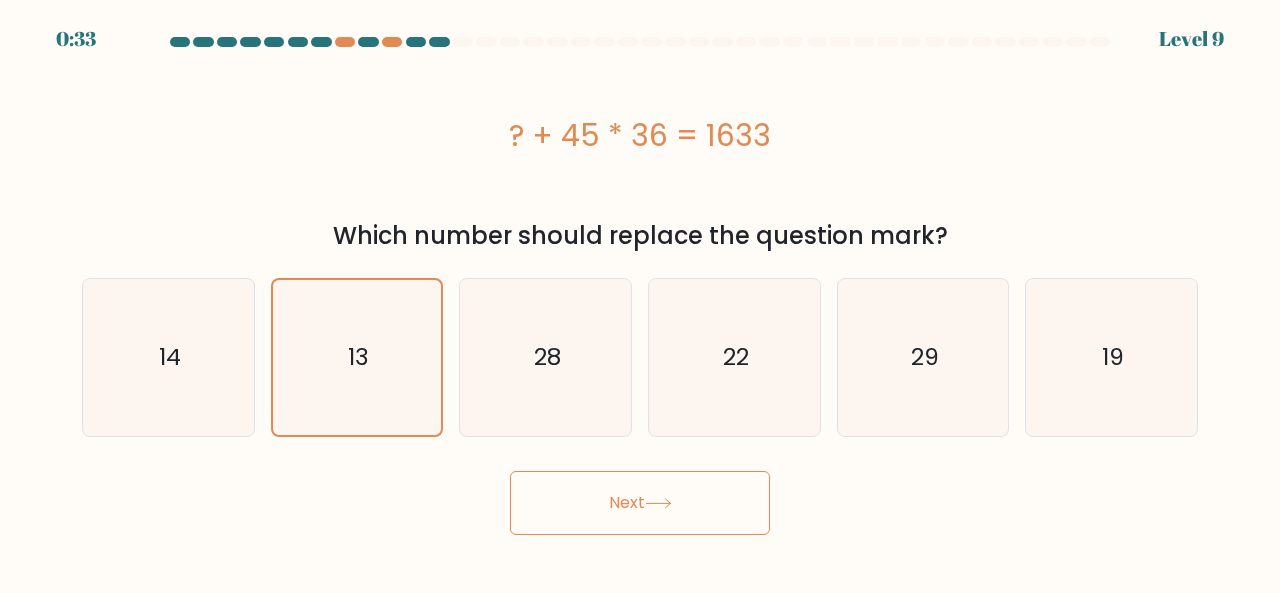 click on "Next" at bounding box center [640, 503] 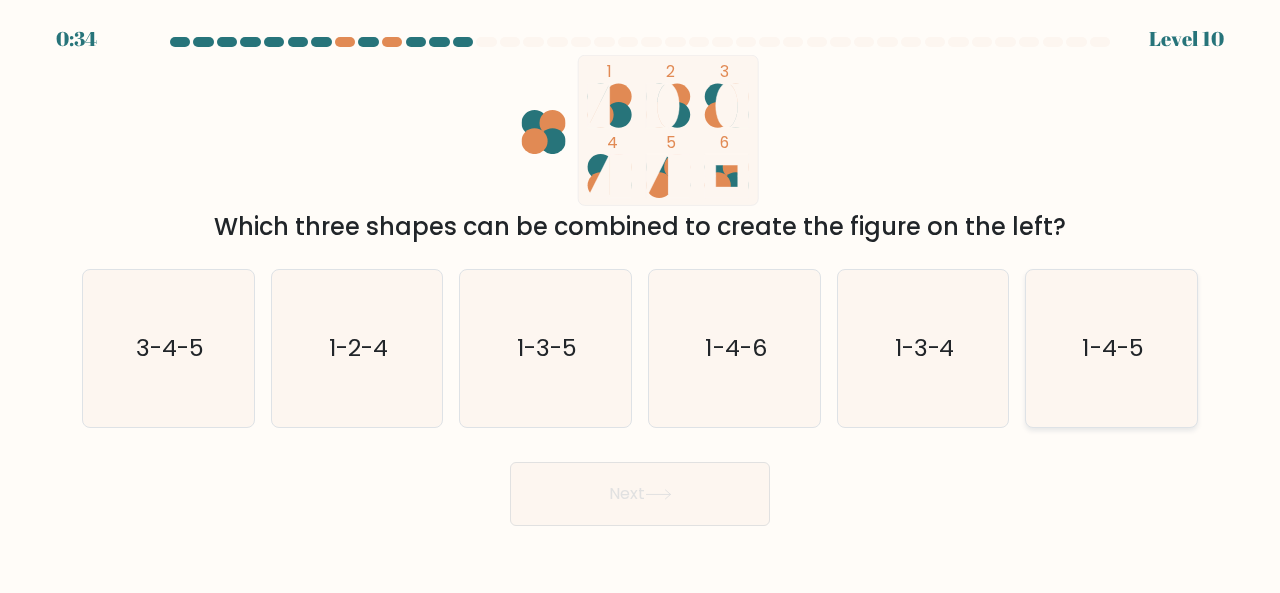 click on "1-4-5" 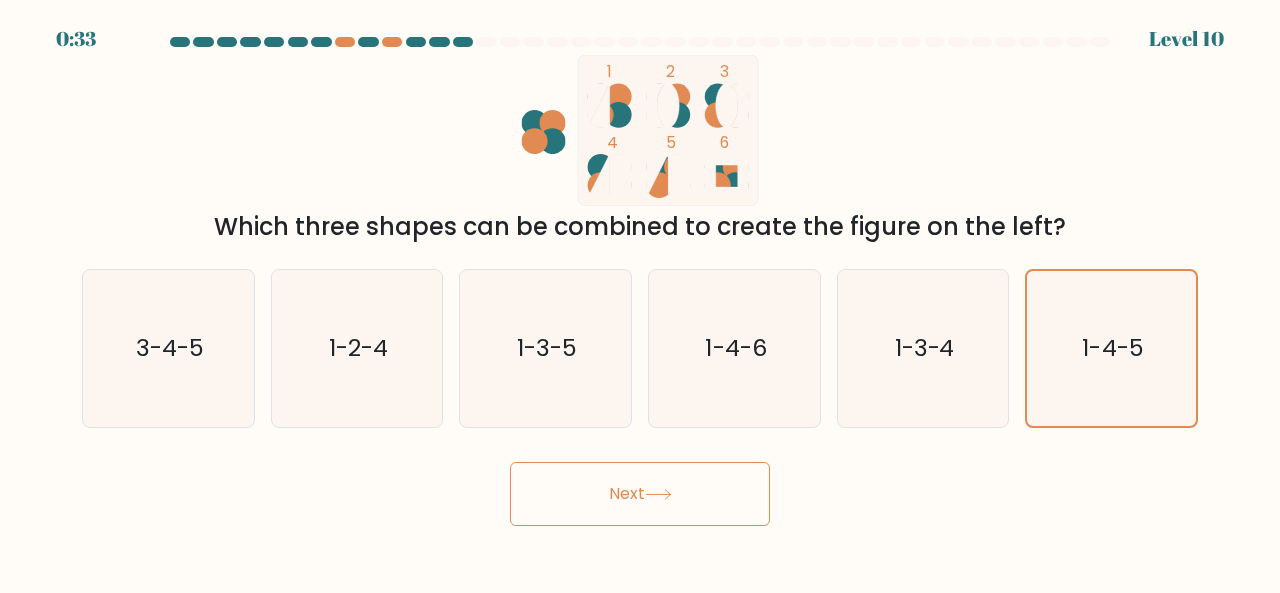 click on "Next" at bounding box center (640, 494) 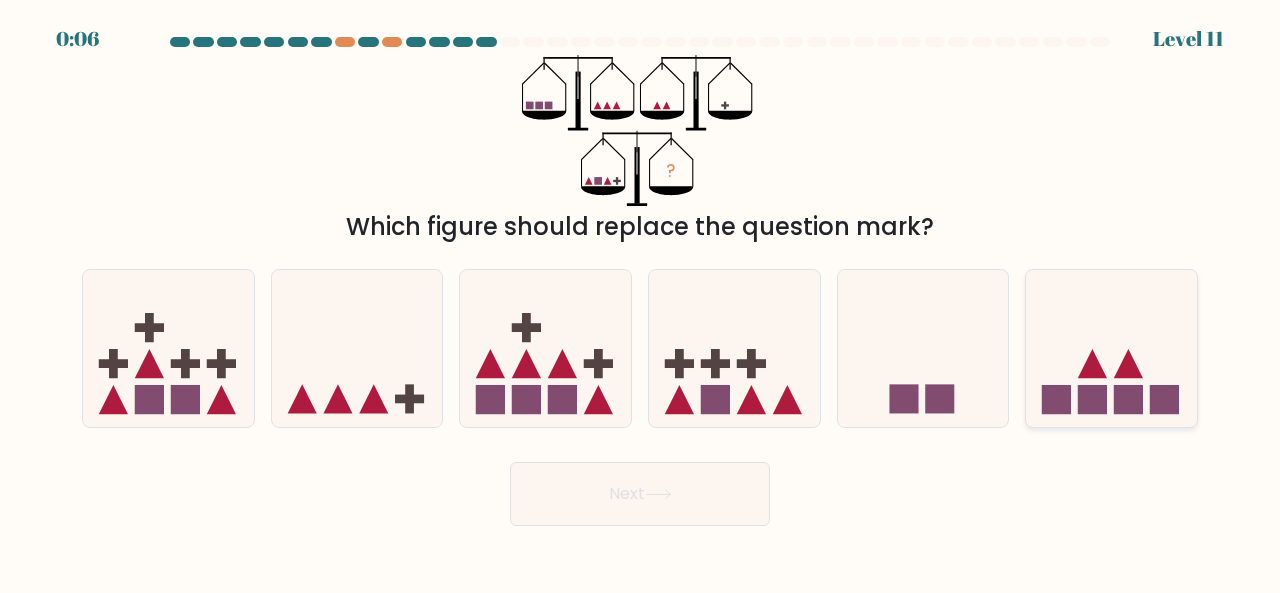 click 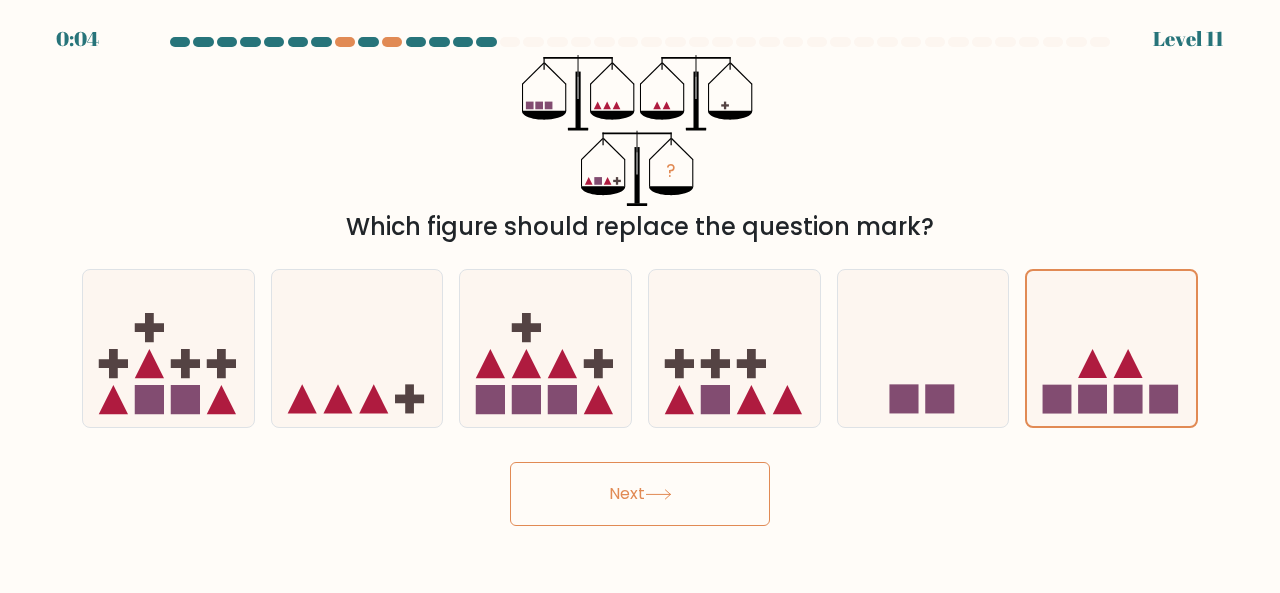 click 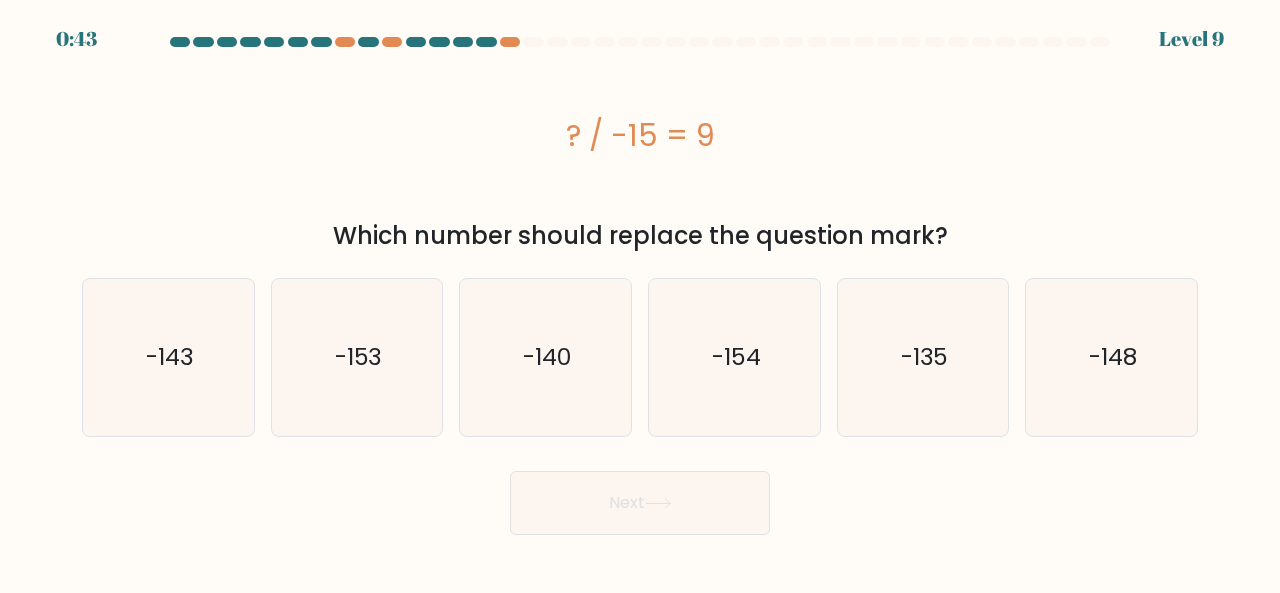 drag, startPoint x: 546, startPoint y: 141, endPoint x: 722, endPoint y: 136, distance: 176.07101 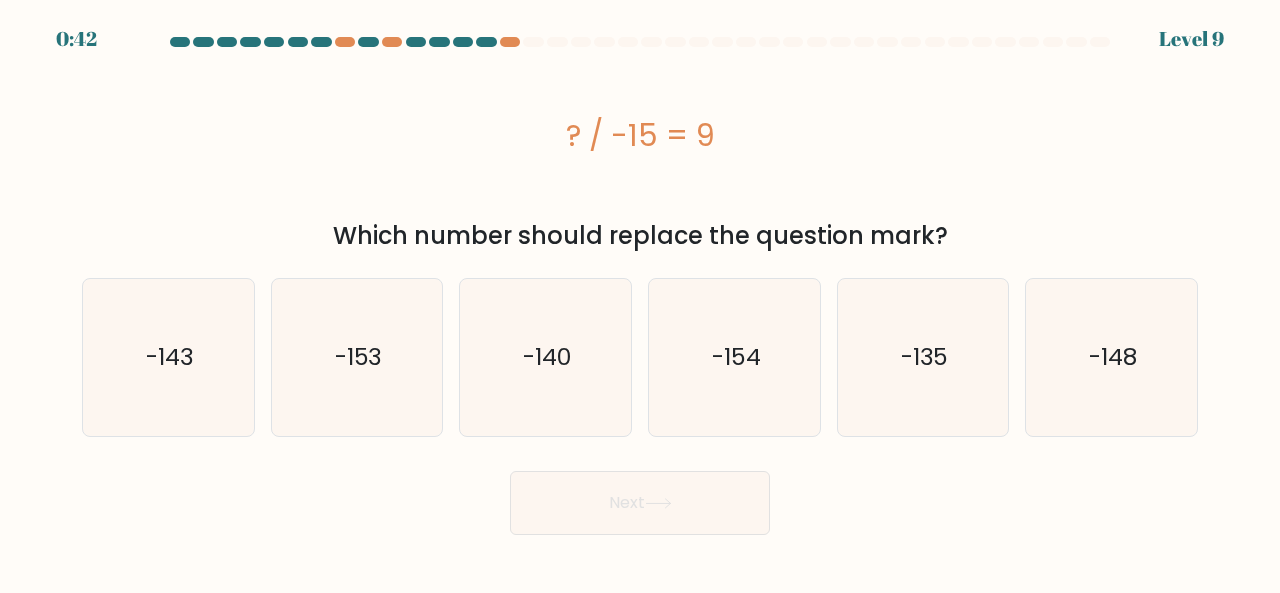 copy on "? / -15 = 9" 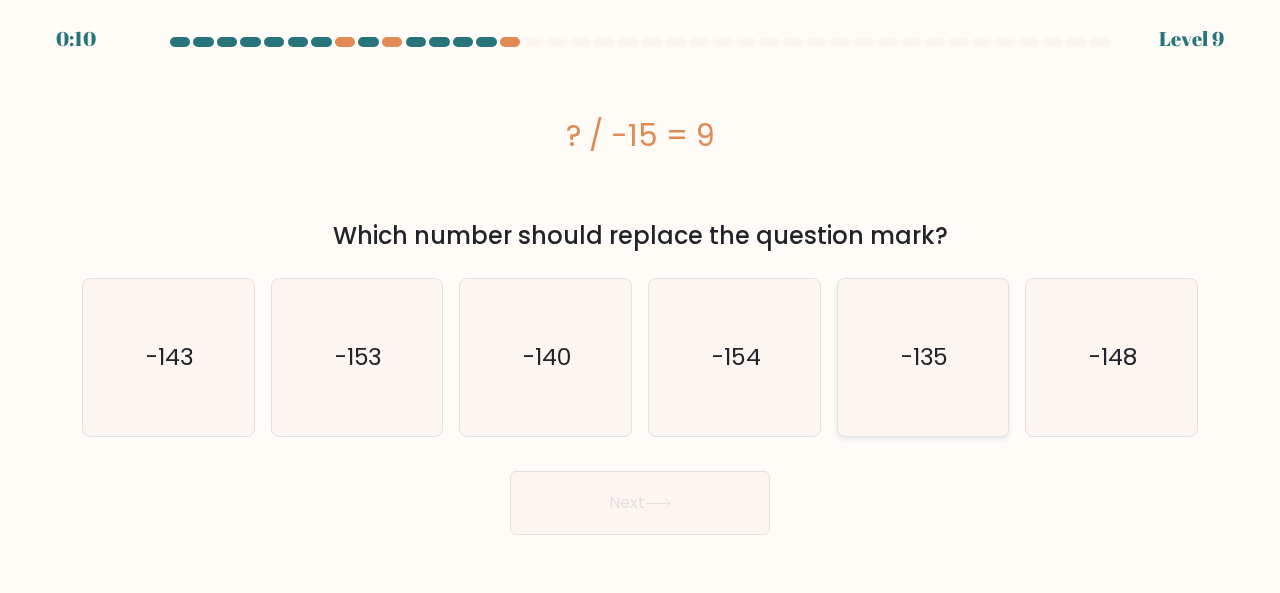 click on "-135" 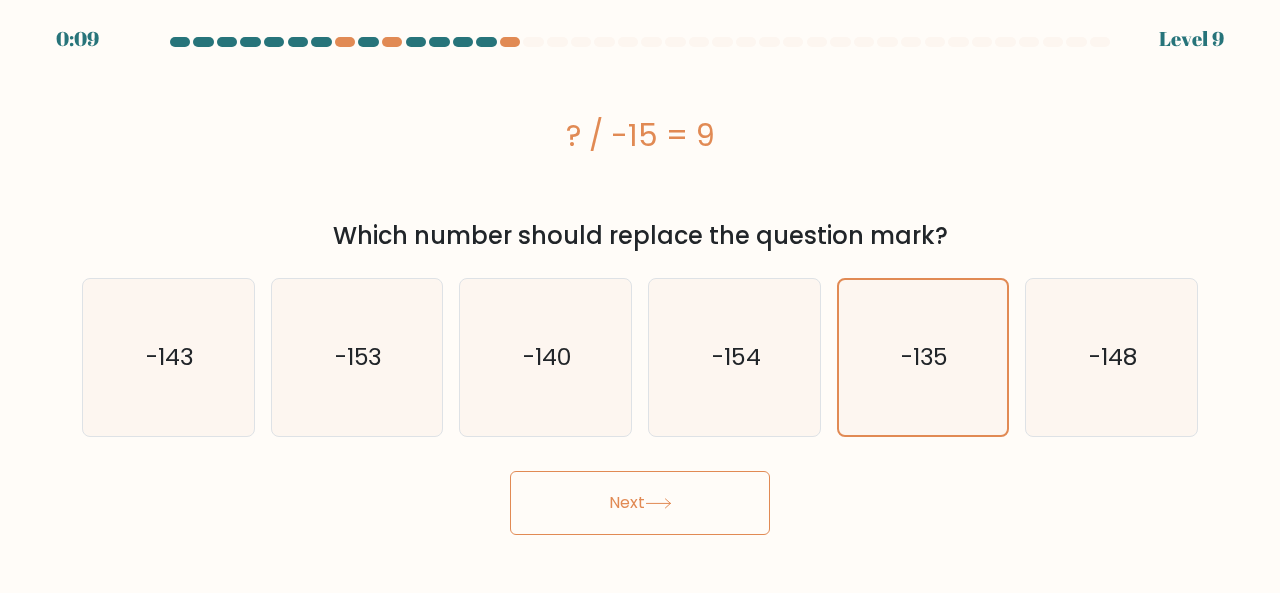 click on "Next" at bounding box center (640, 503) 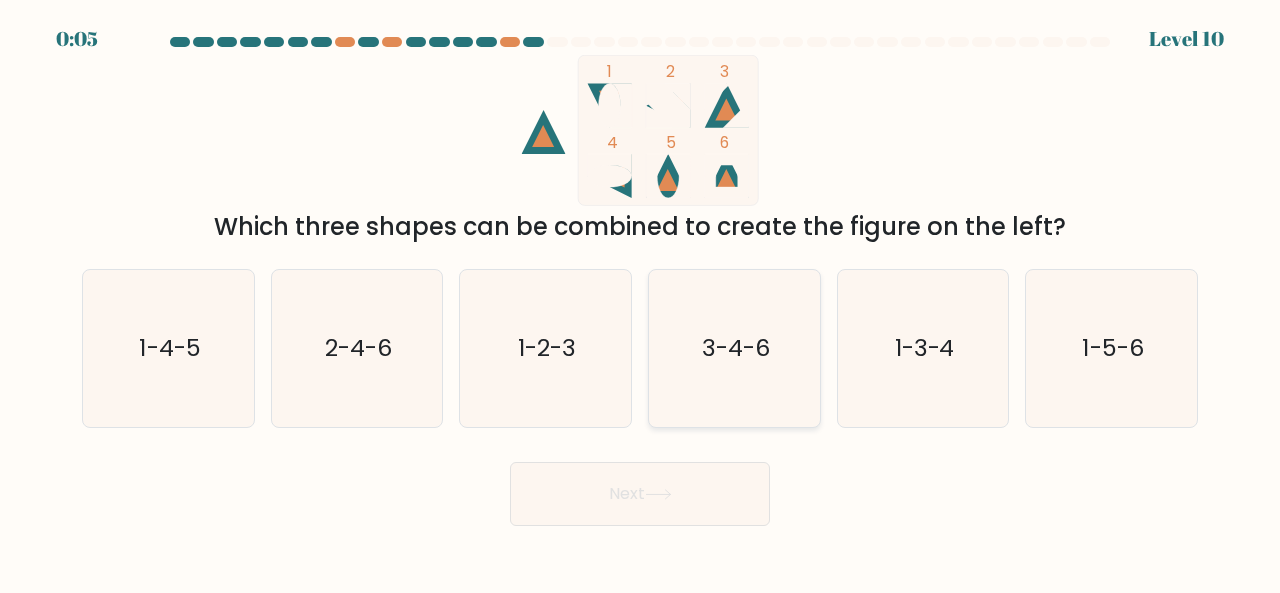 click on "3-4-6" 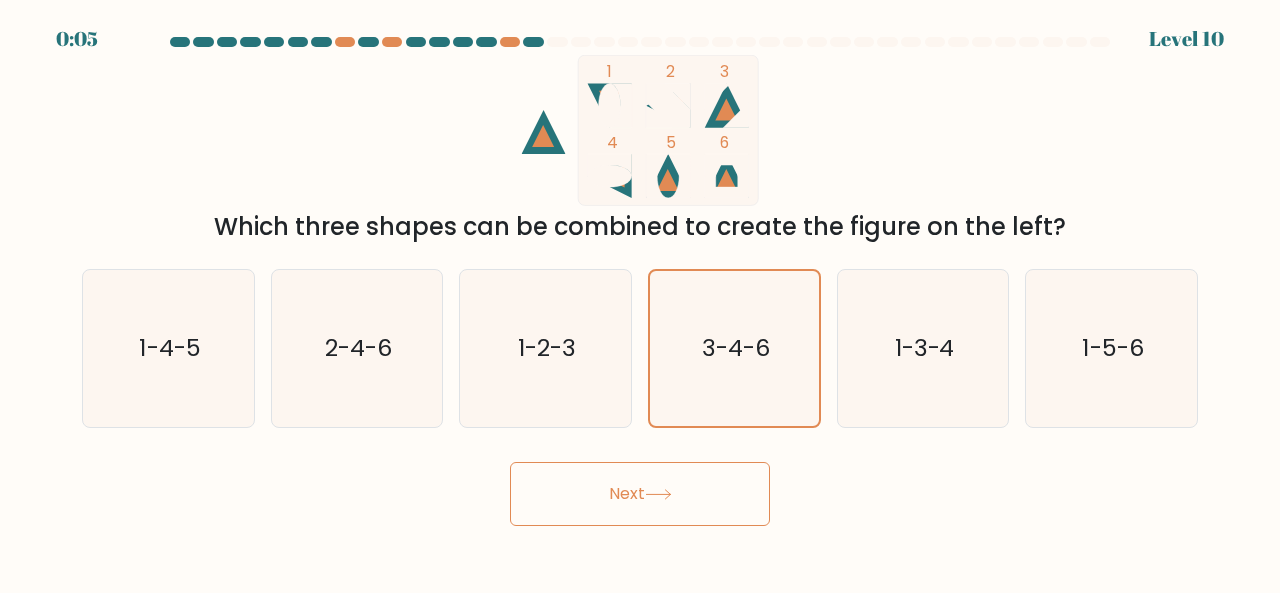 click on "Next" at bounding box center (640, 494) 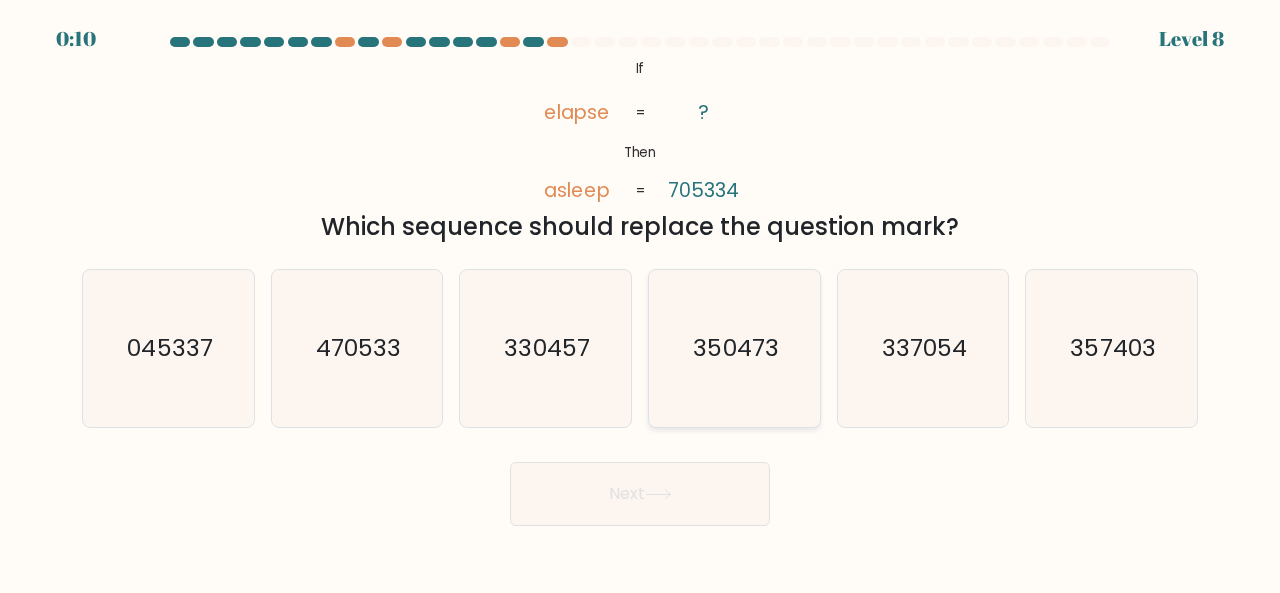 click on "350473" 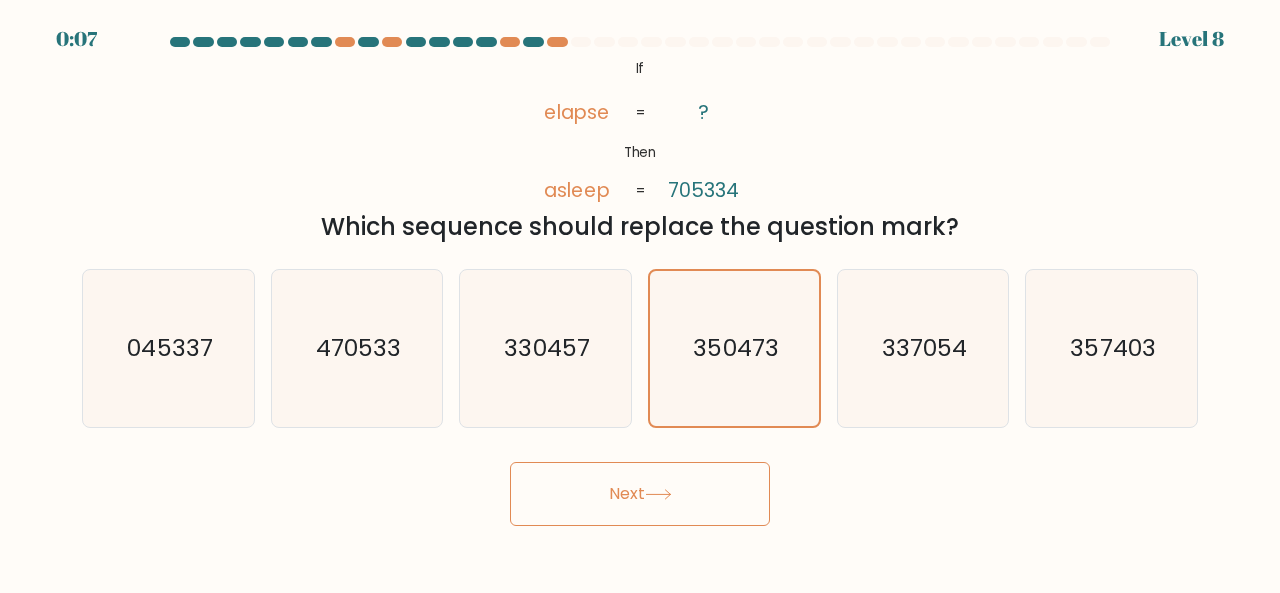 click on "Next" at bounding box center [640, 494] 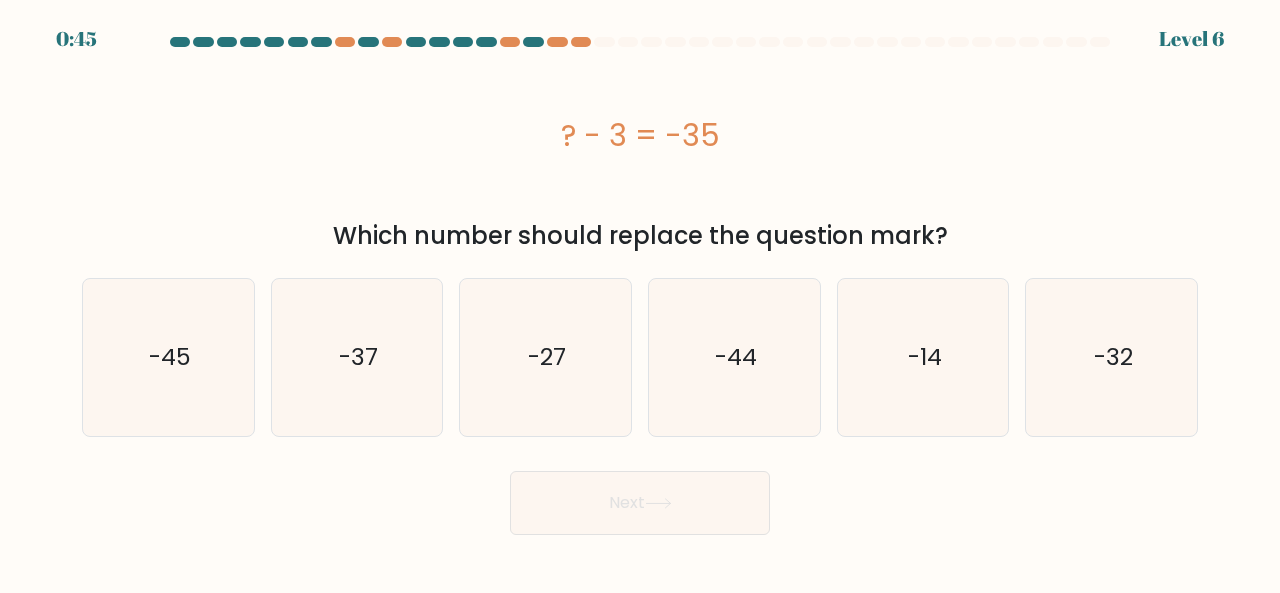 drag, startPoint x: 716, startPoint y: 132, endPoint x: 590, endPoint y: 132, distance: 126 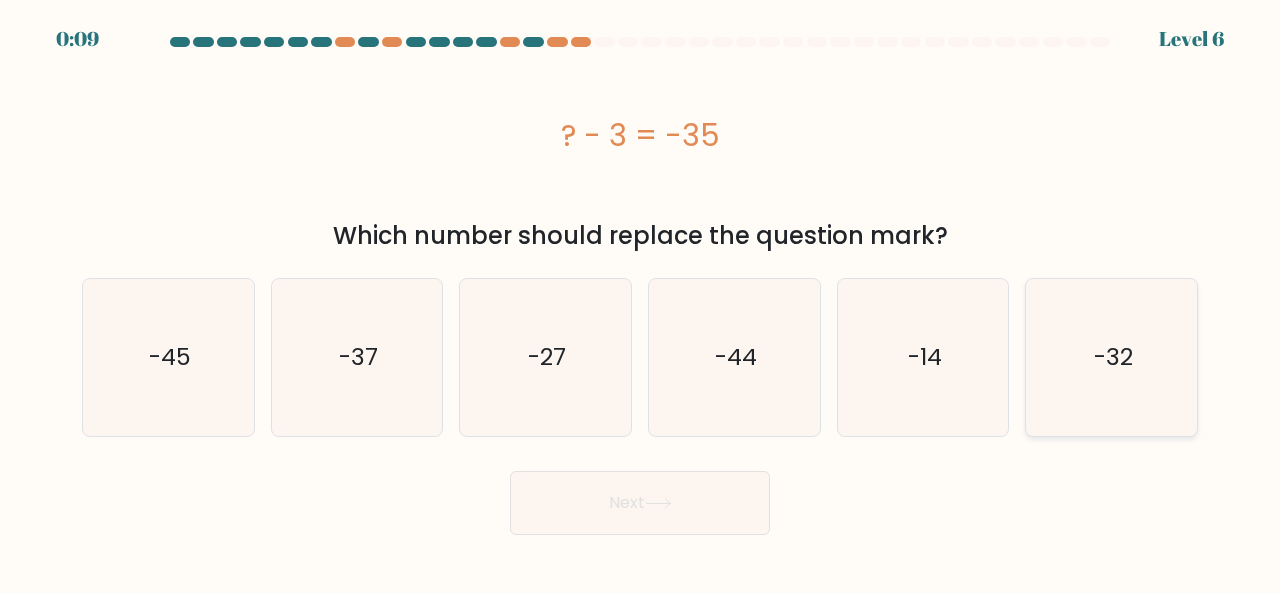 click on "-32" 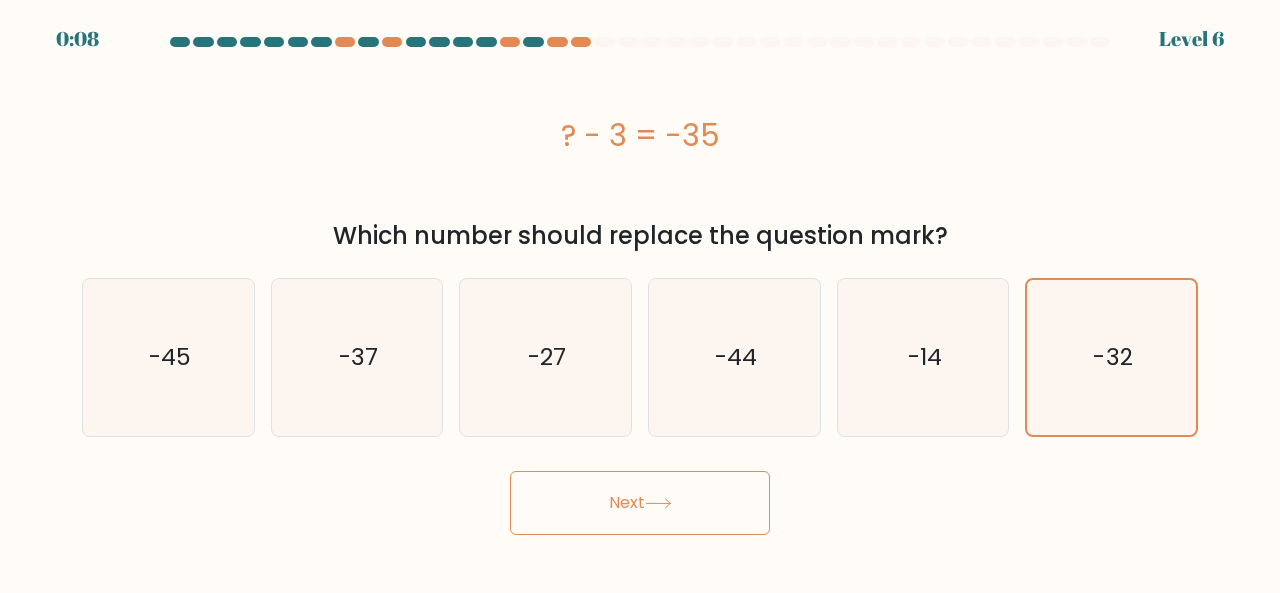 click on "Next" at bounding box center [640, 503] 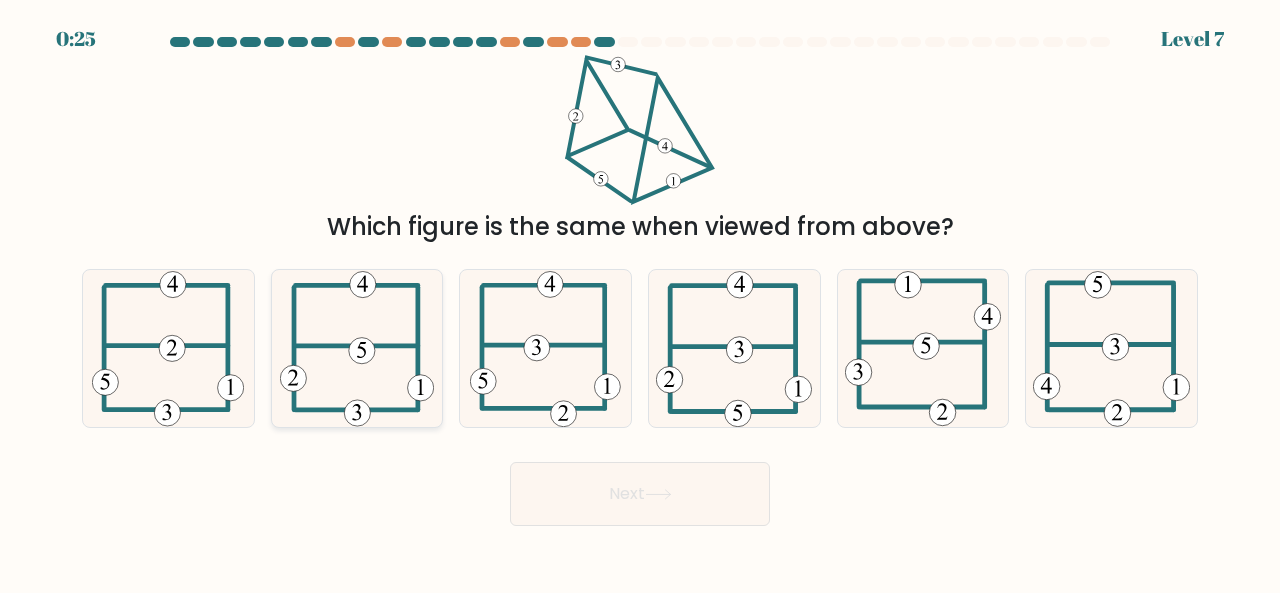 click 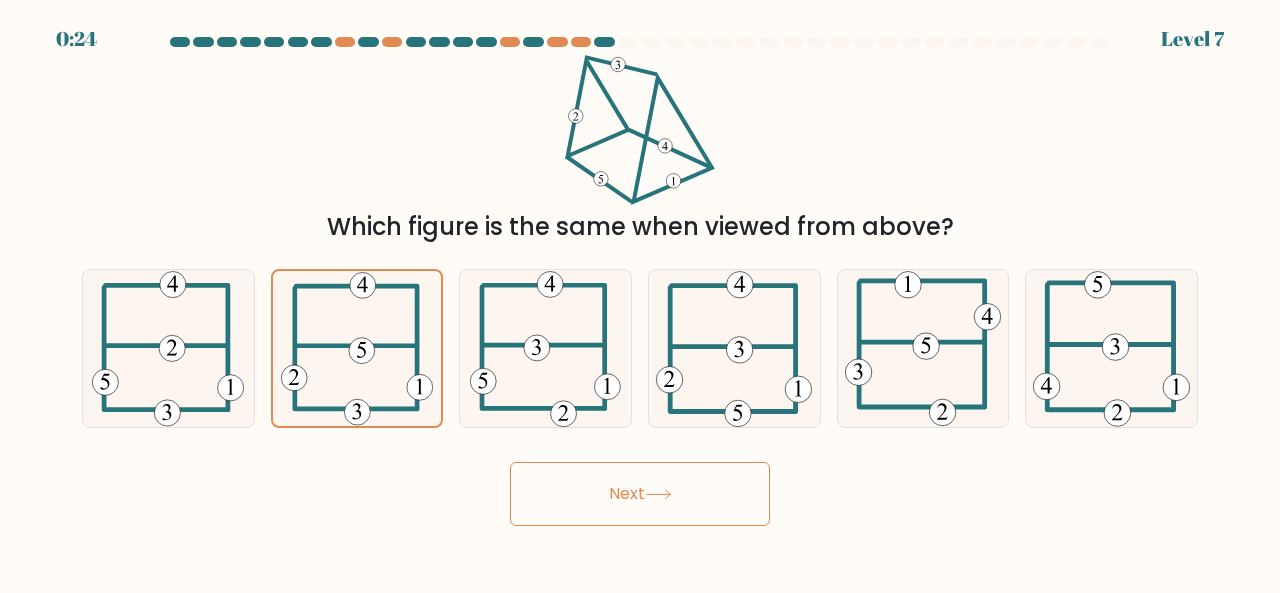 click on "Next" at bounding box center [640, 494] 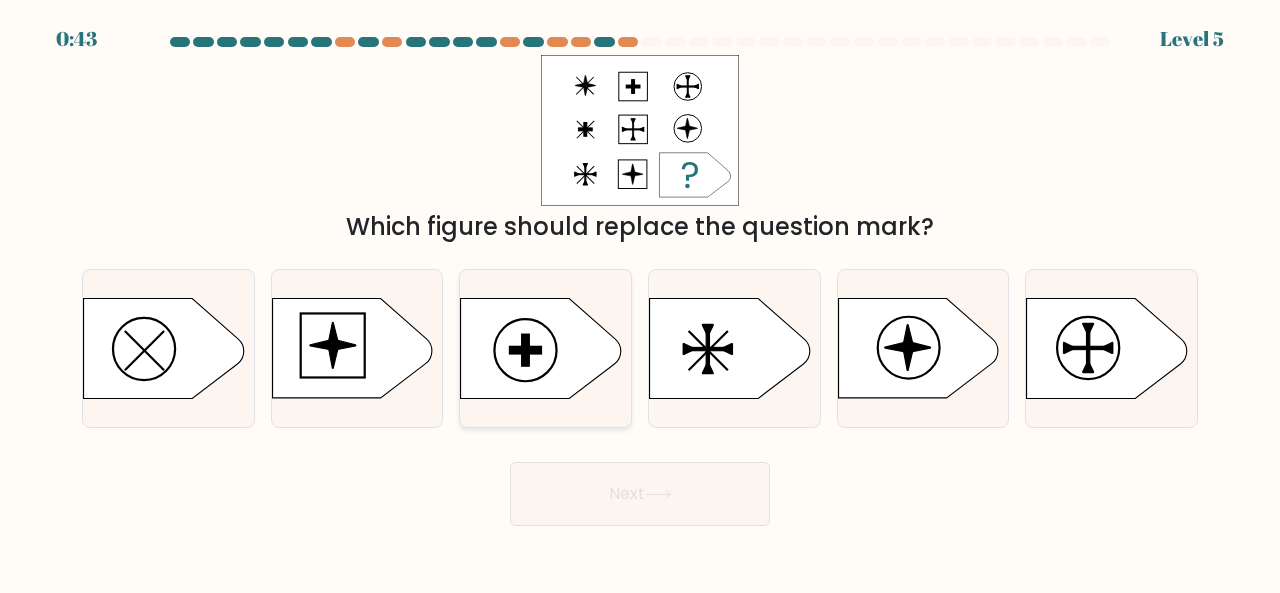 click 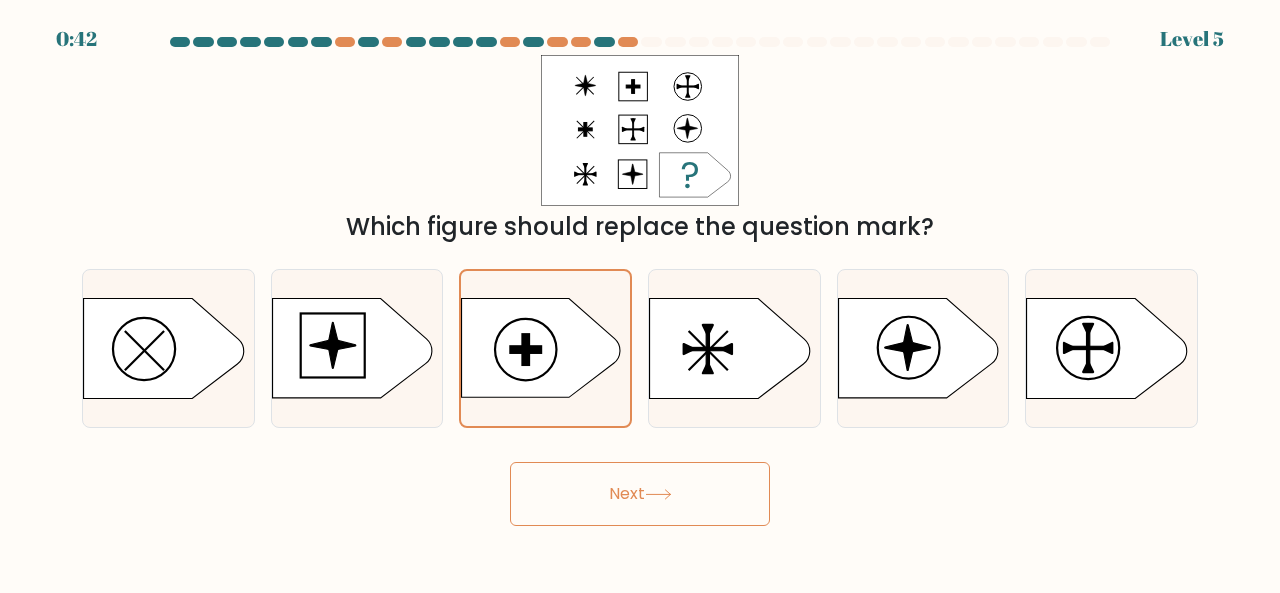 click on "Next" at bounding box center [640, 494] 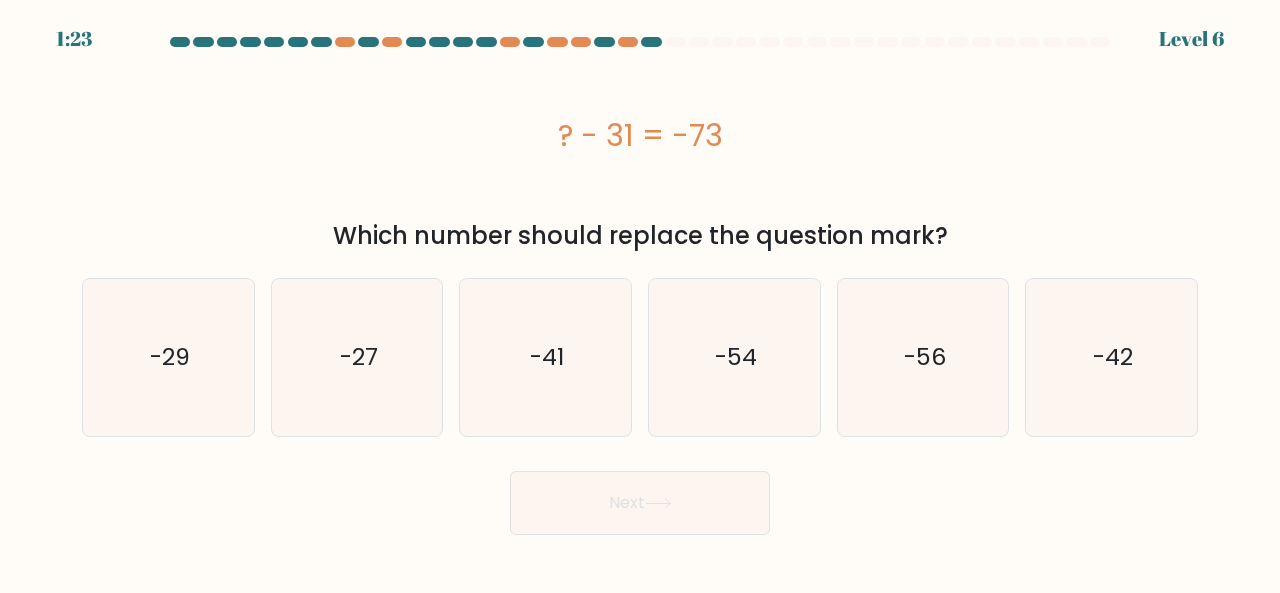 drag, startPoint x: 744, startPoint y: 125, endPoint x: 556, endPoint y: 134, distance: 188.2153 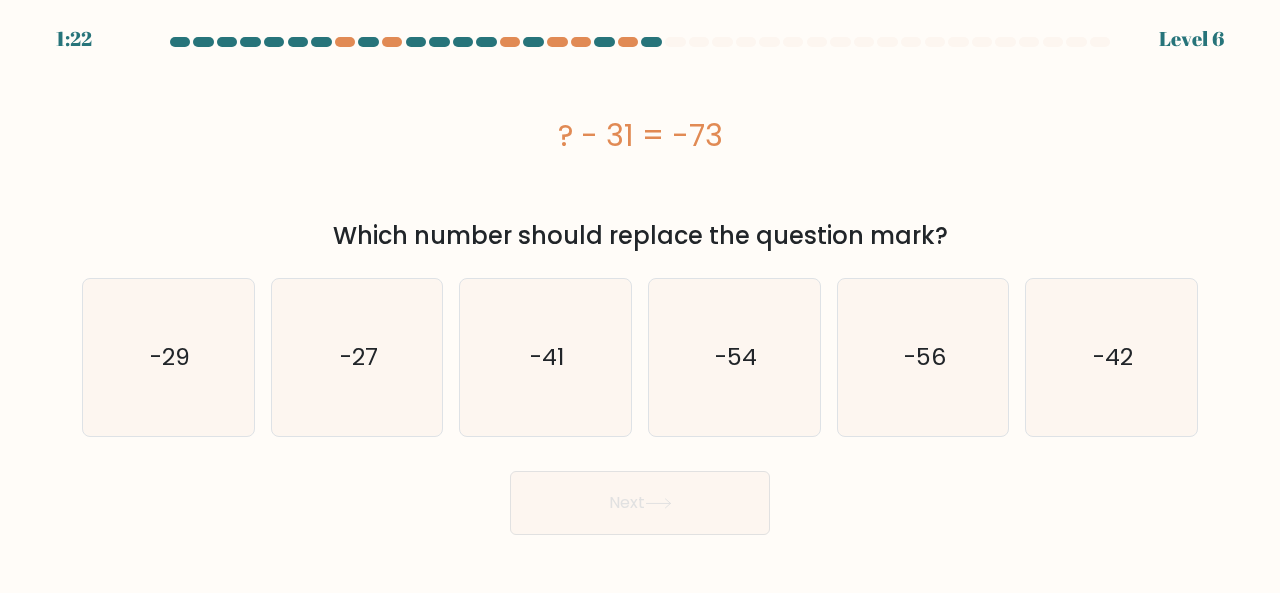 copy on "? - 31 = -73" 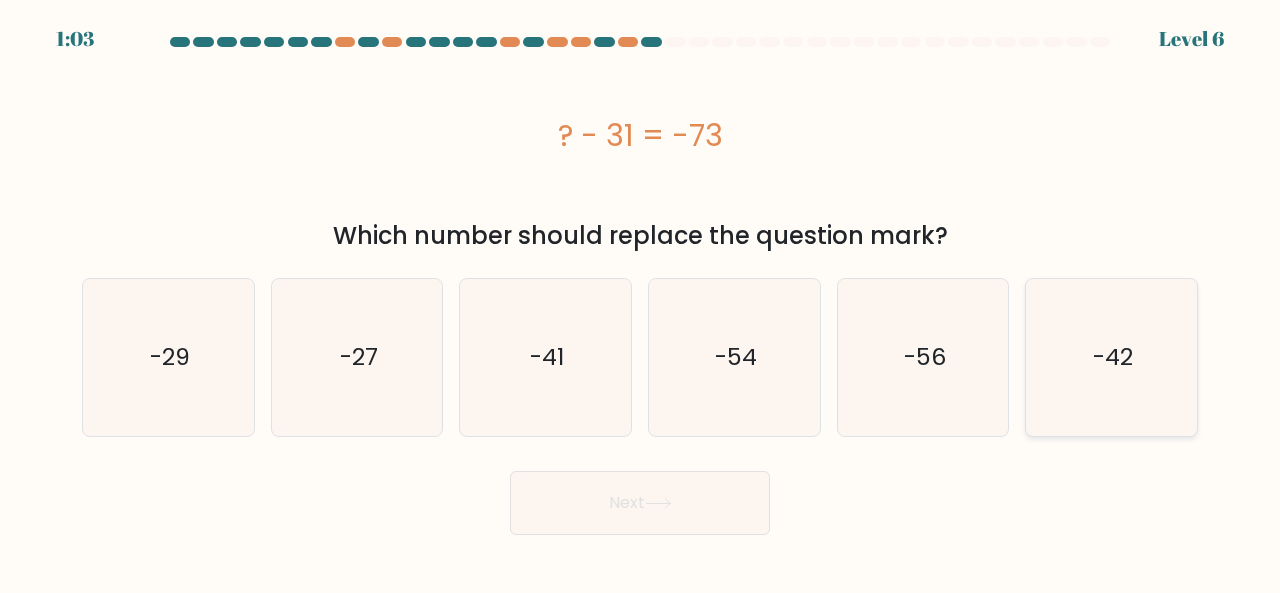 click on "-42" 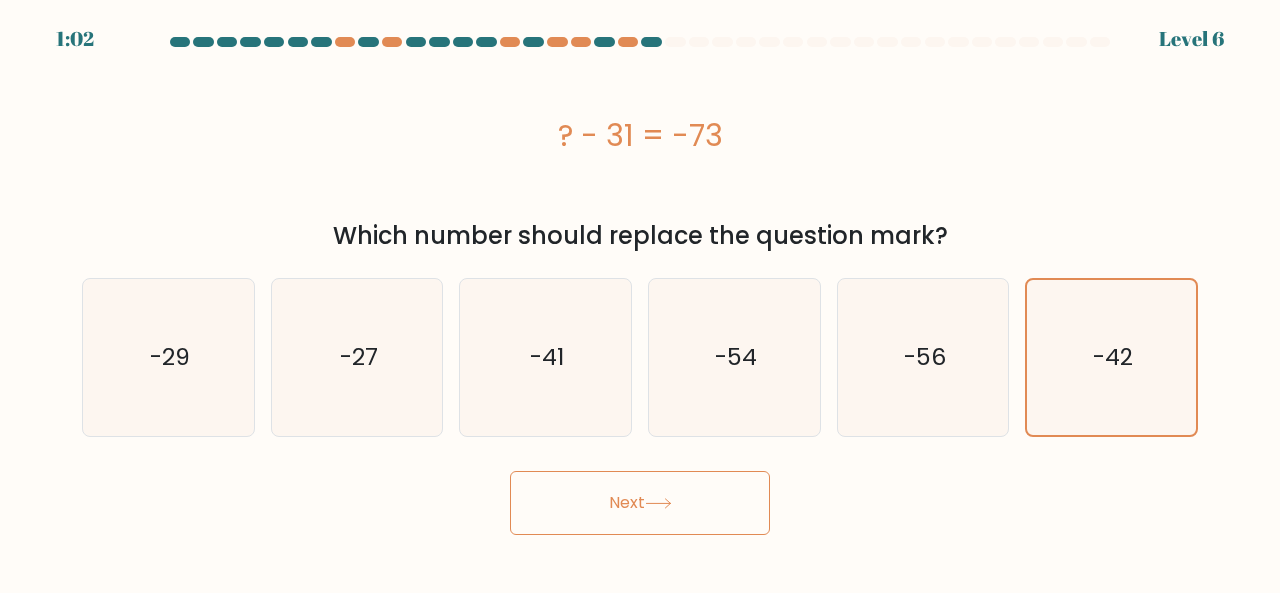 click on "Next" at bounding box center [640, 503] 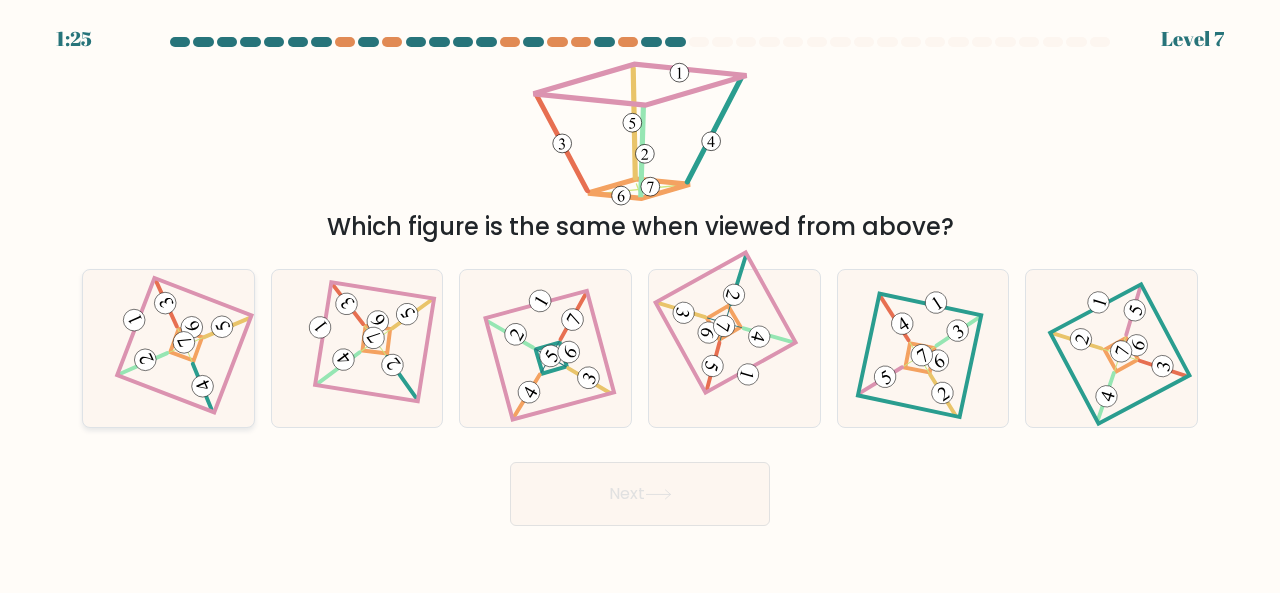 click 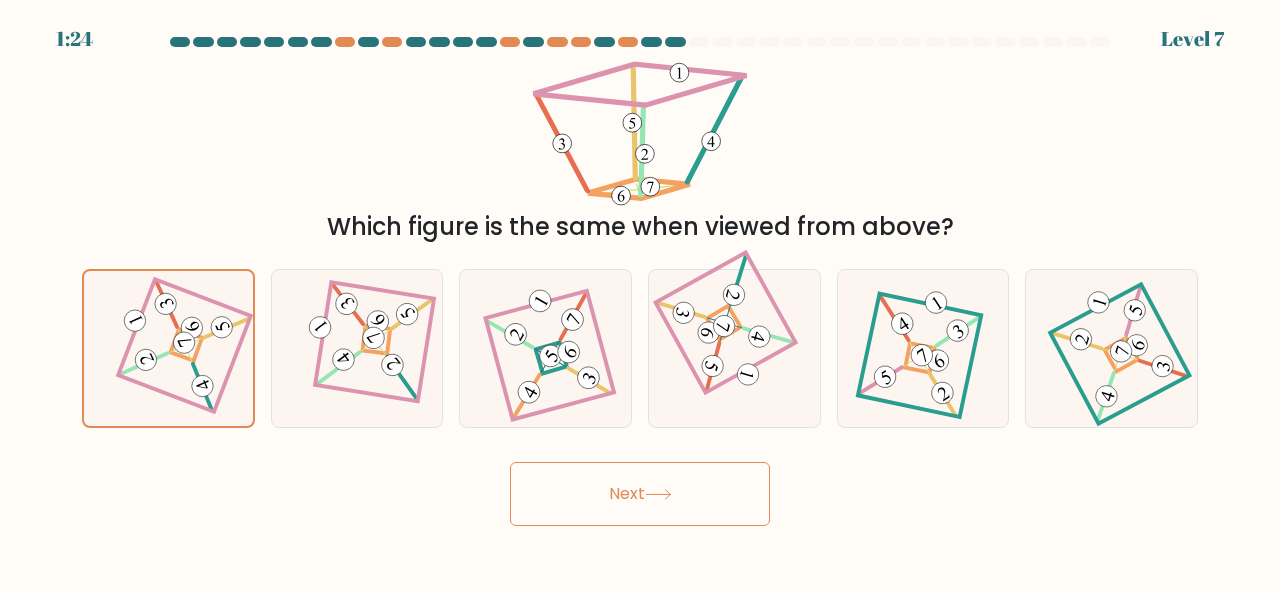 click on "Next" at bounding box center (640, 494) 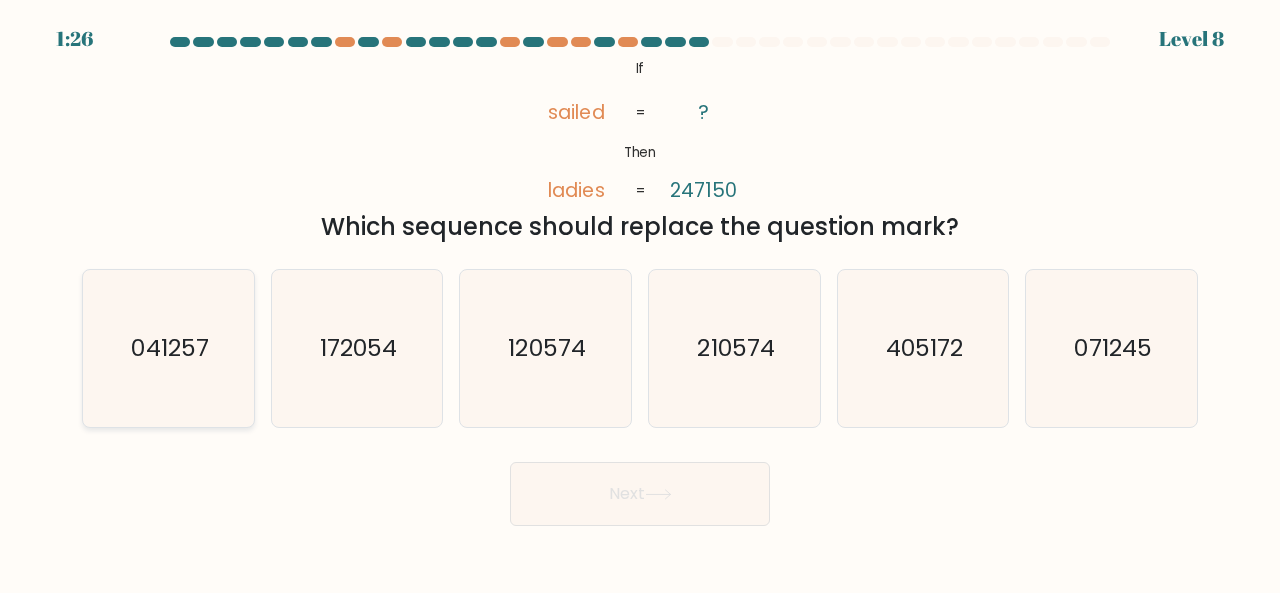click on "041257" 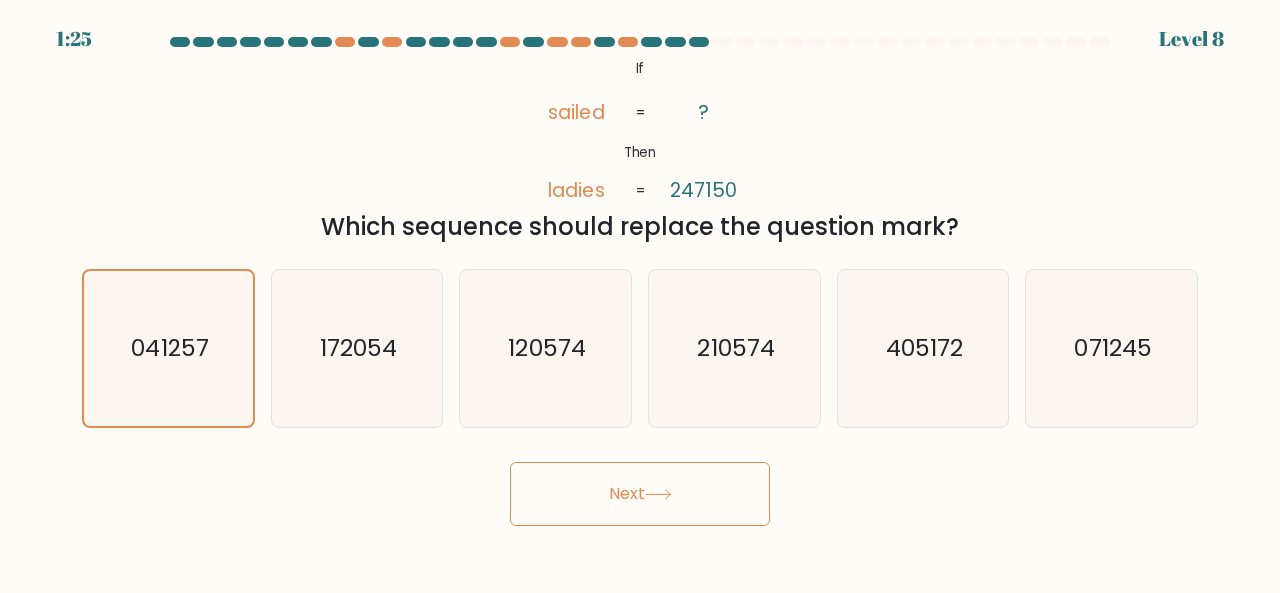 click on "Next" at bounding box center (640, 494) 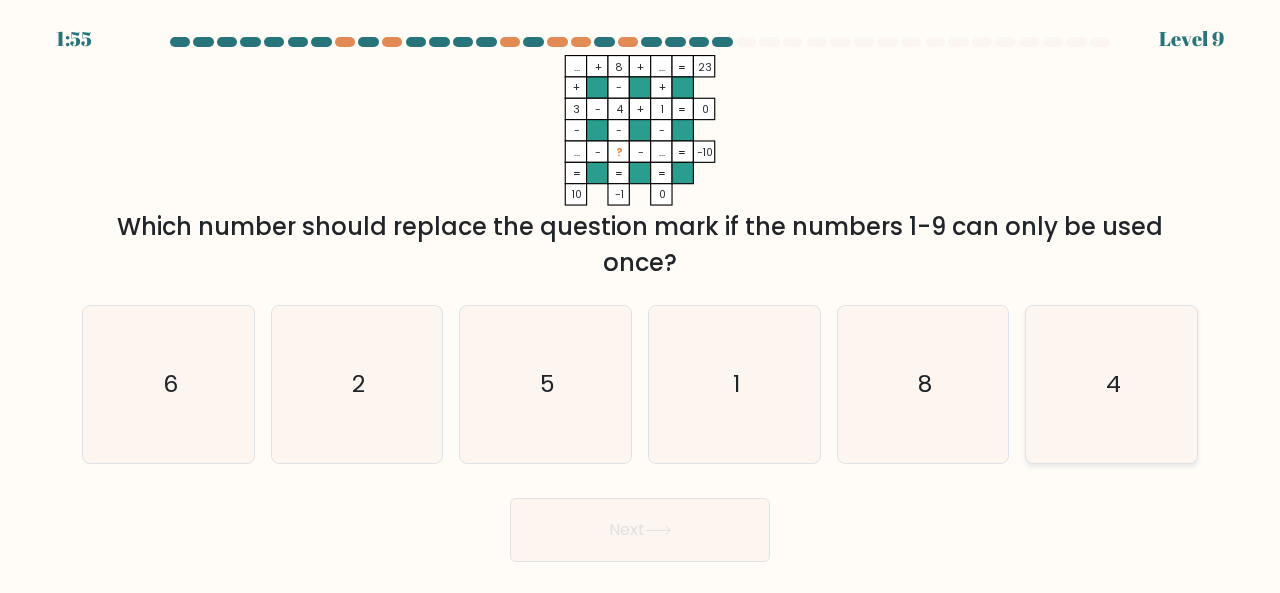 click on "4" 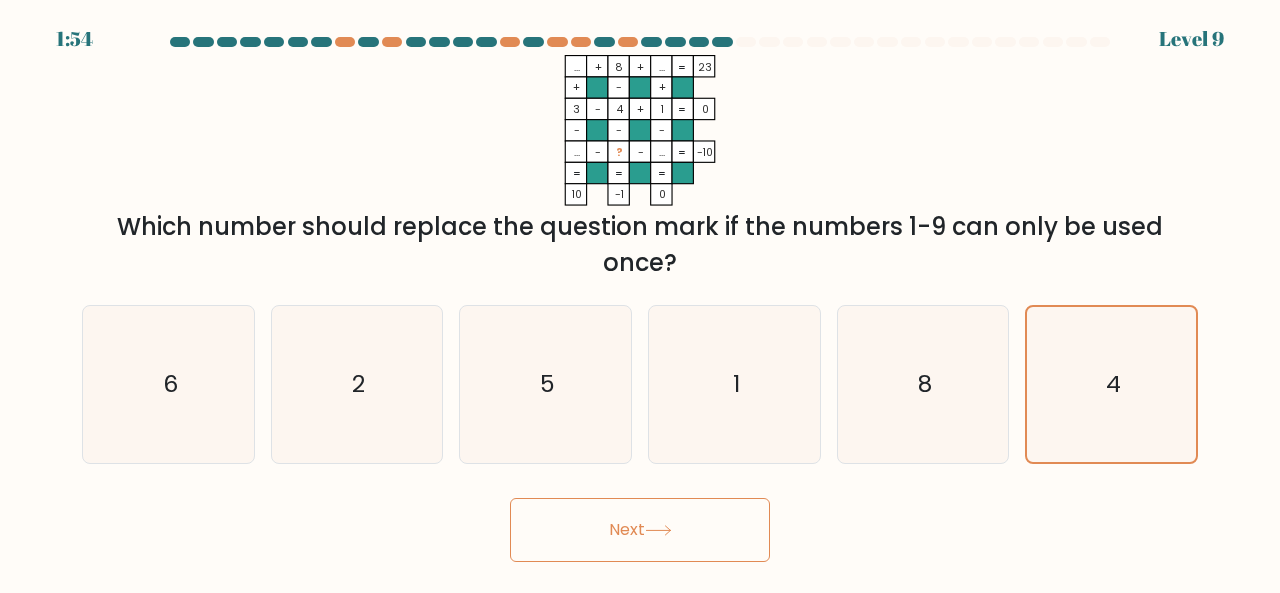 click on "Next" at bounding box center (640, 530) 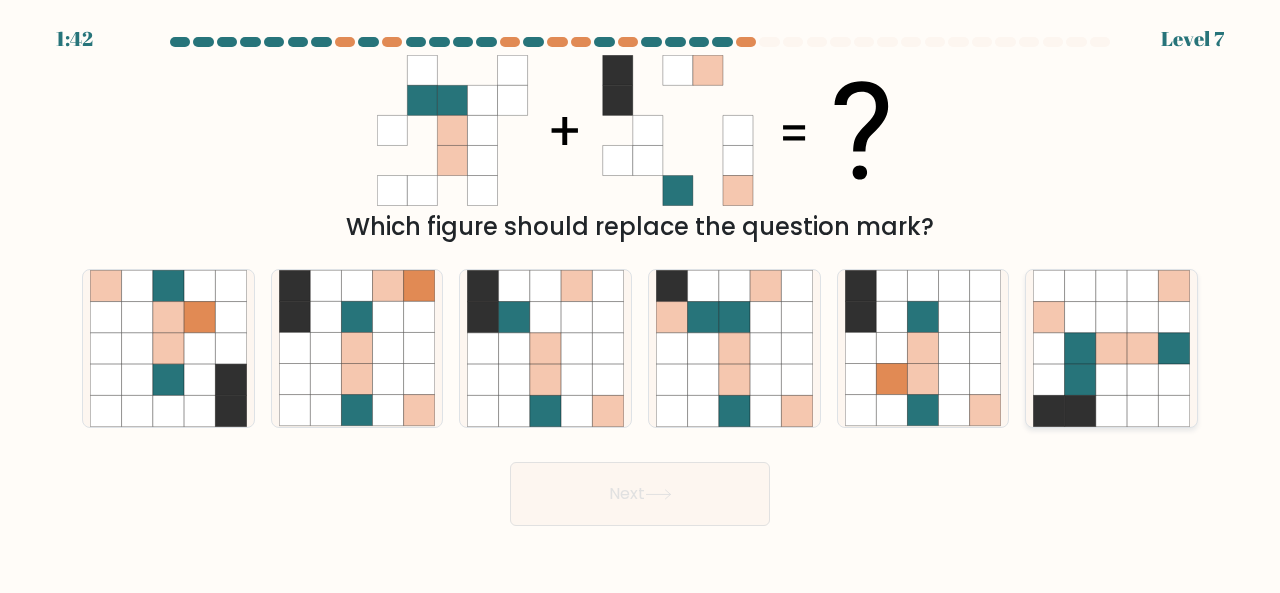 click 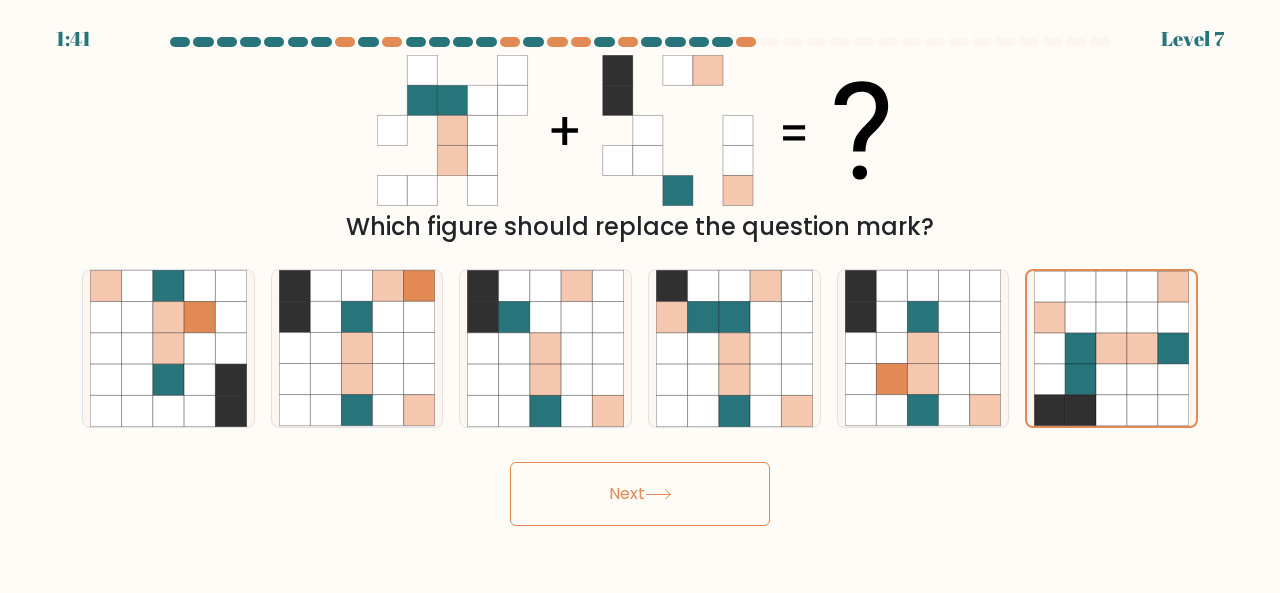 click on "Next" at bounding box center [640, 494] 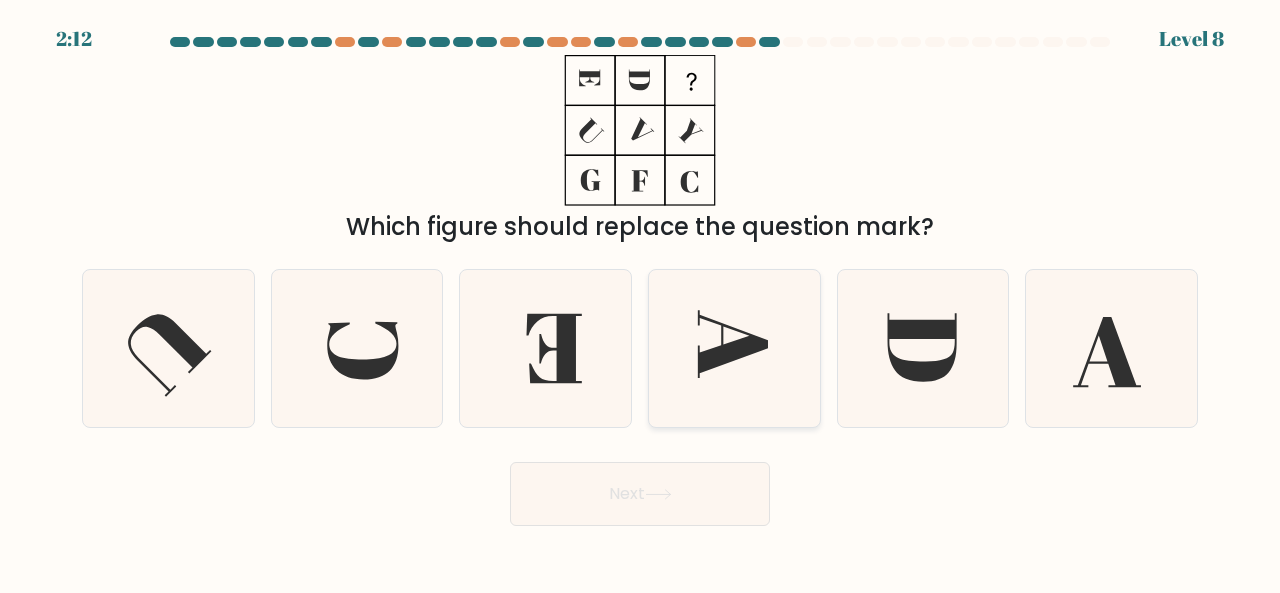 click 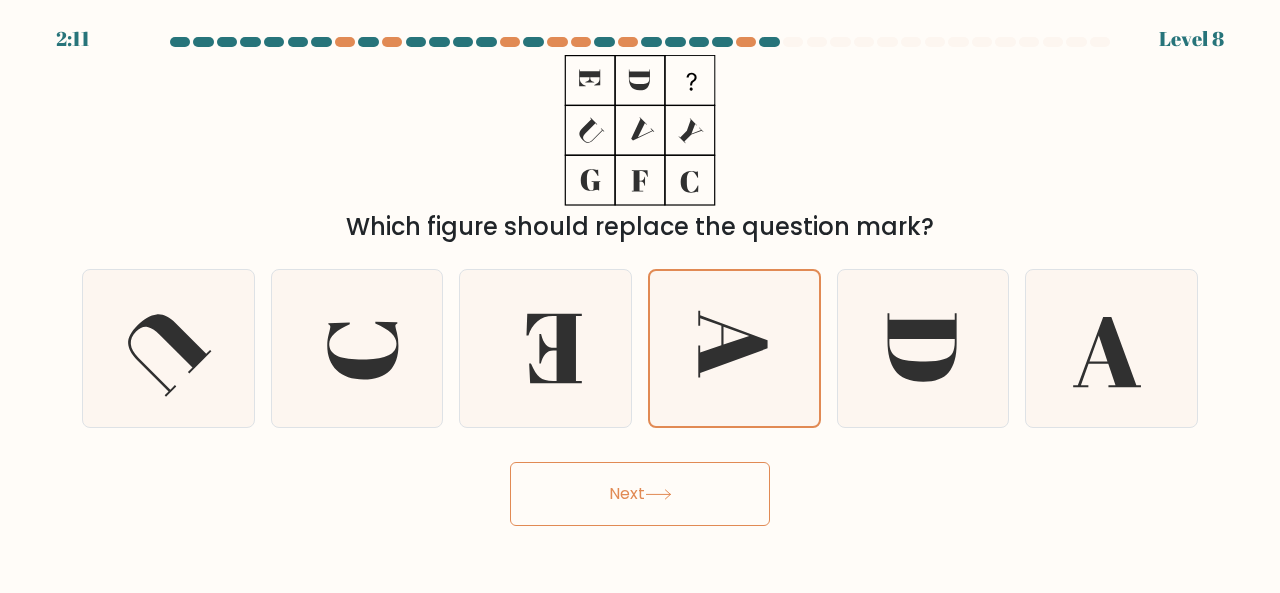 click on "Next" at bounding box center (640, 494) 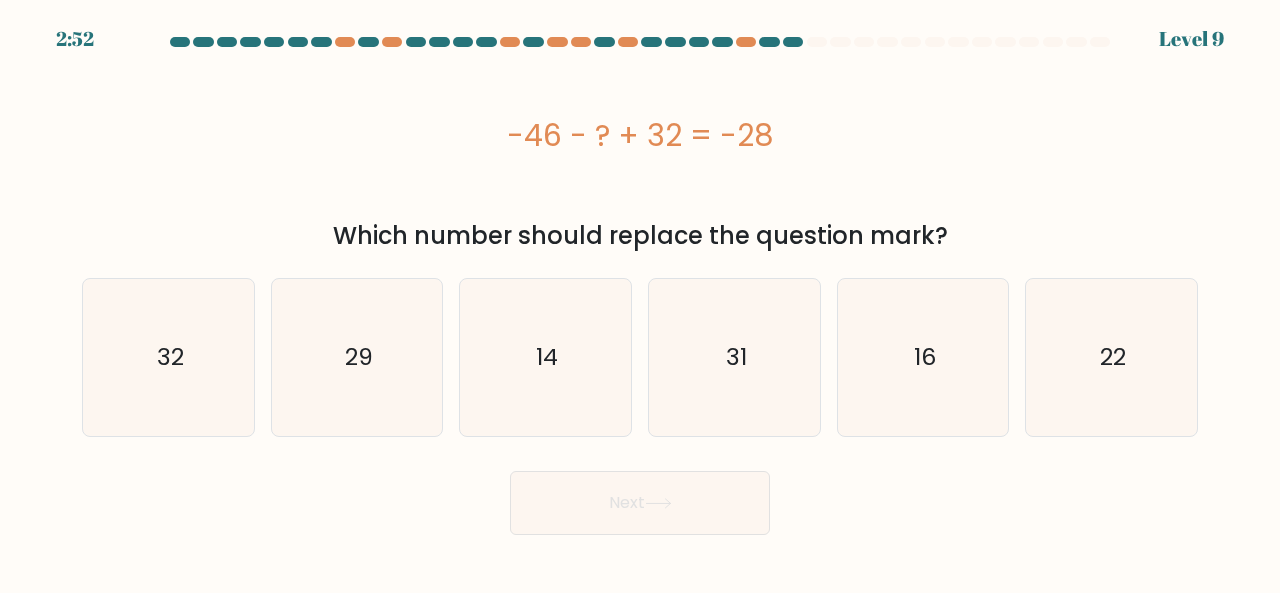 drag, startPoint x: 796, startPoint y: 148, endPoint x: 499, endPoint y: 179, distance: 298.61346 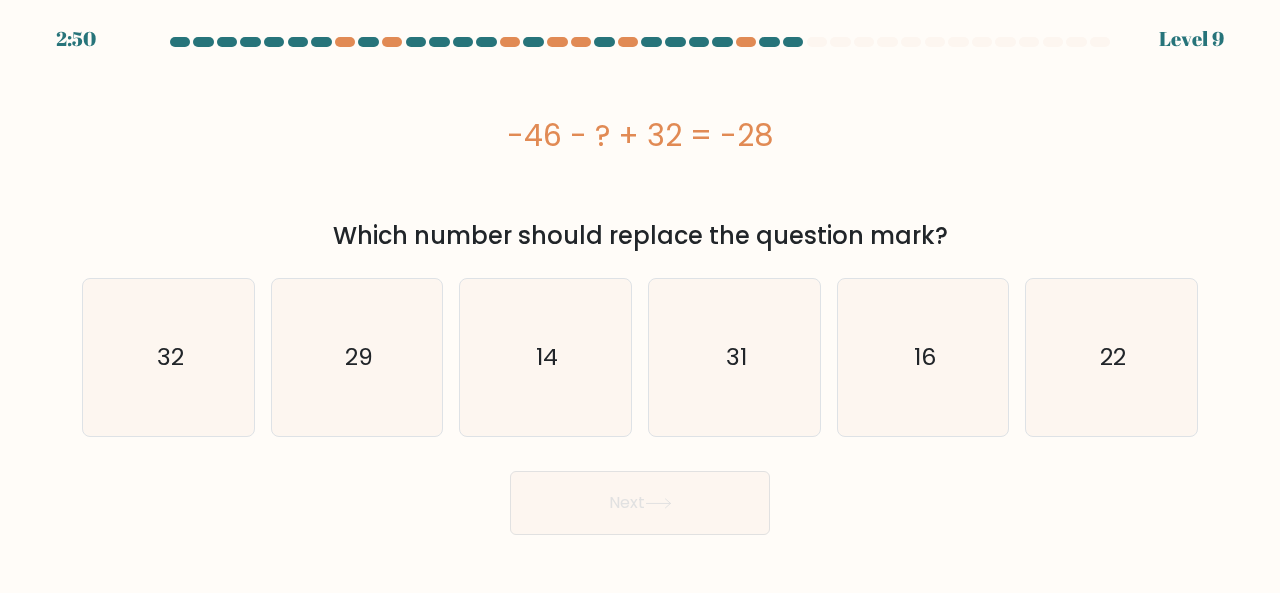 copy on "-46 - ? + 32 = -28" 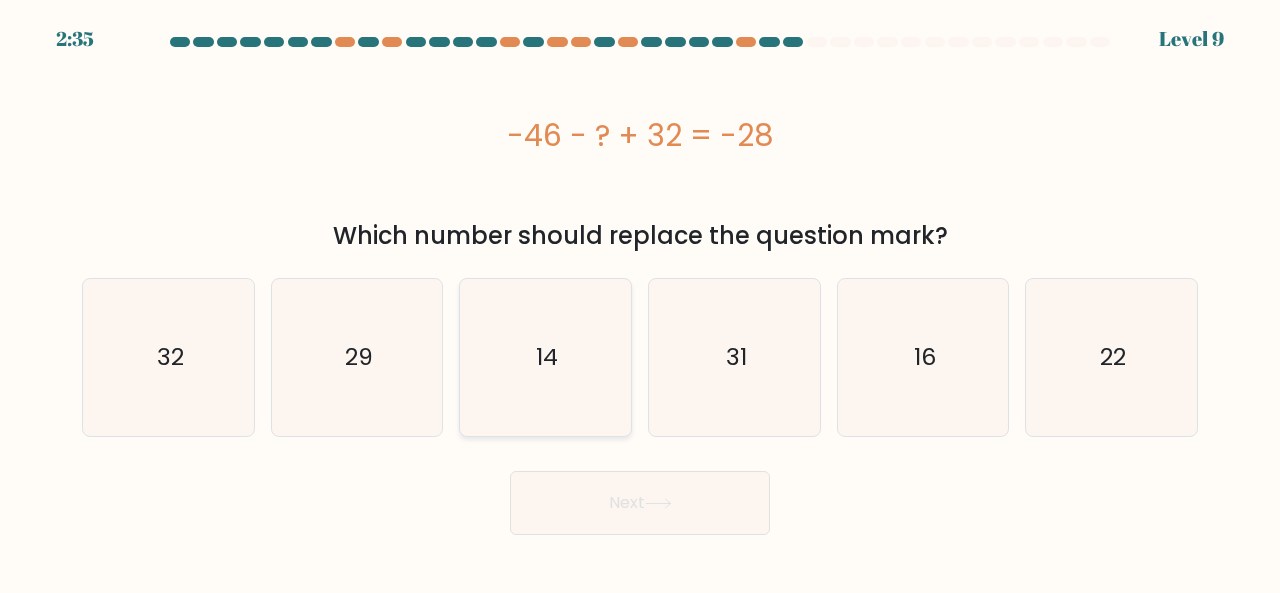 click on "14" 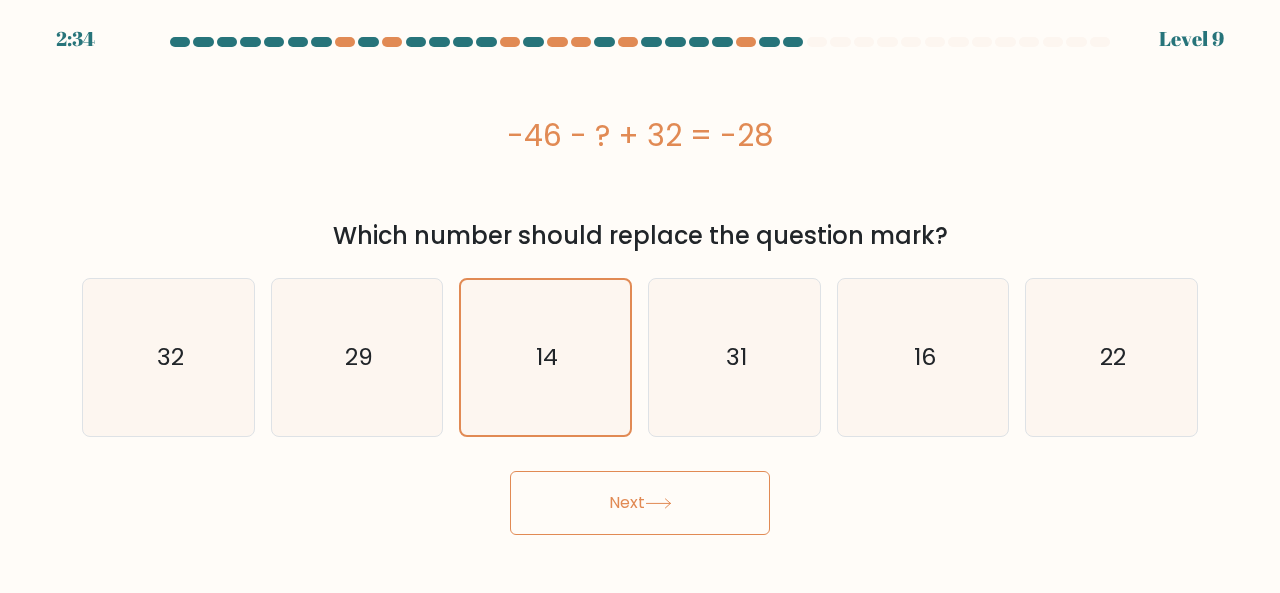 click on "Next" at bounding box center (640, 503) 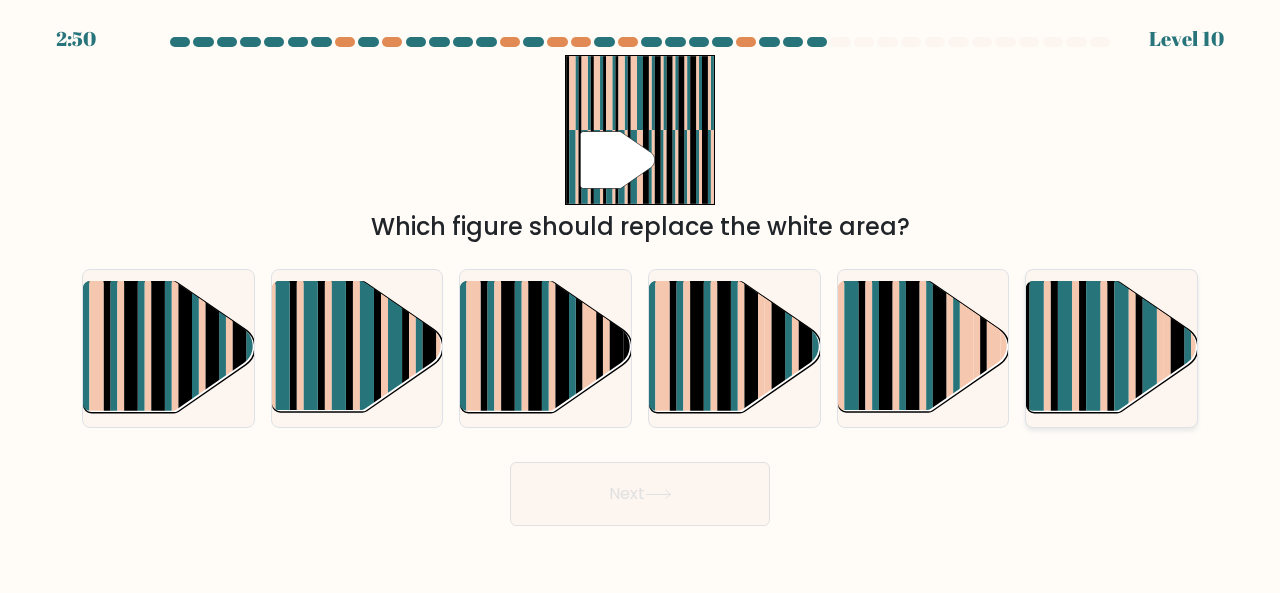 click 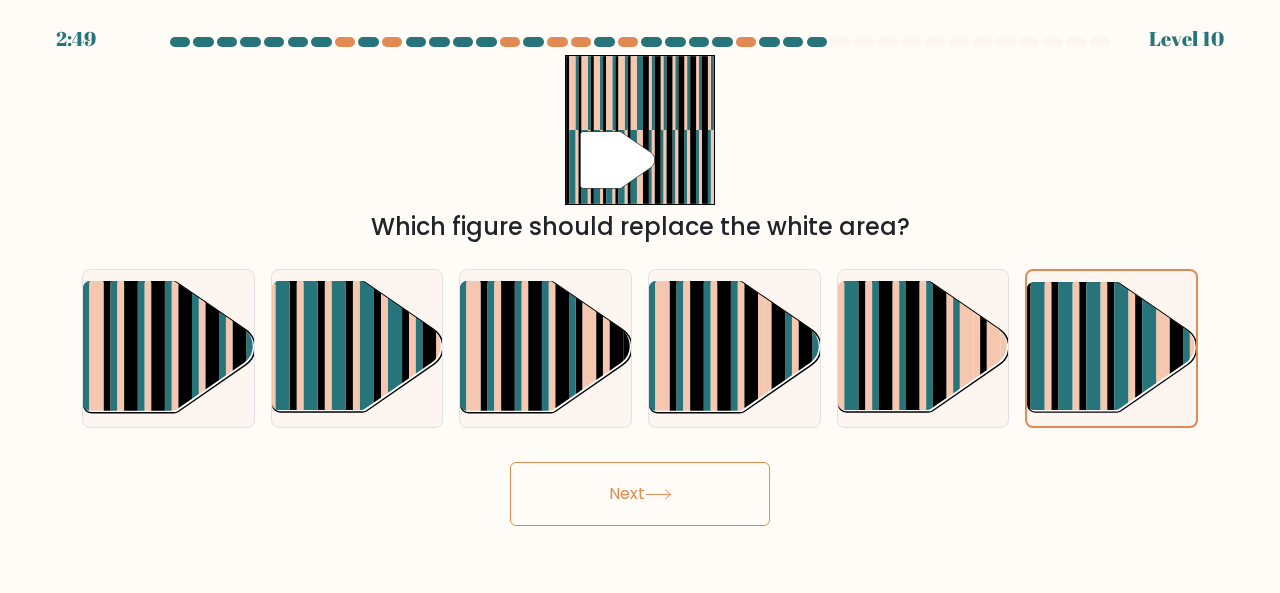 click on "Next" at bounding box center [640, 494] 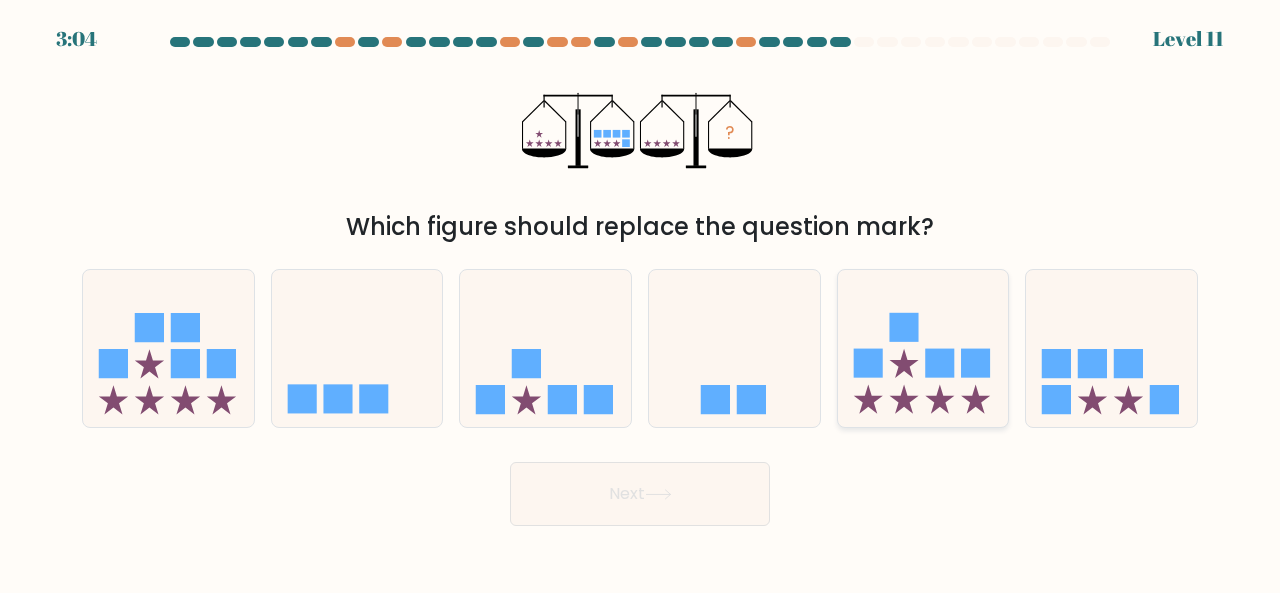 click 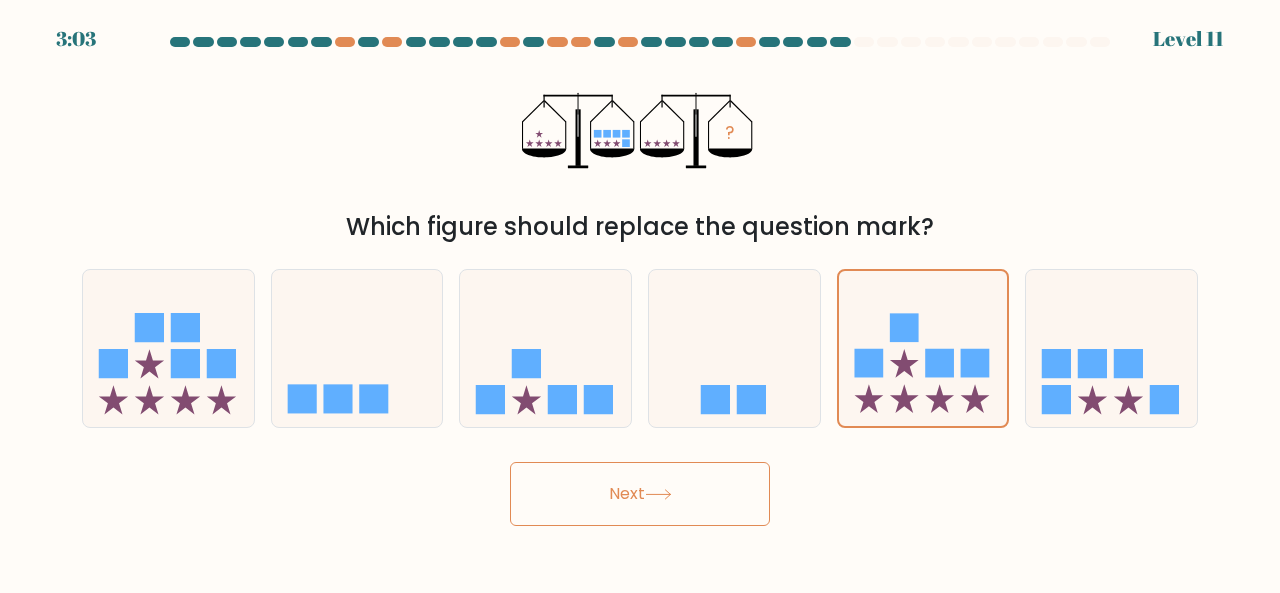 click on "Next" at bounding box center [640, 494] 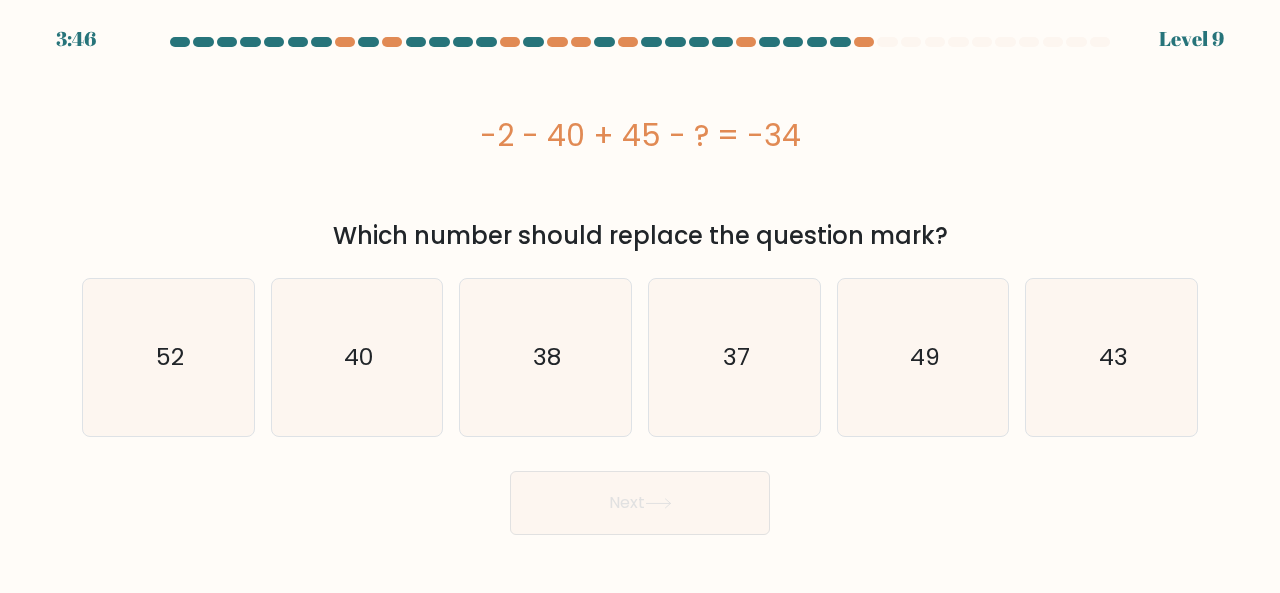 drag, startPoint x: 451, startPoint y: 127, endPoint x: 831, endPoint y: 110, distance: 380.38007 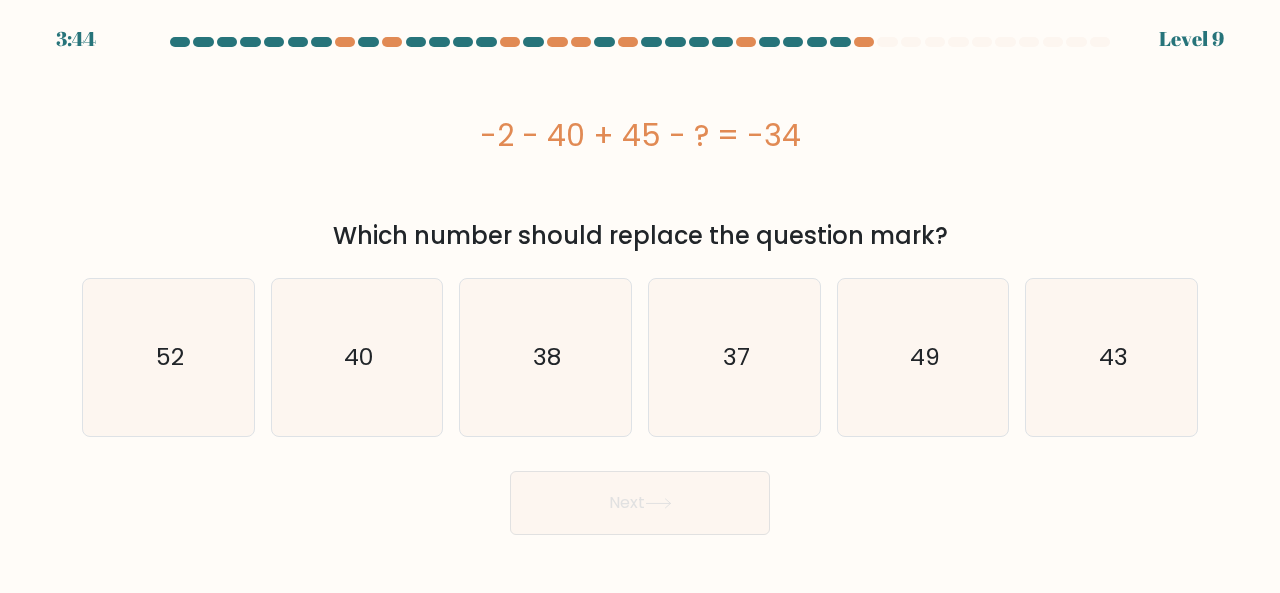 copy on "-2 - 40 + 45 - ? = -34" 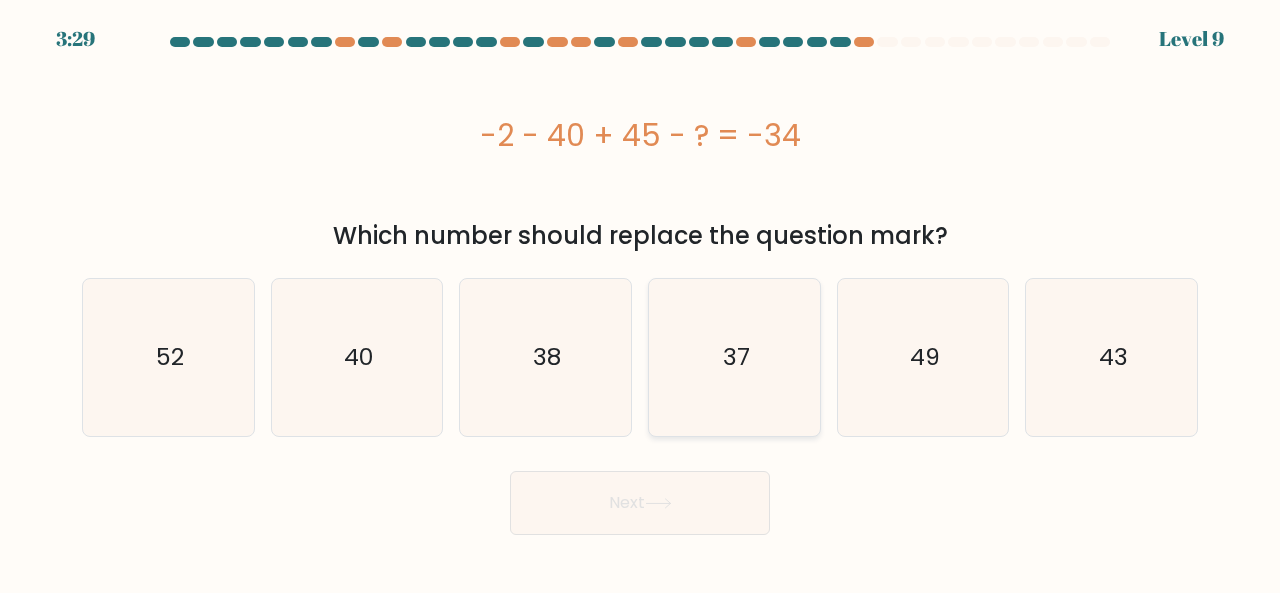click on "37" 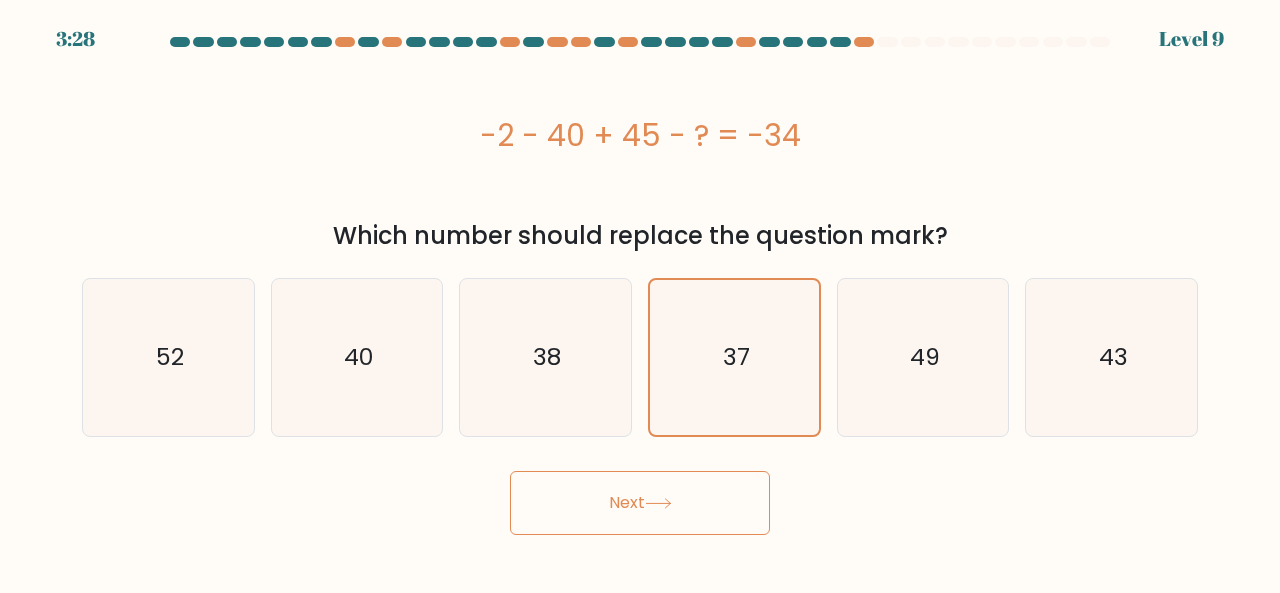 click on "Next" at bounding box center (640, 503) 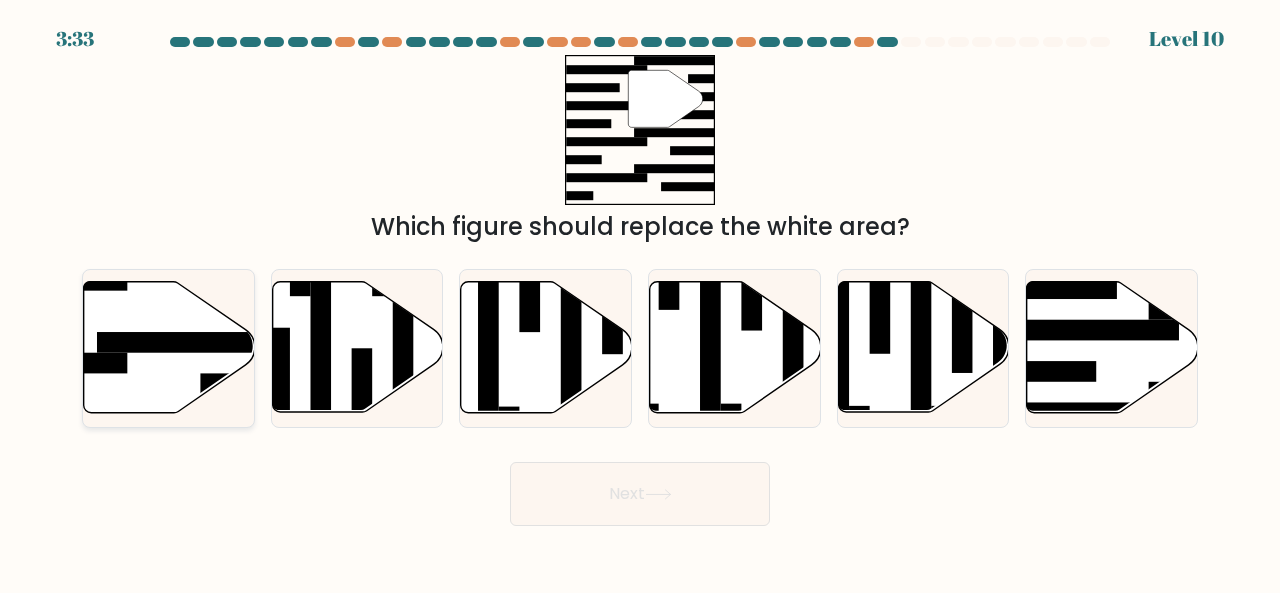 click 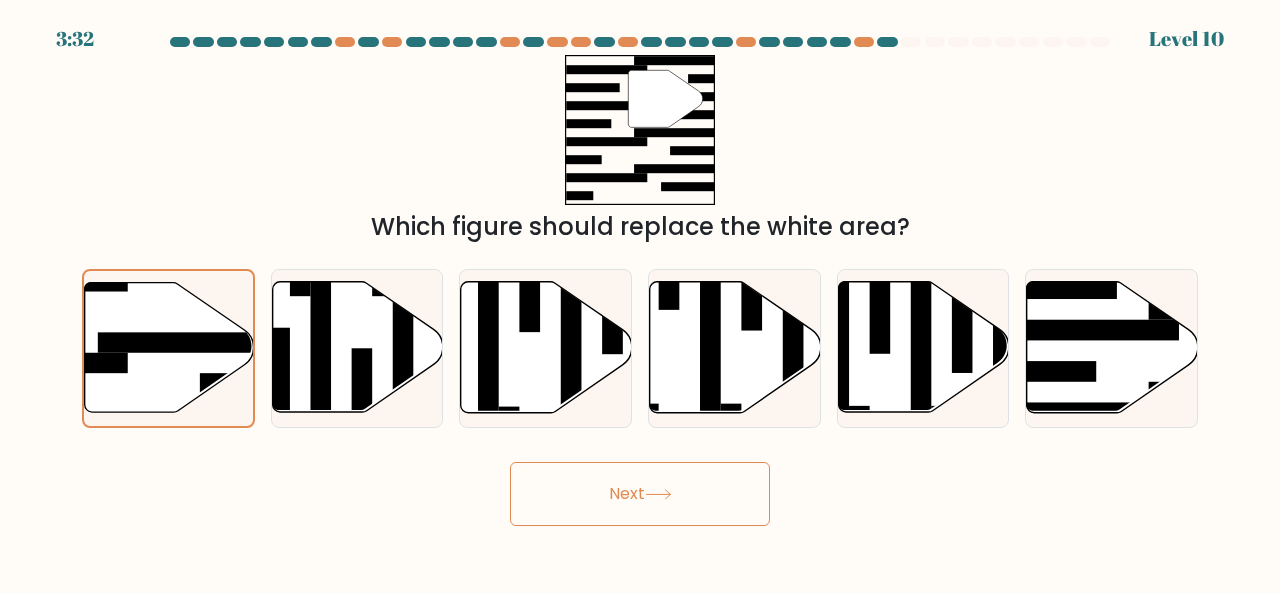 click on "Next" at bounding box center (640, 494) 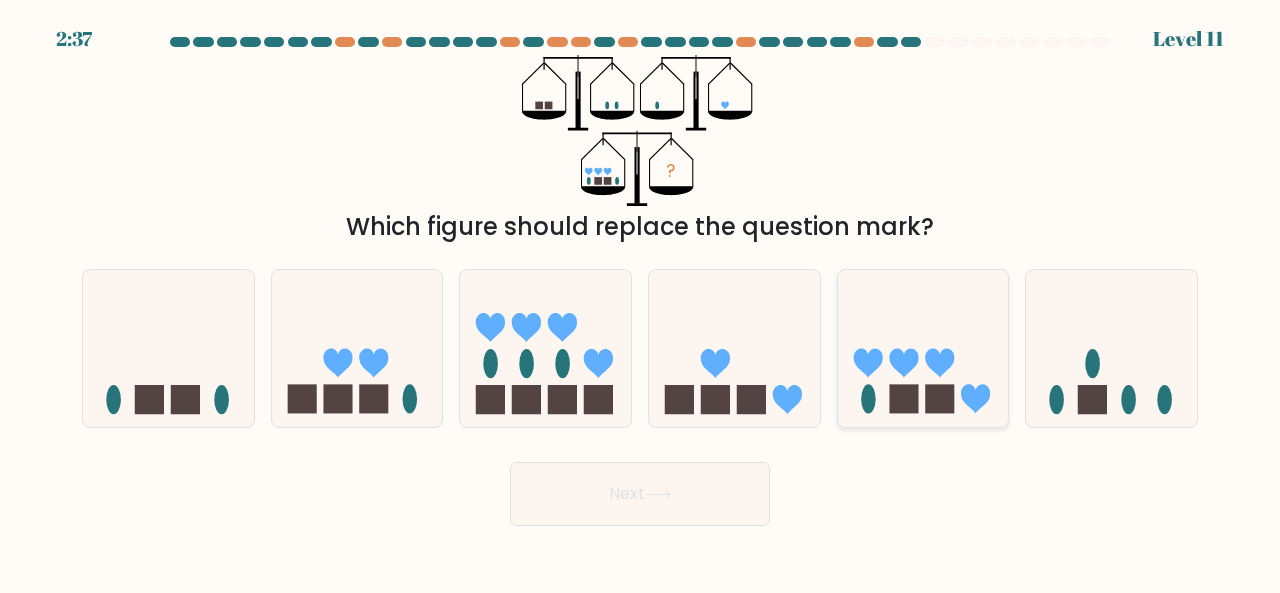 click 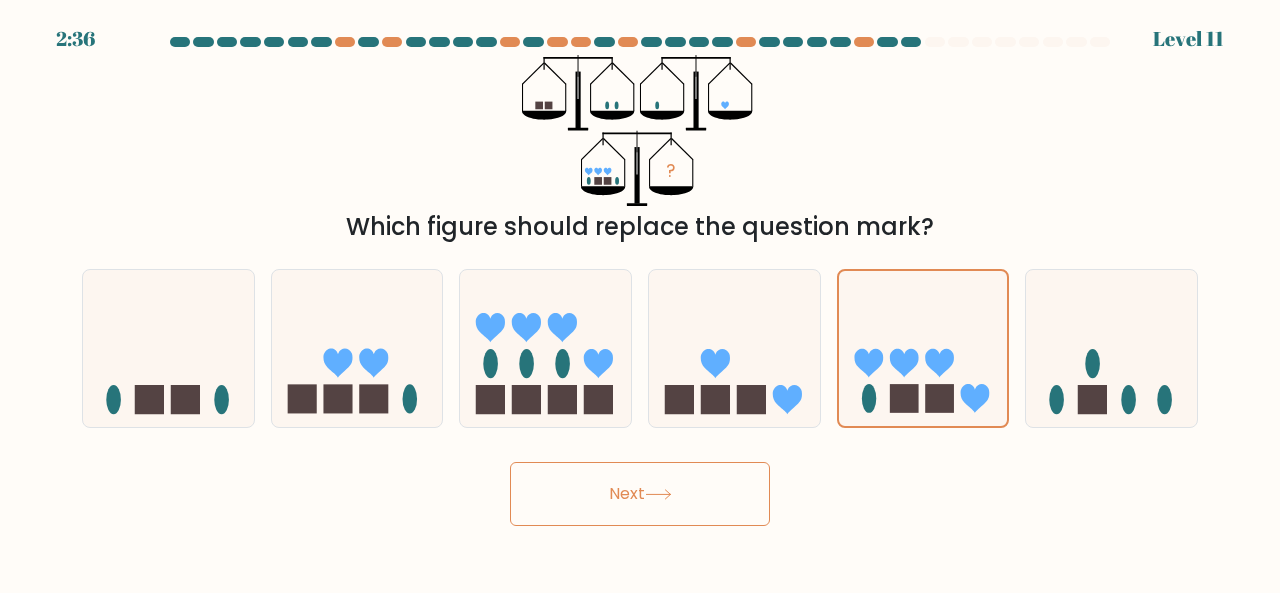 click on "Next" at bounding box center [640, 494] 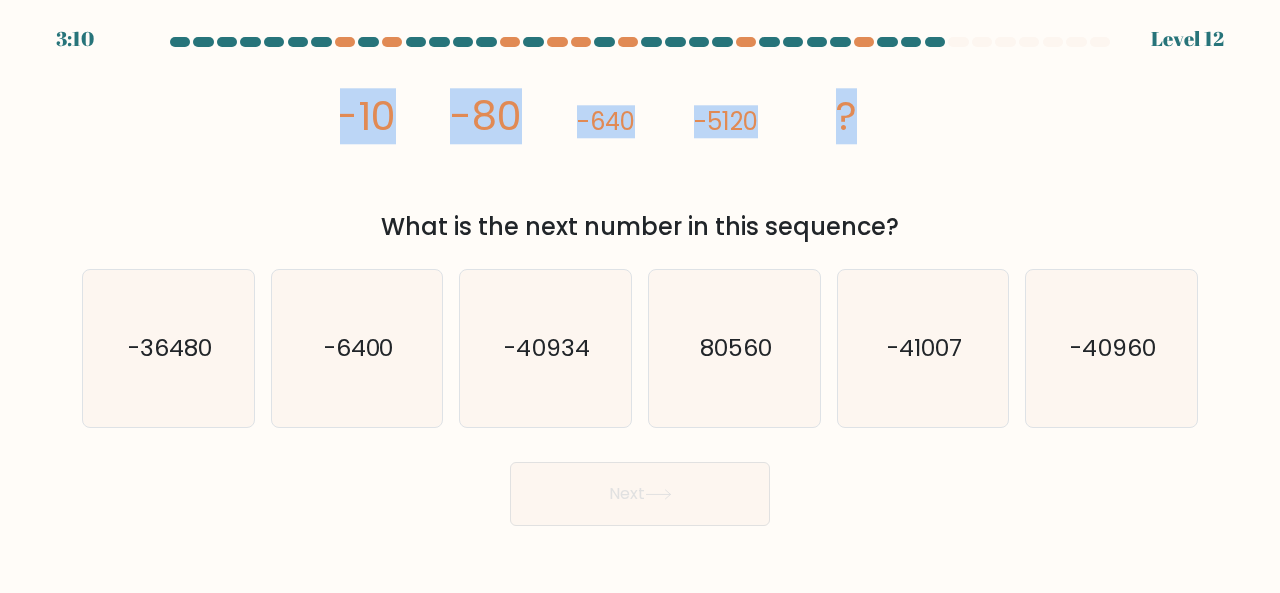 drag, startPoint x: 333, startPoint y: 114, endPoint x: 870, endPoint y: 99, distance: 537.2095 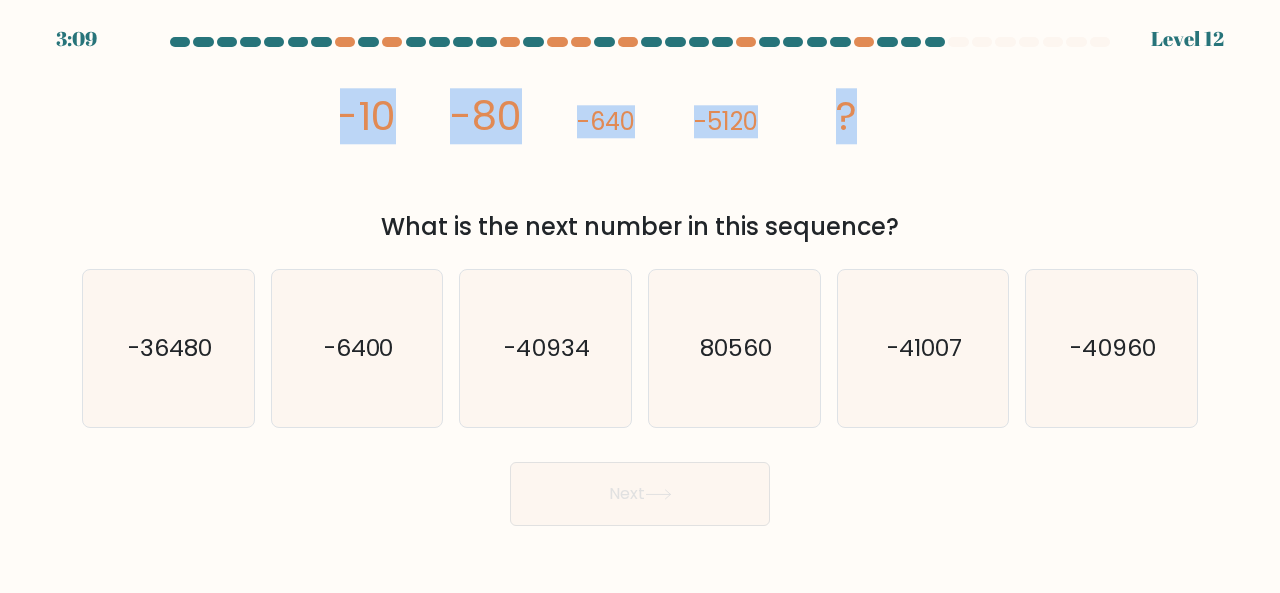 copy on "-10
-80
-640
-5120
?" 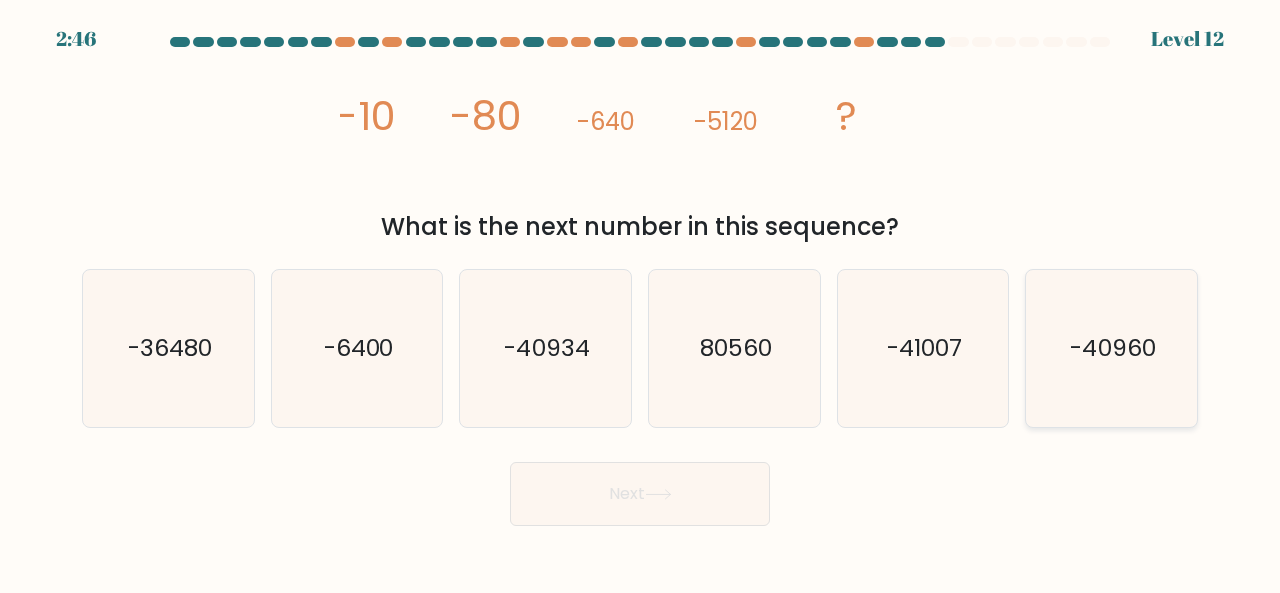 click on "-40960" 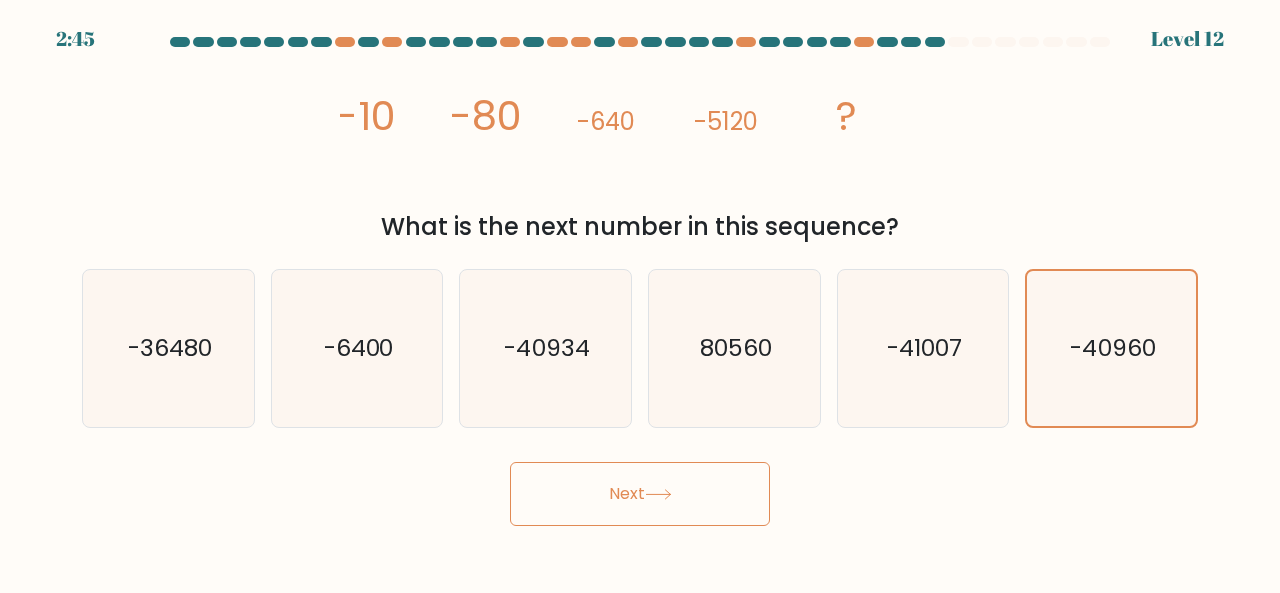 click on "Next" at bounding box center (640, 494) 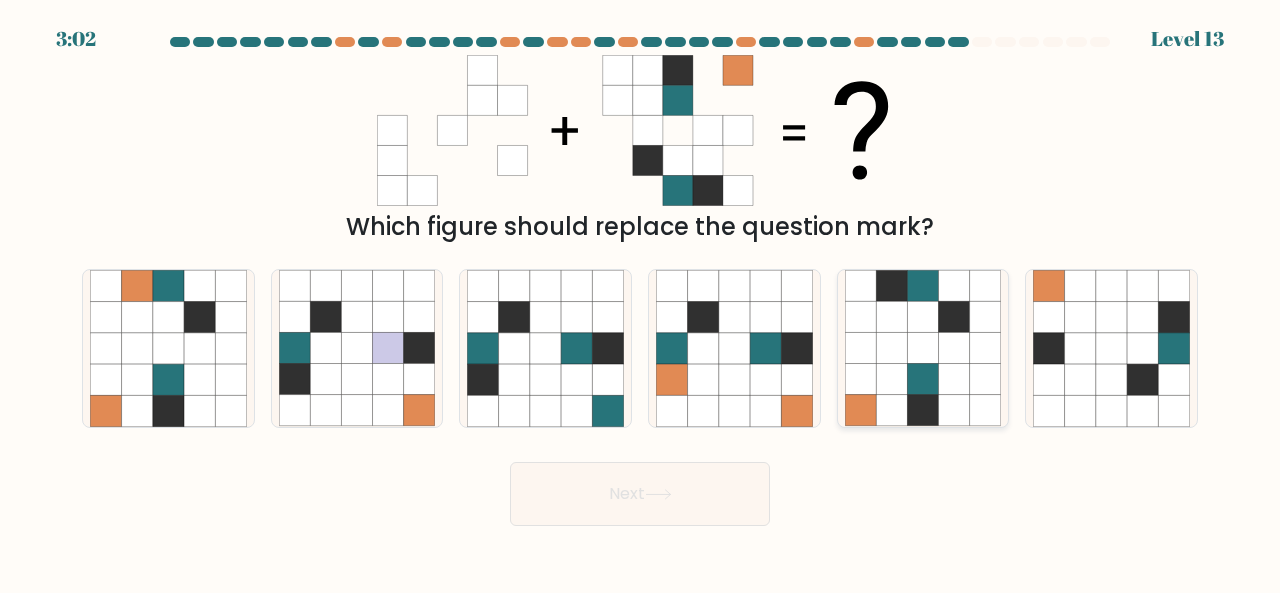 click 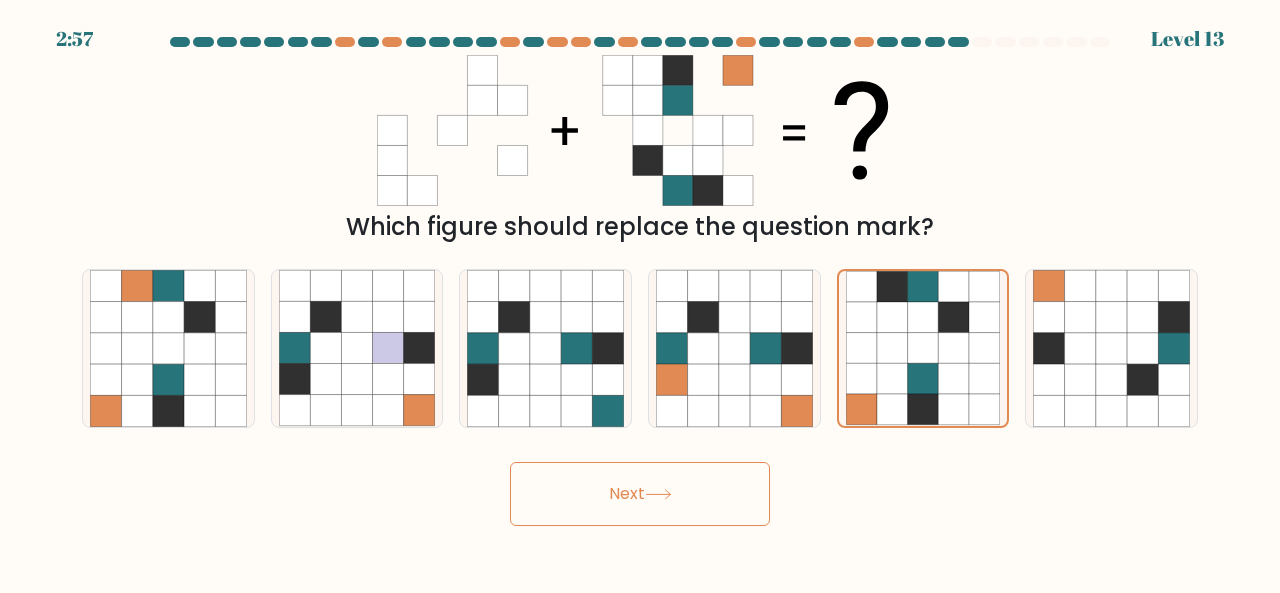 click on "Next" at bounding box center [640, 494] 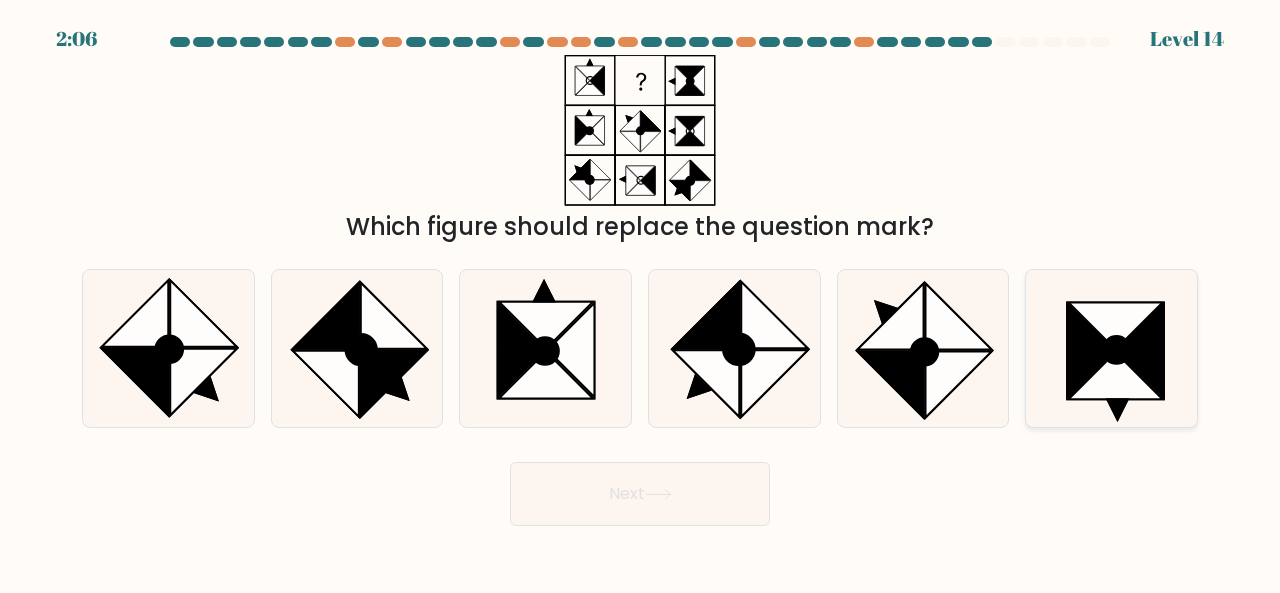 click 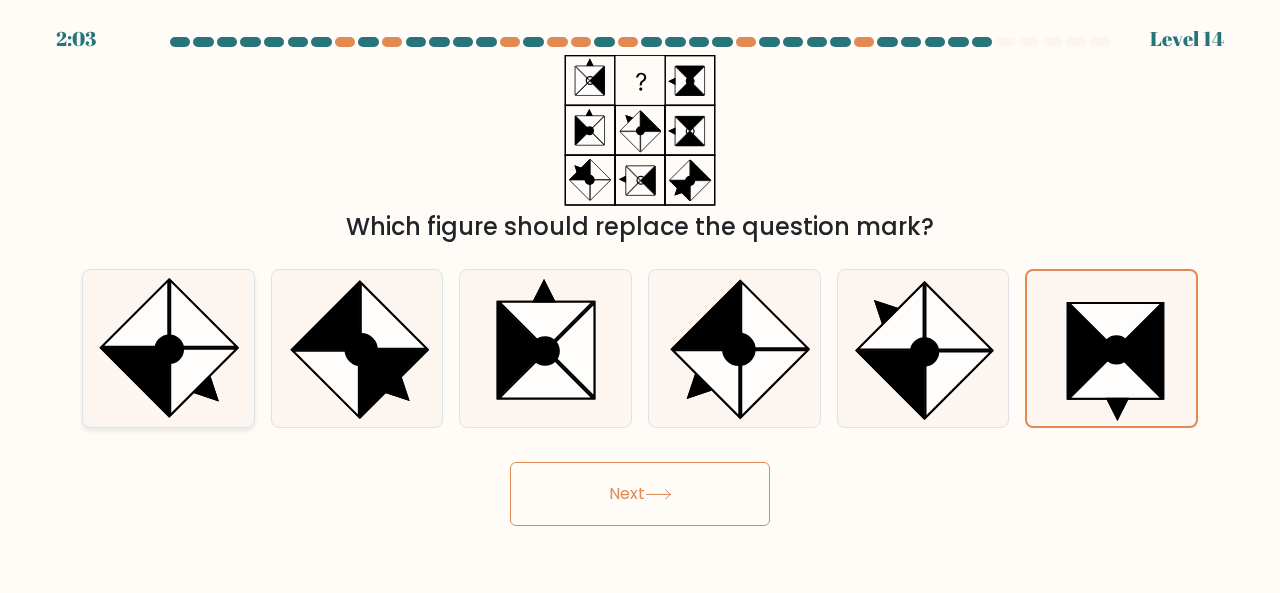 click 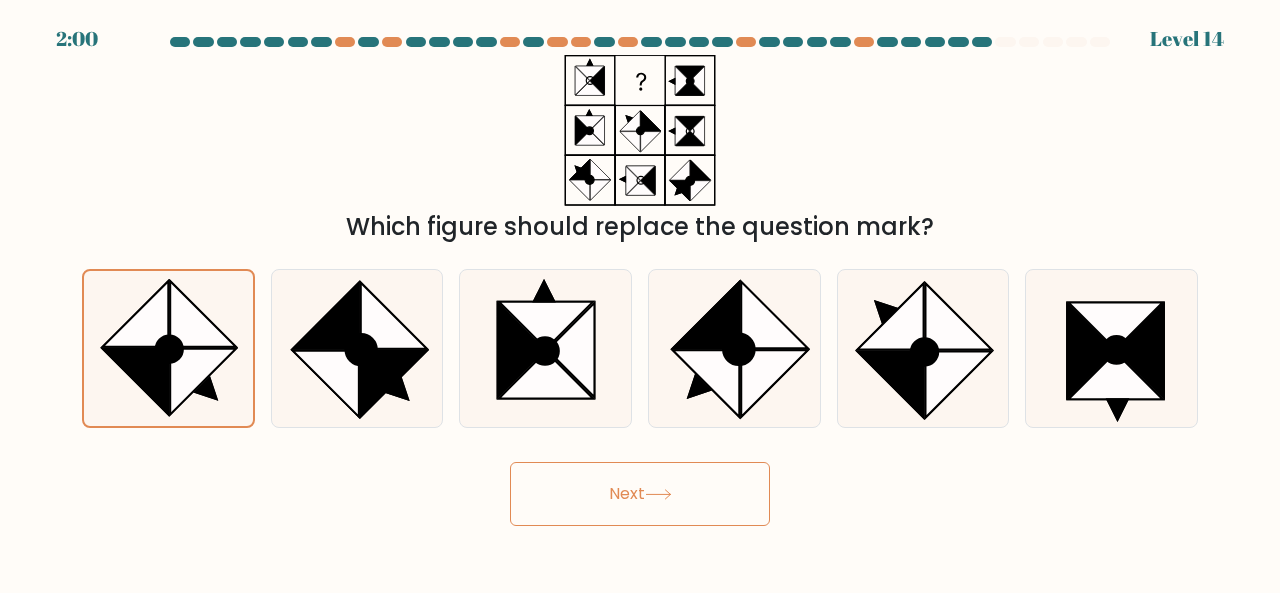 click on "Next" at bounding box center (640, 494) 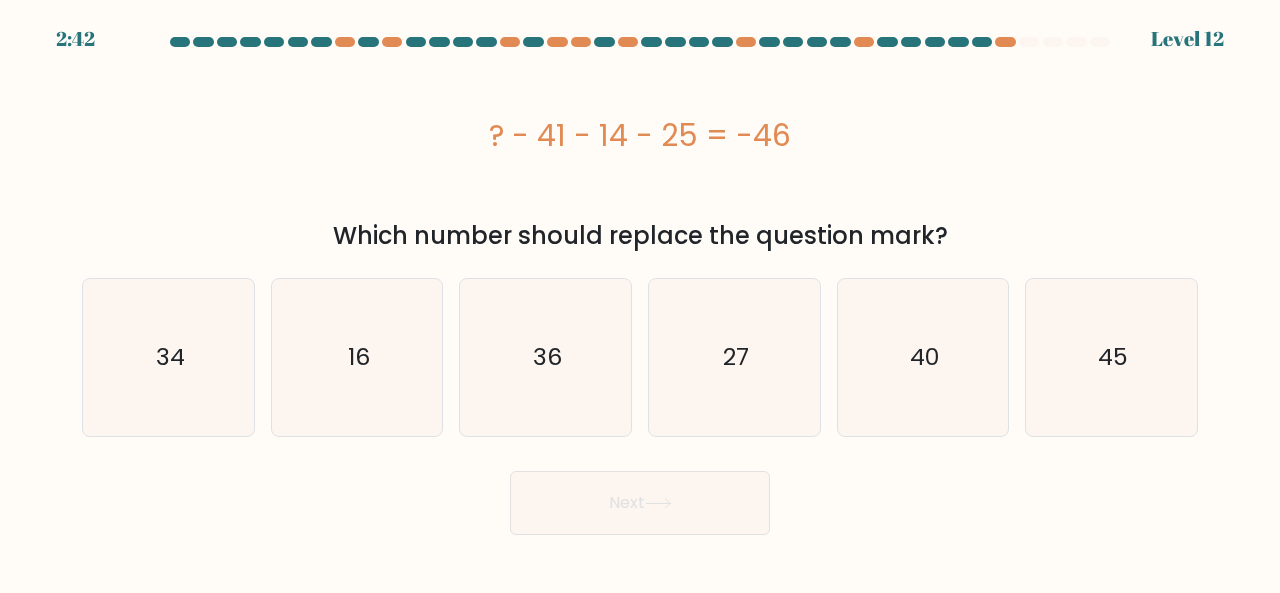 drag, startPoint x: 441, startPoint y: 130, endPoint x: 804, endPoint y: 125, distance: 363.03442 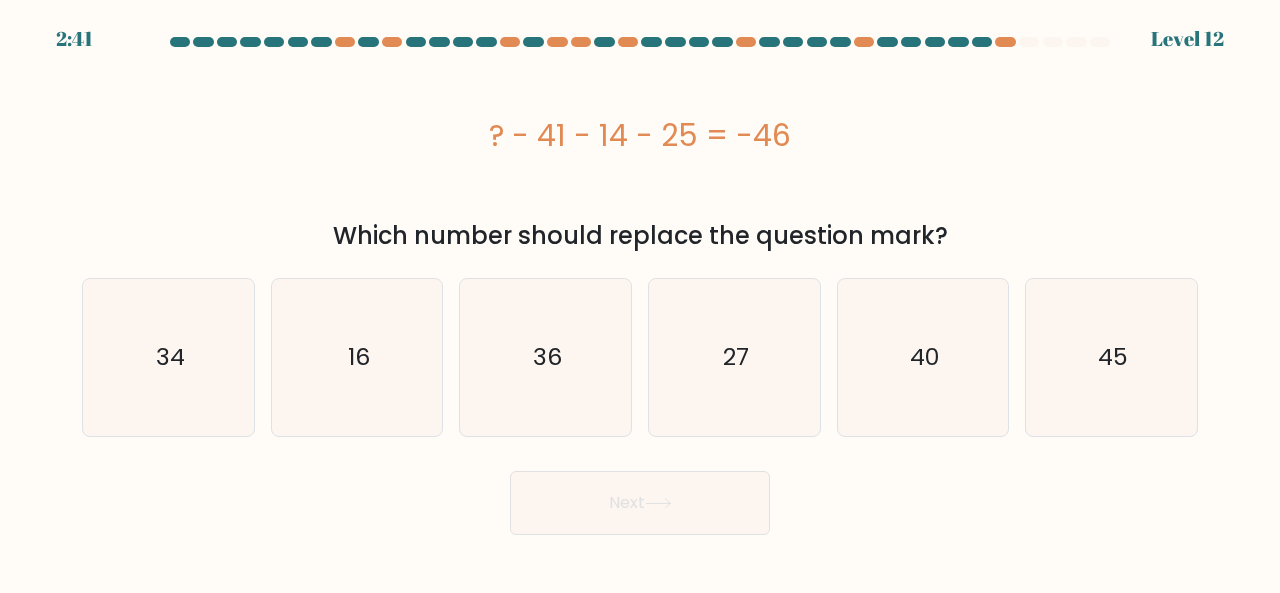 copy on "? - 41 - 14 - 25 = -46" 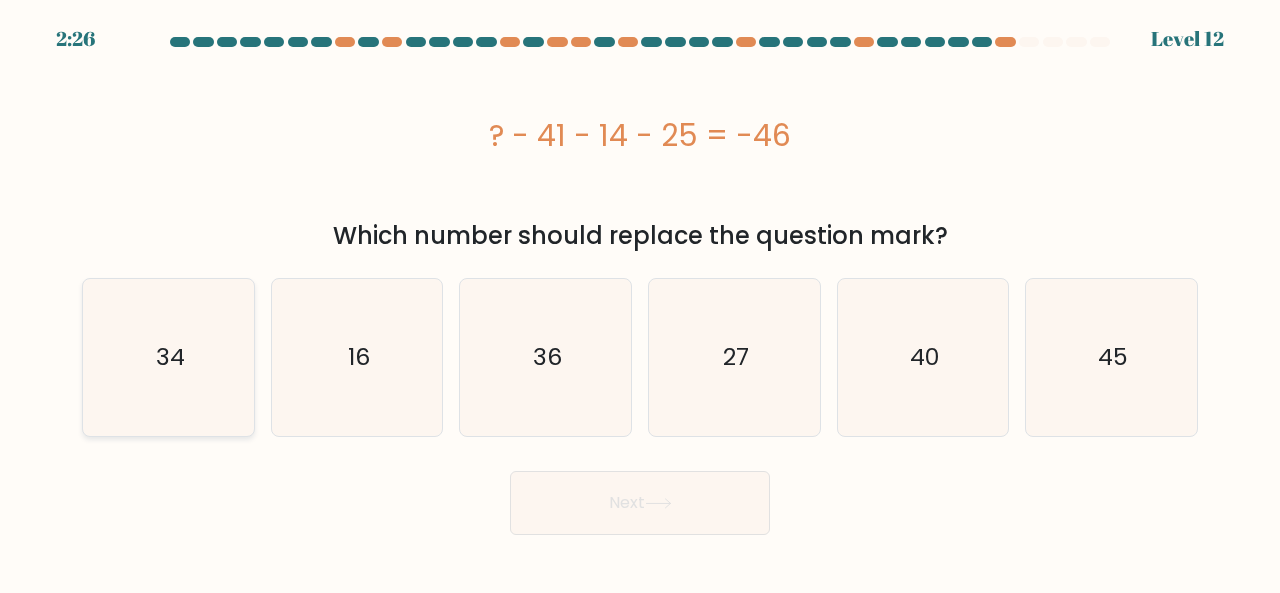 click on "34" 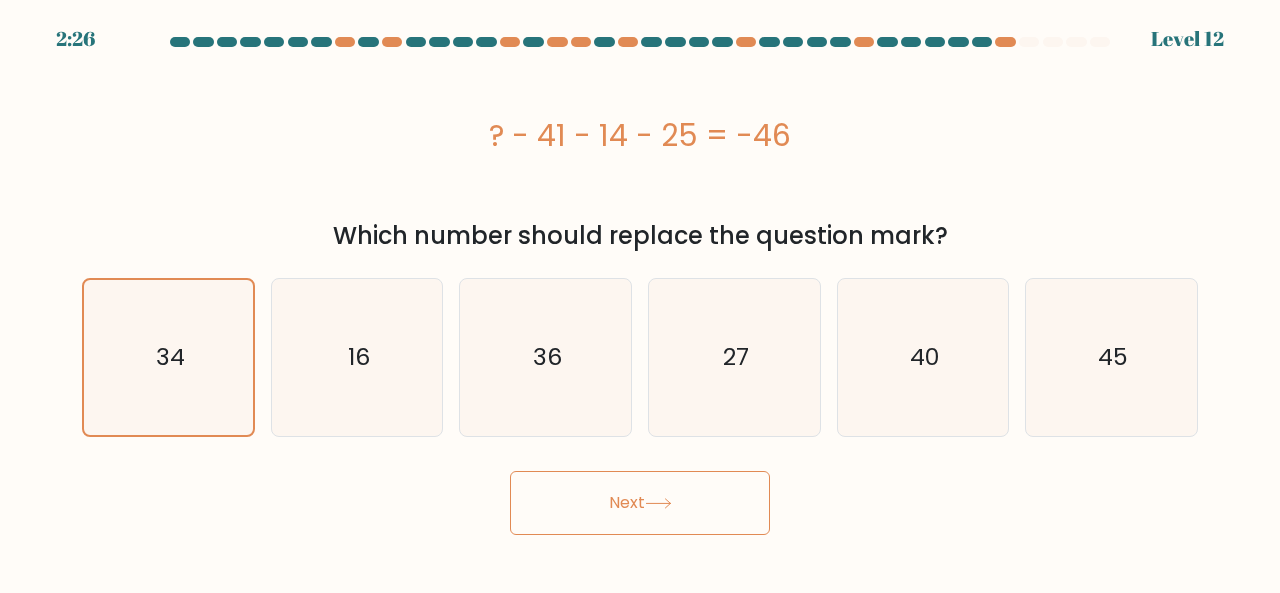 click on "Next" at bounding box center [640, 503] 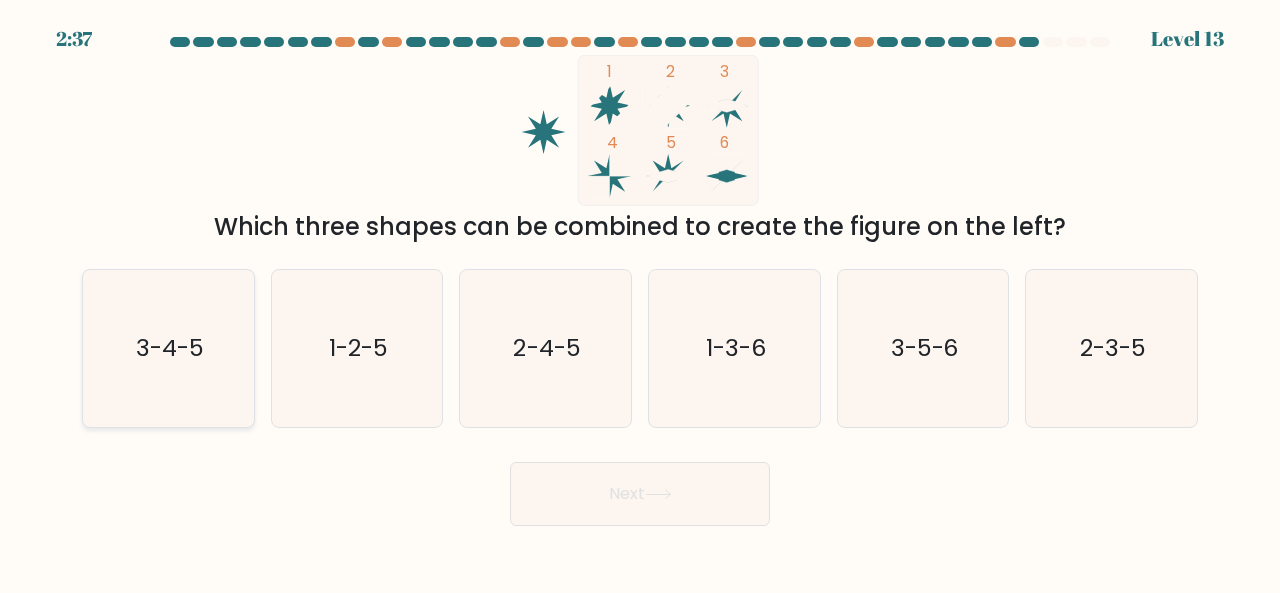click on "3-4-5" 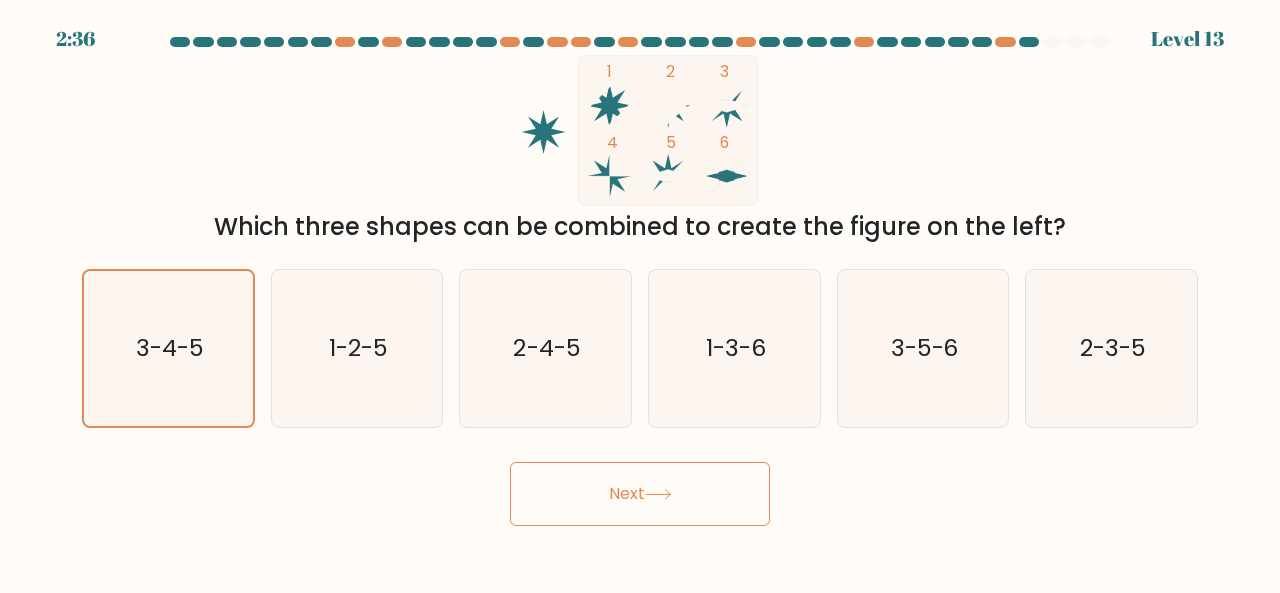 click on "Next" at bounding box center (640, 494) 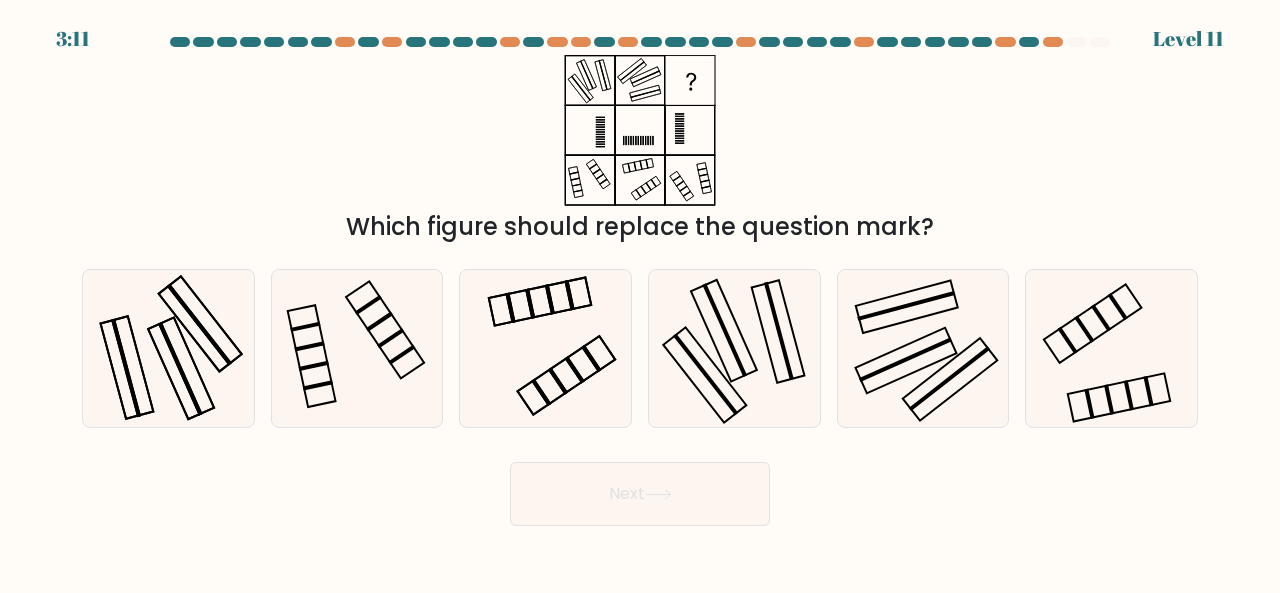 type 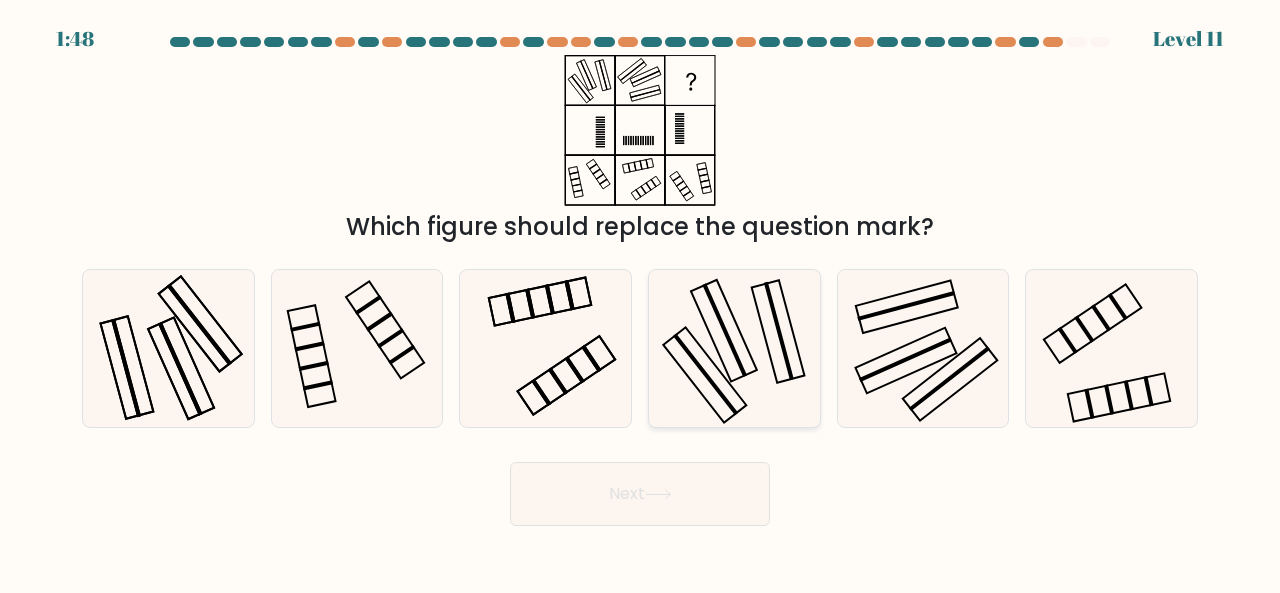 click 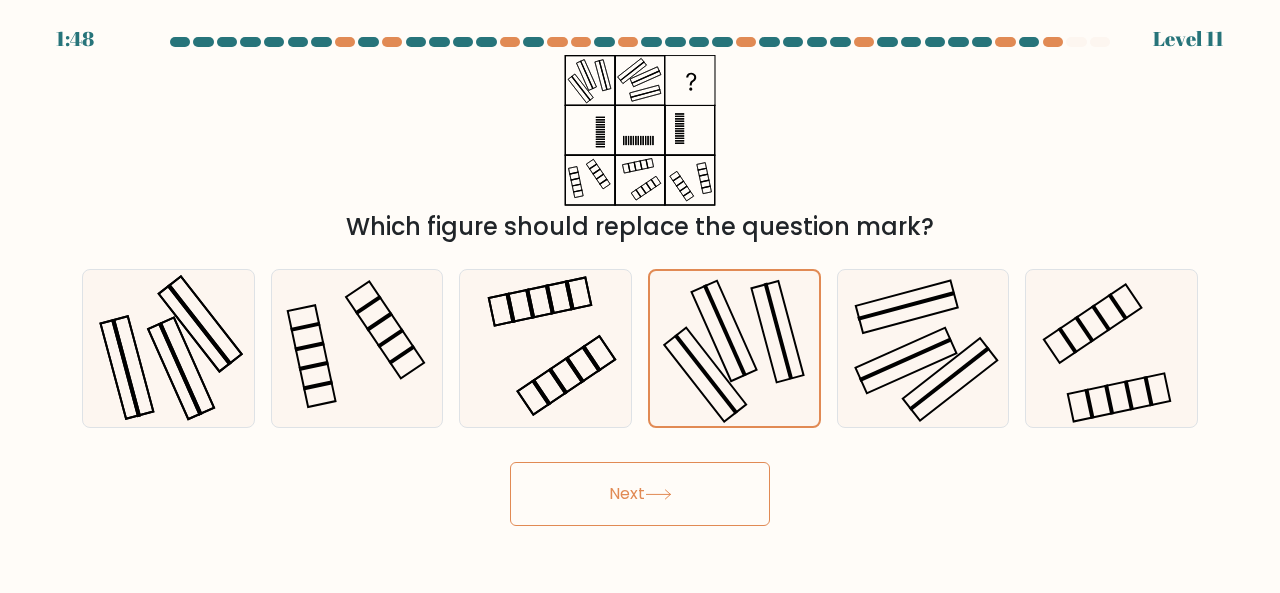 click on "Next" at bounding box center [640, 494] 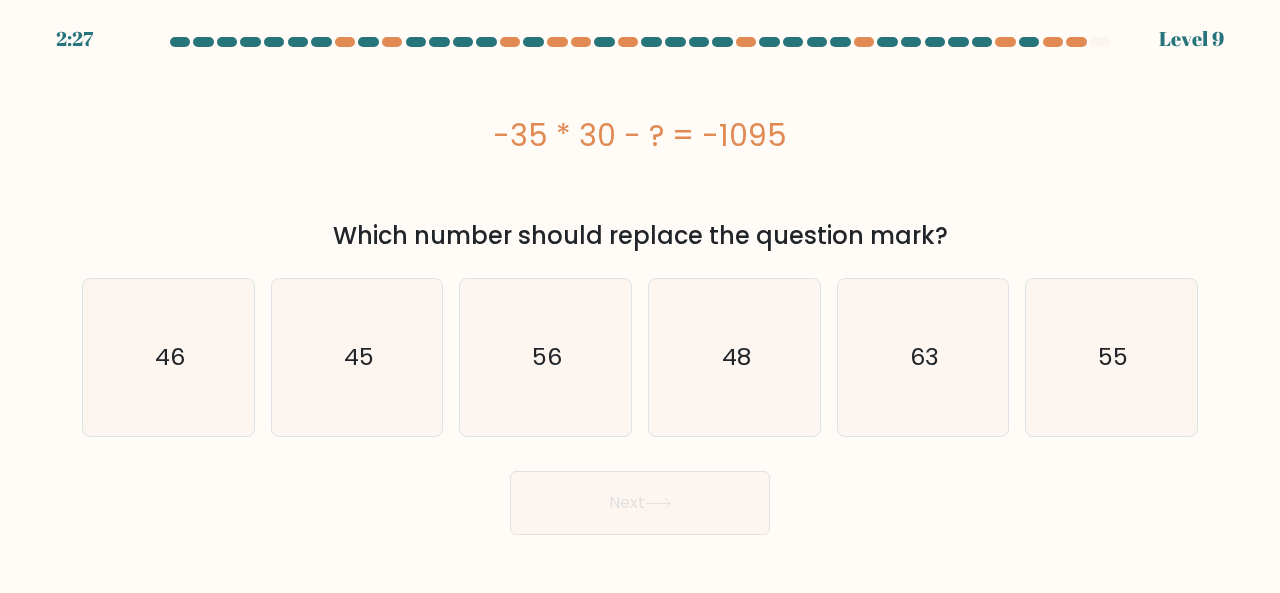 drag, startPoint x: 481, startPoint y: 139, endPoint x: 793, endPoint y: 144, distance: 312.04007 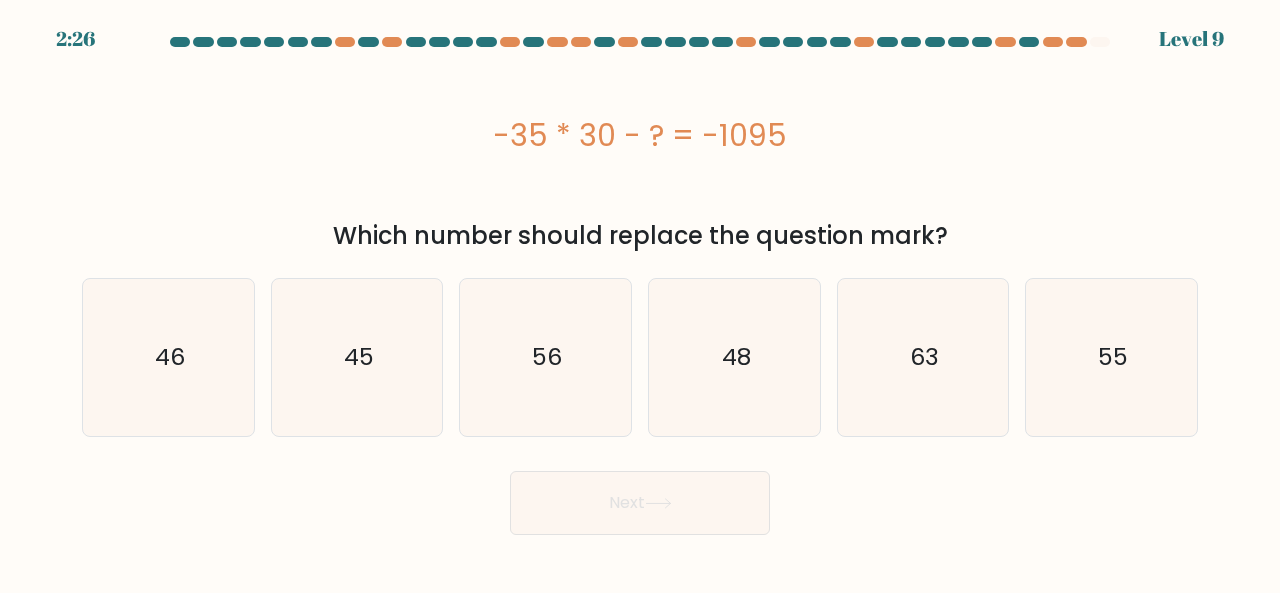 copy on "-35 * 30 - ? = -1095" 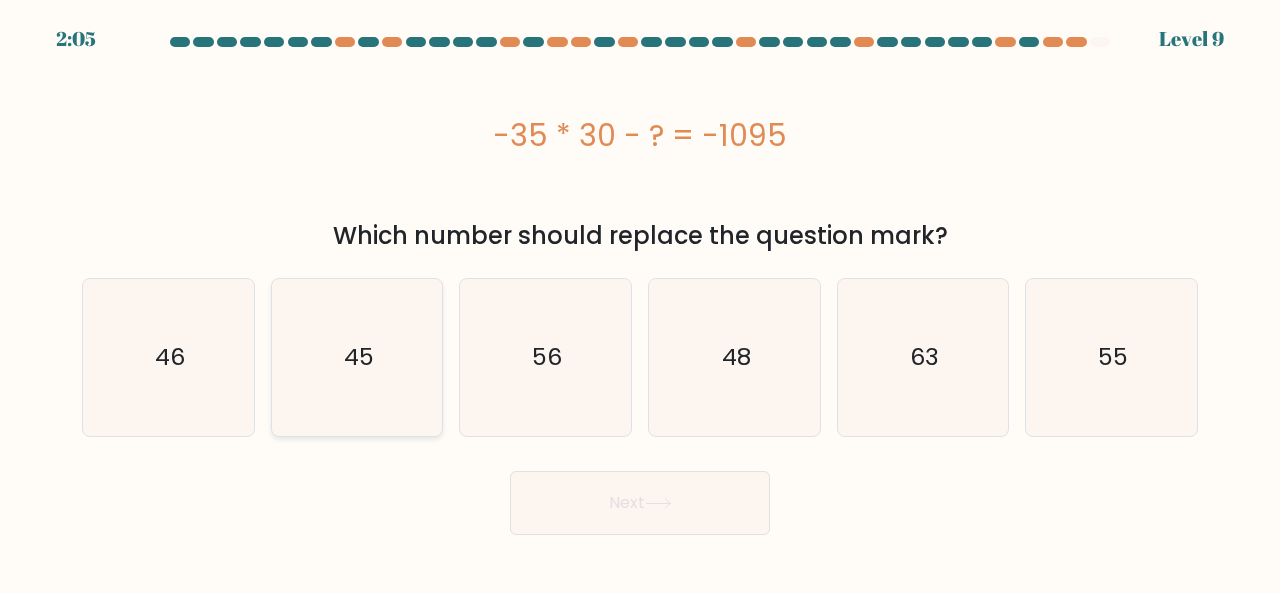 click on "45" 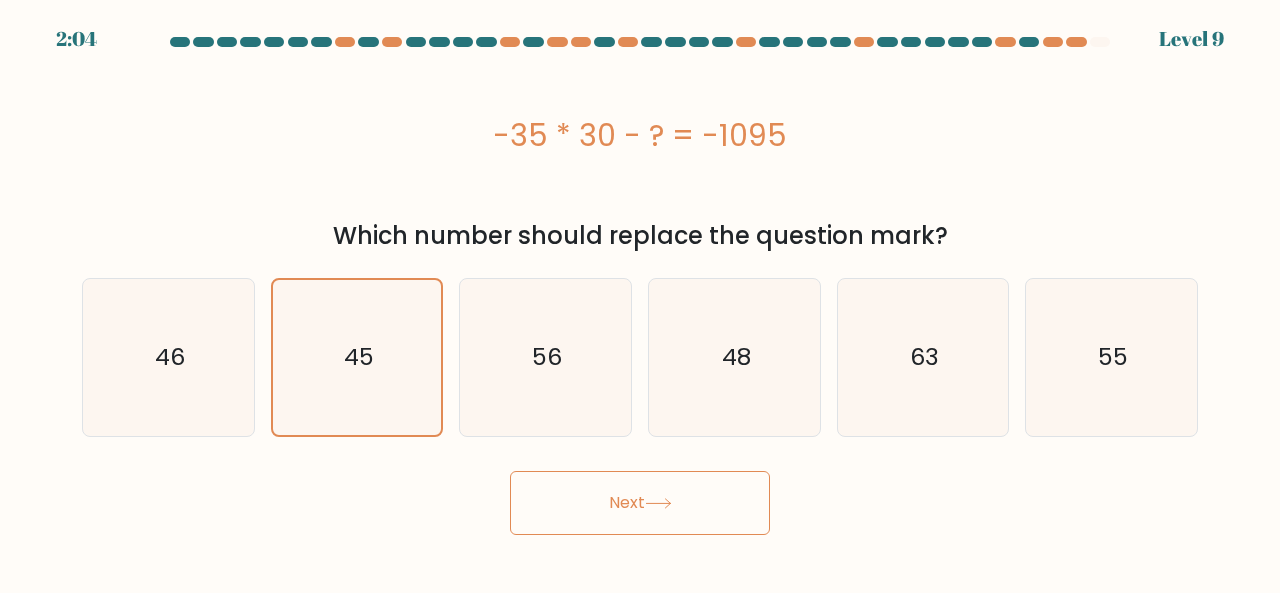 click on "Next" at bounding box center [640, 503] 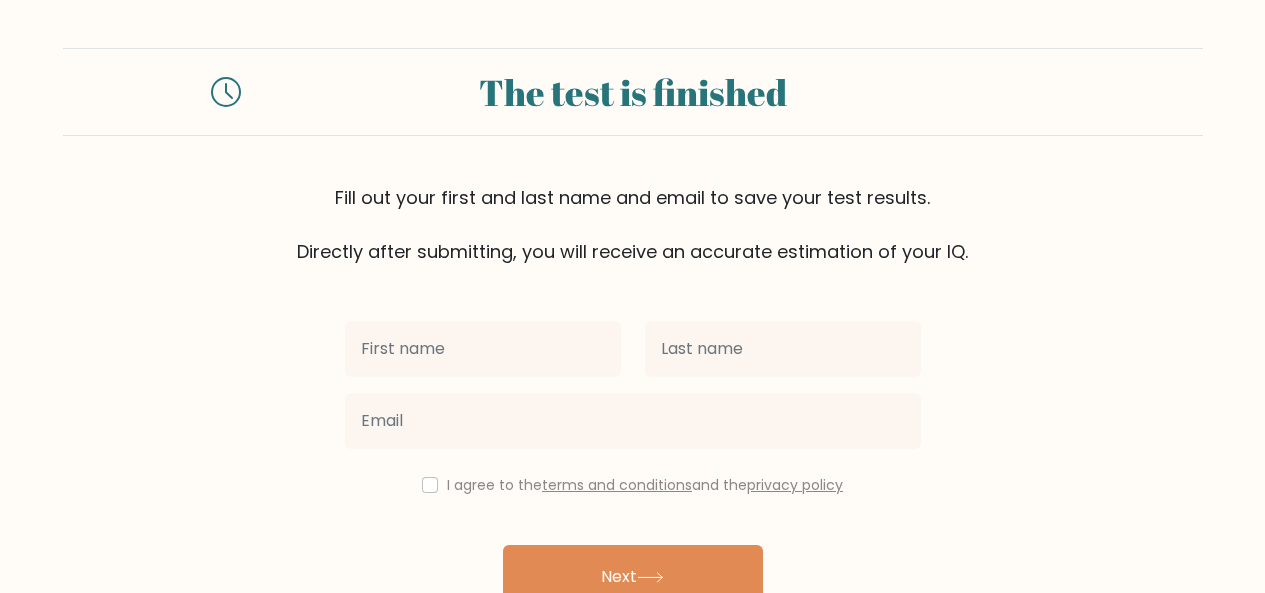 scroll, scrollTop: 0, scrollLeft: 0, axis: both 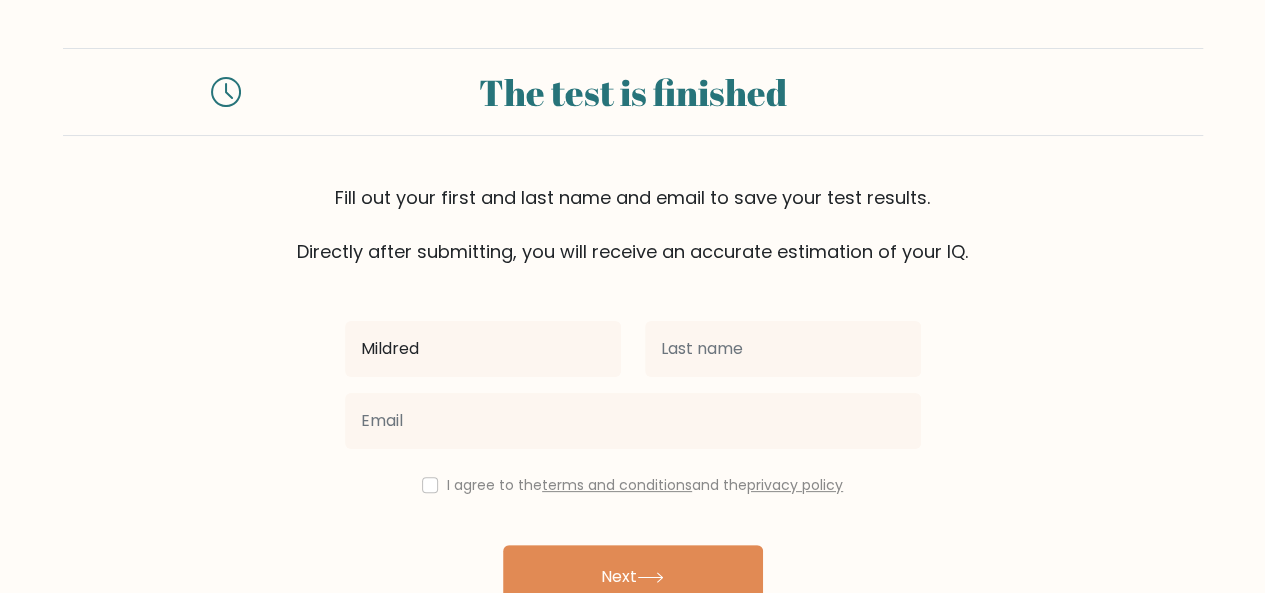 type on "Mildred" 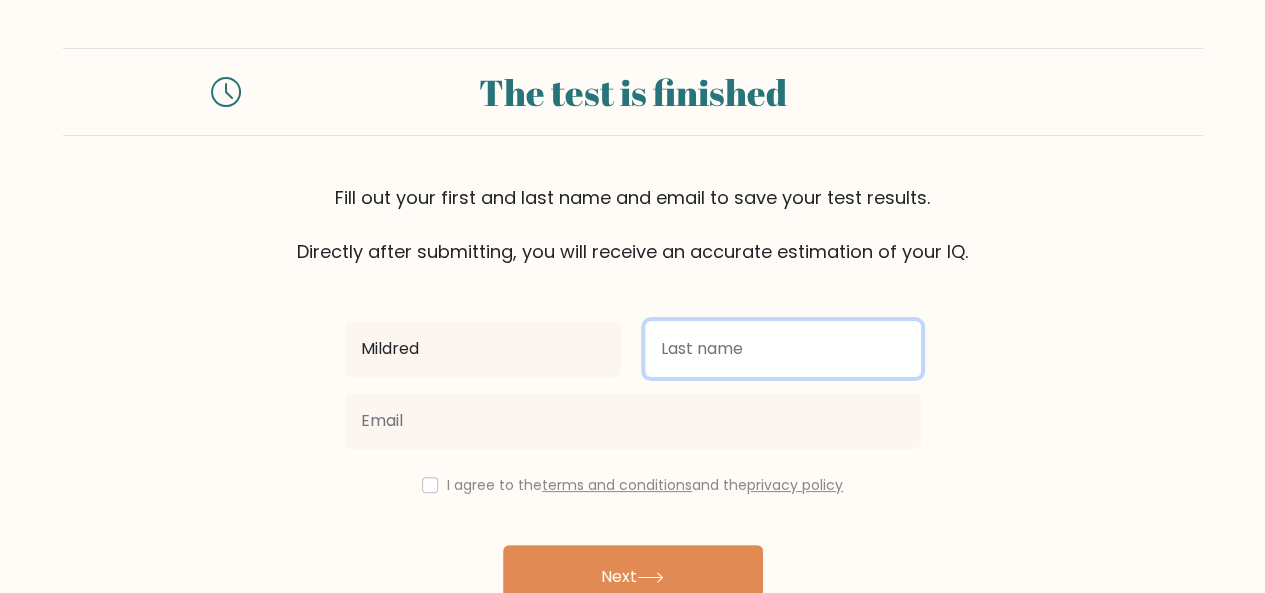click at bounding box center [783, 349] 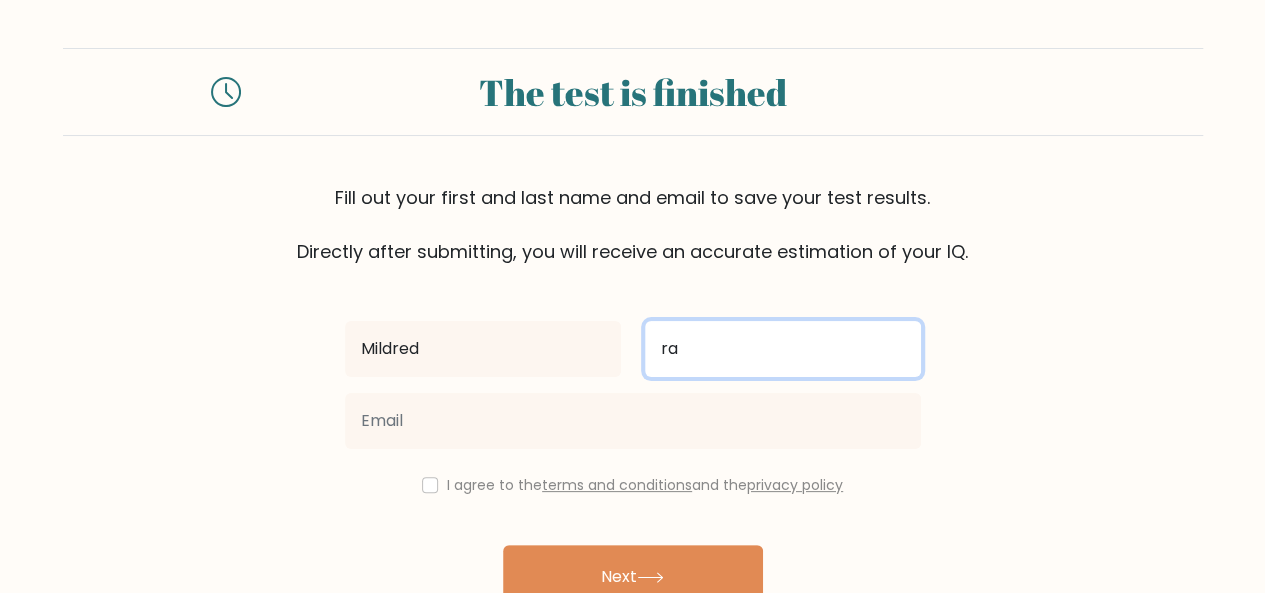 type on "r" 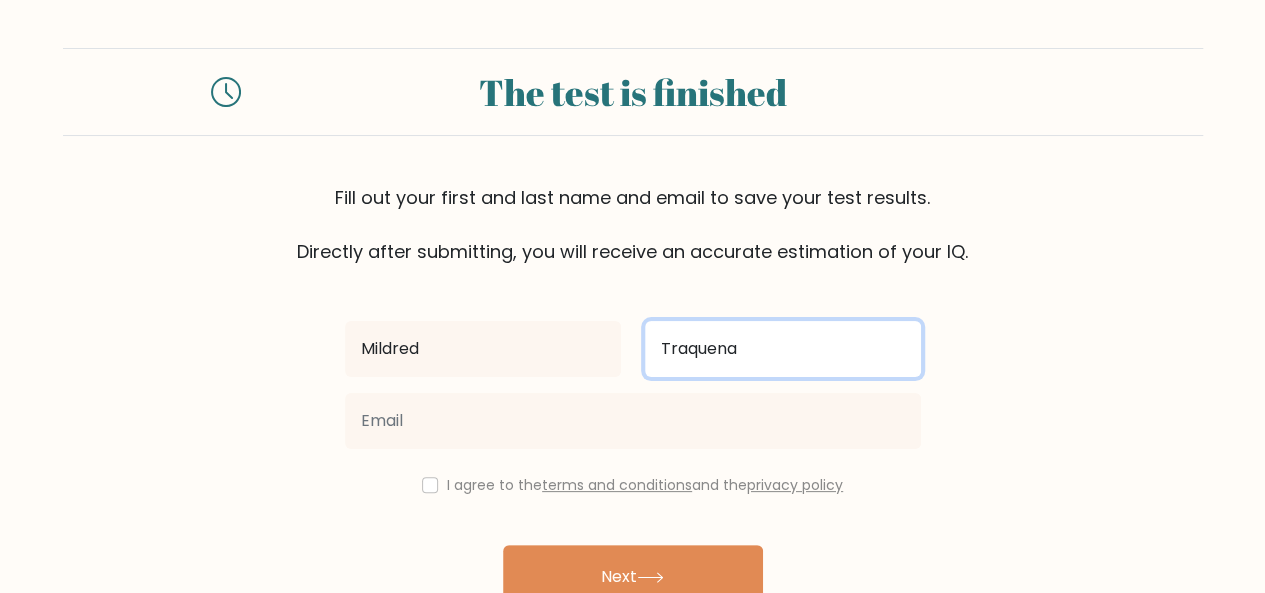 type on "Traquena" 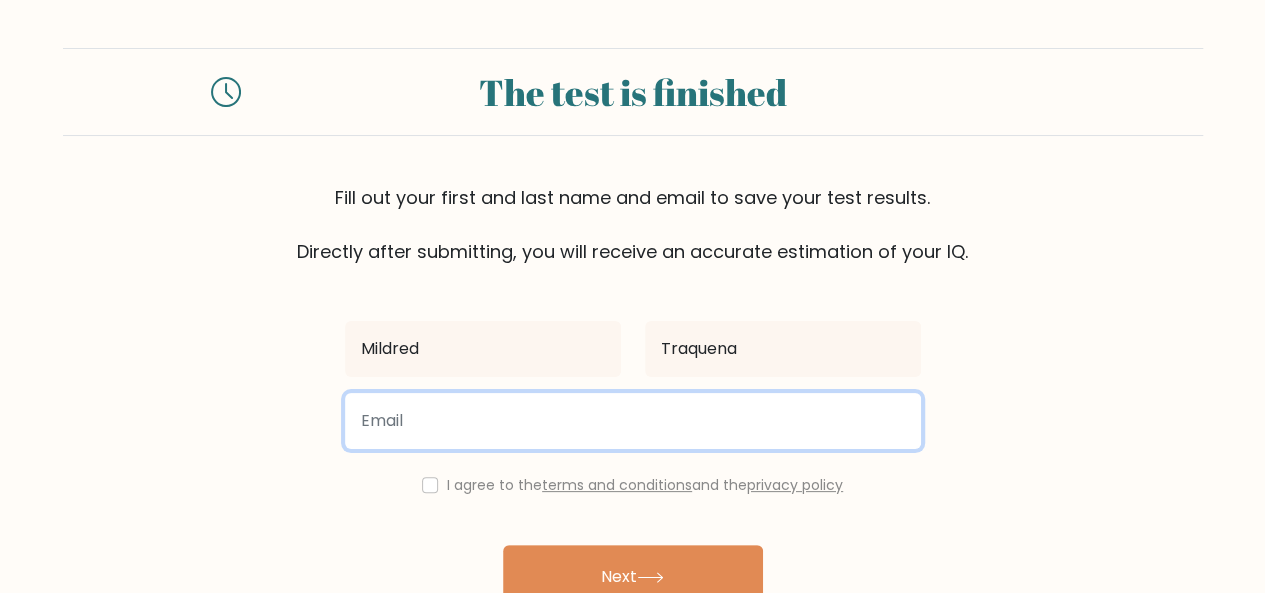 click at bounding box center (633, 421) 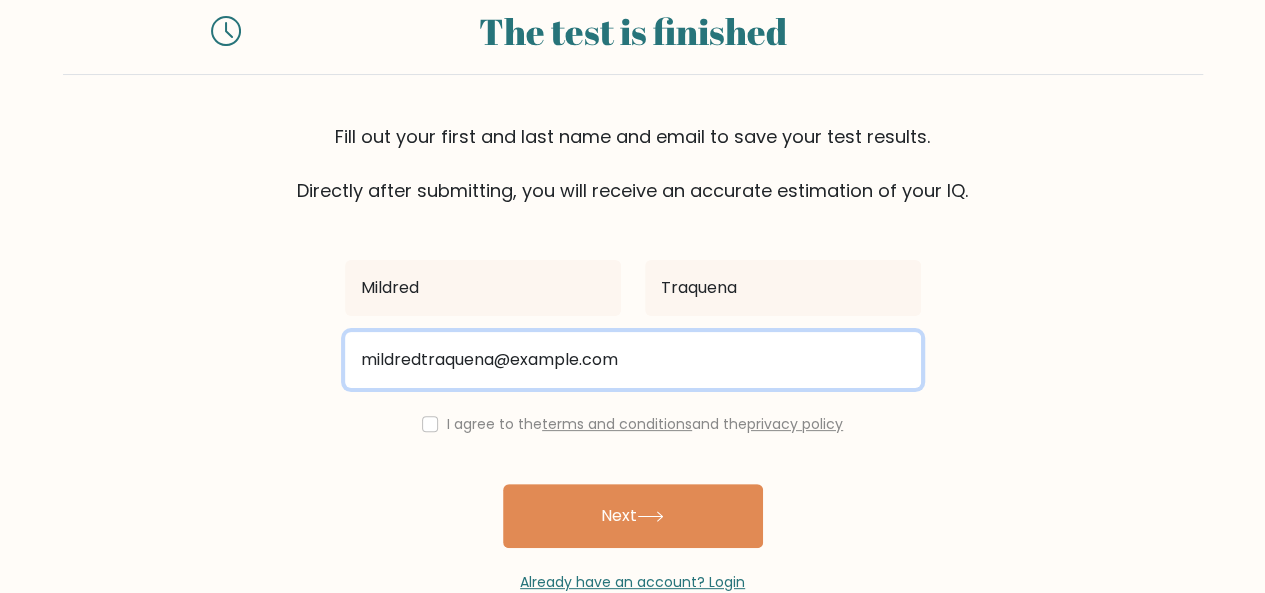 scroll, scrollTop: 107, scrollLeft: 0, axis: vertical 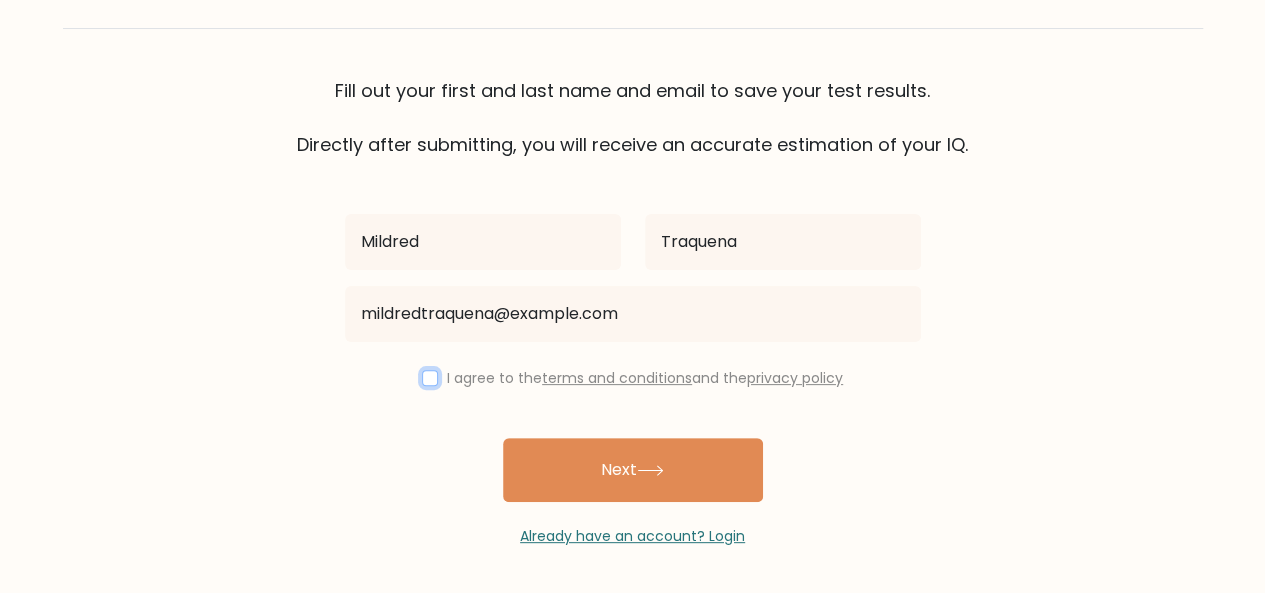 click at bounding box center (430, 378) 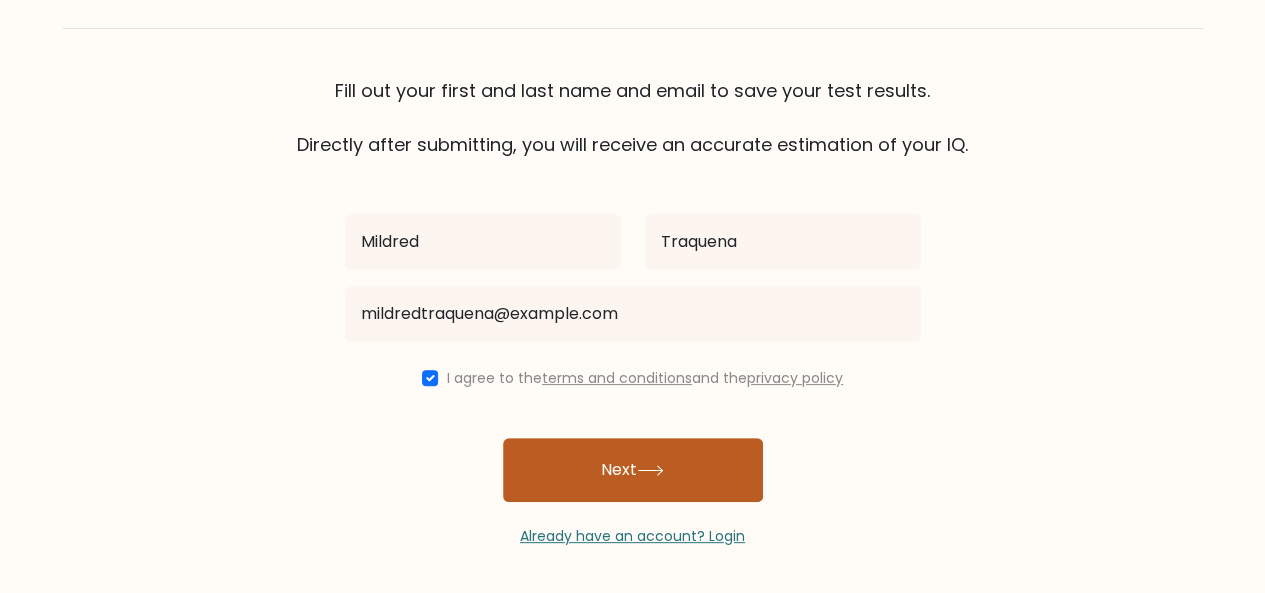 click on "Next" at bounding box center [633, 470] 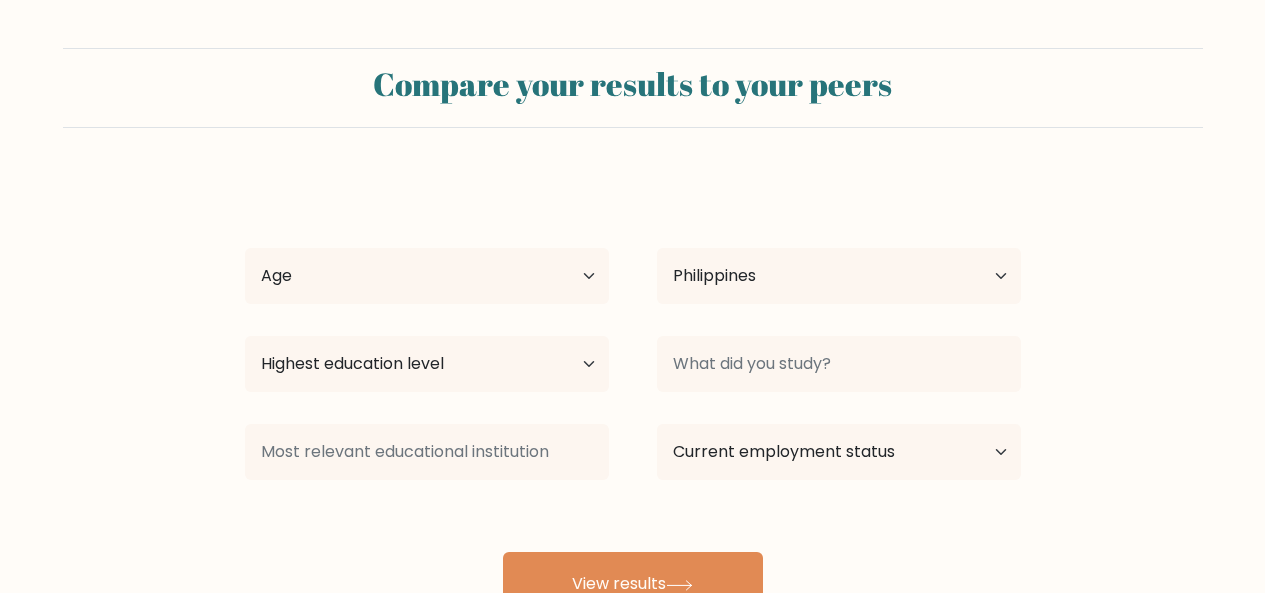select on "PH" 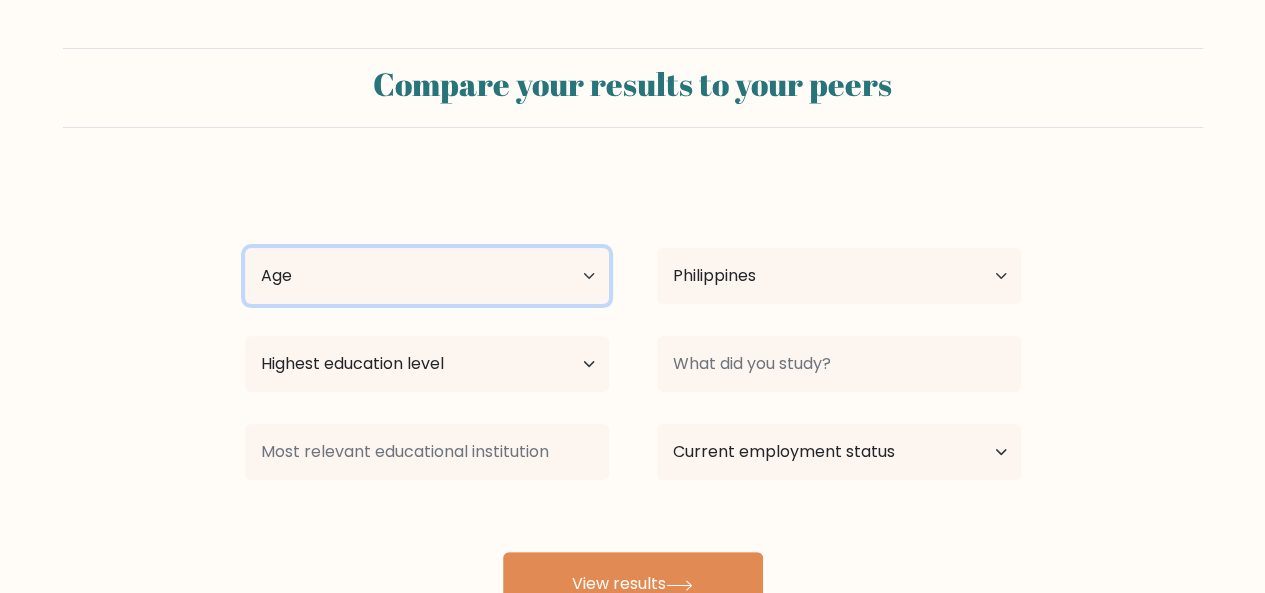 click on "Age
Under 18 years old
18-24 years old
25-34 years old
35-44 years old
45-54 years old
55-64 years old
65 years old and above" at bounding box center [427, 276] 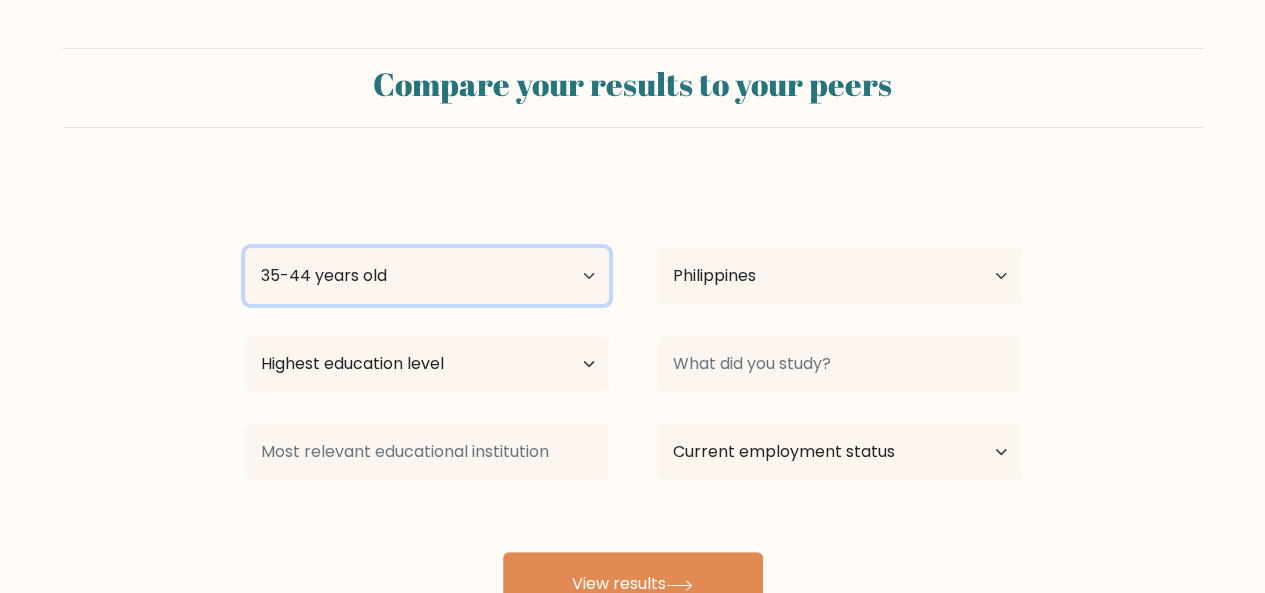click on "Age
Under 18 years old
18-24 years old
25-34 years old
35-44 years old
45-54 years old
55-64 years old
65 years old and above" at bounding box center [427, 276] 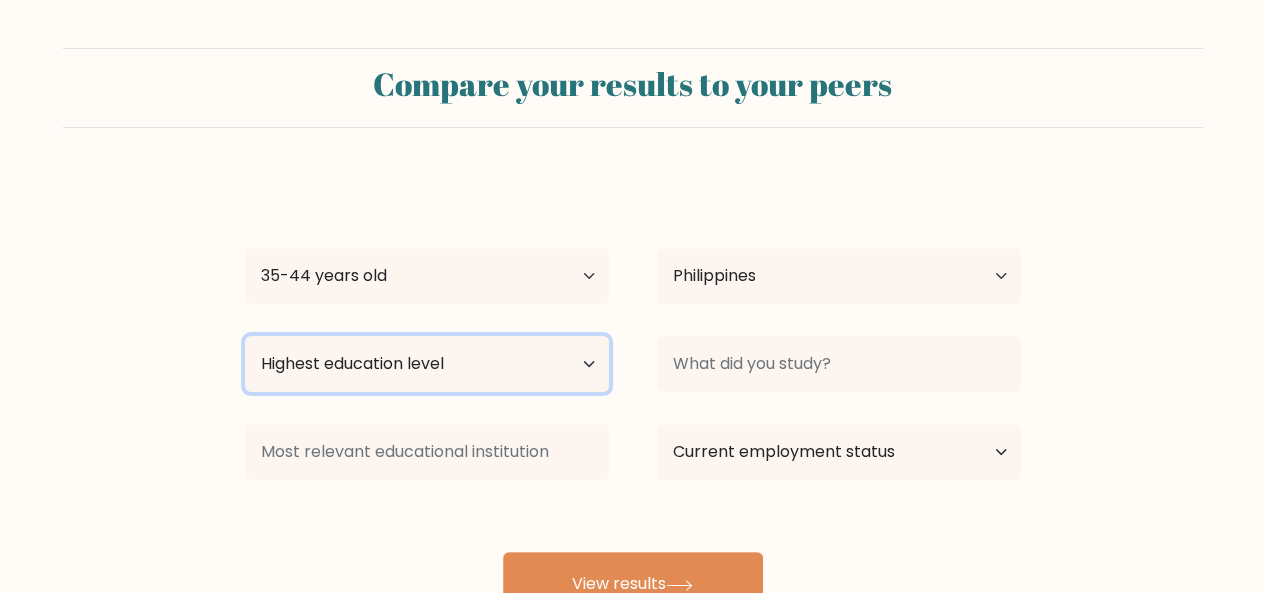 click on "Highest education level
No schooling
Primary
Lower Secondary
Upper Secondary
Occupation Specific
Bachelor's degree
Master's degree
Doctoral degree" at bounding box center (427, 364) 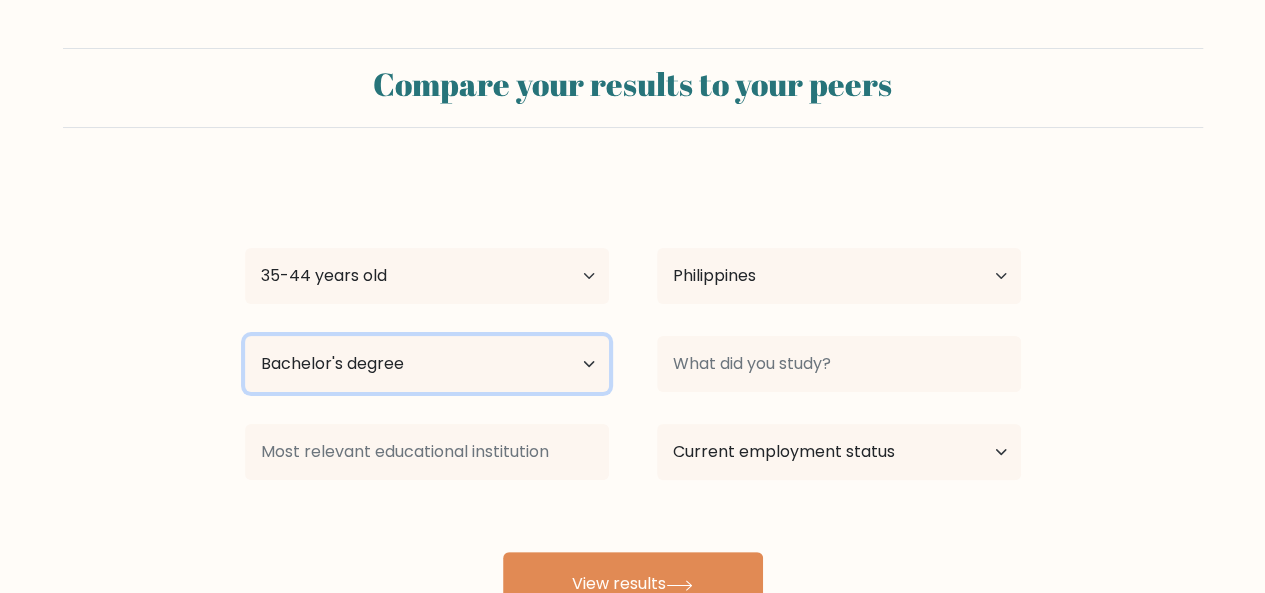 click on "Highest education level
No schooling
Primary
Lower Secondary
Upper Secondary
Occupation Specific
Bachelor's degree
Master's degree
Doctoral degree" at bounding box center (427, 364) 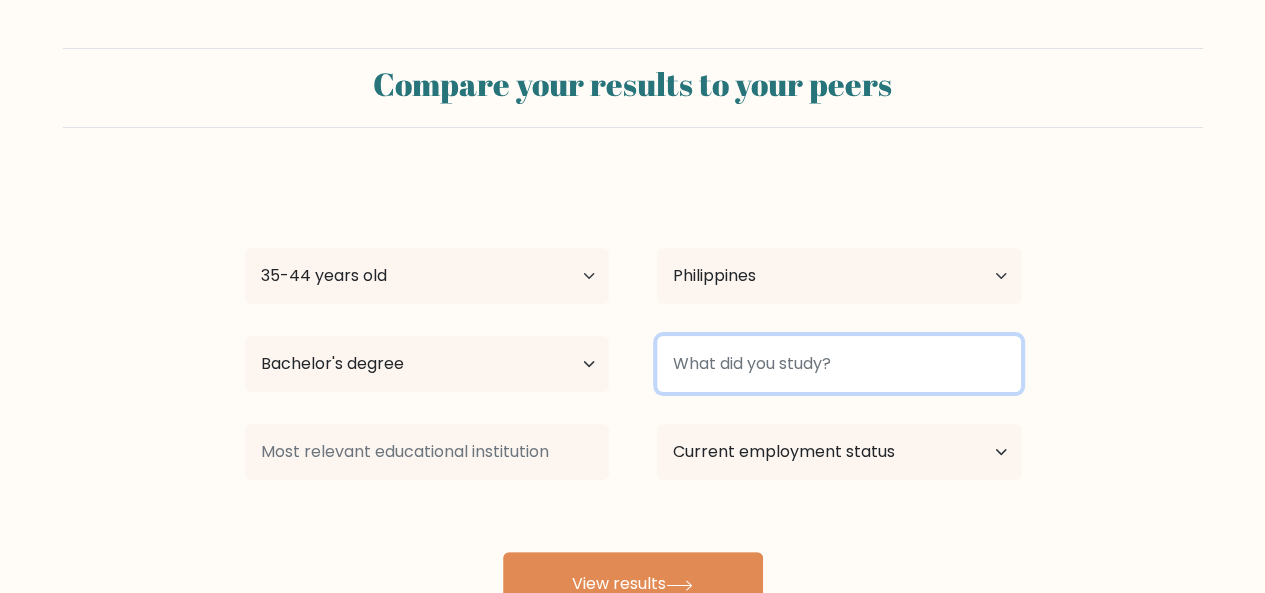 click at bounding box center [839, 364] 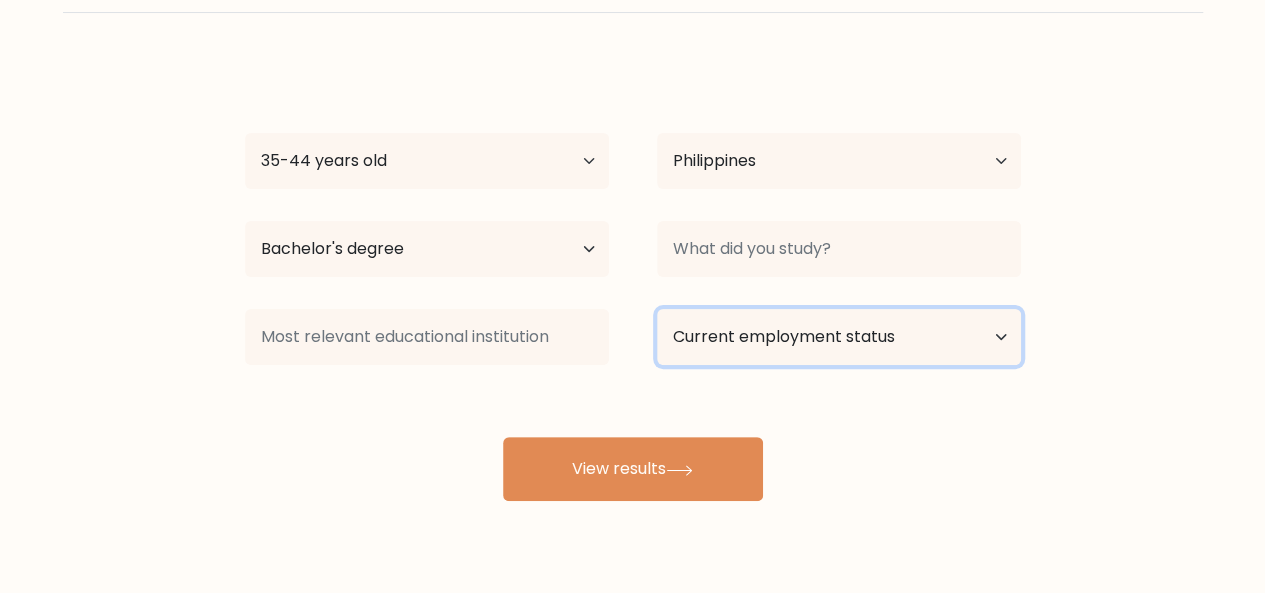click on "Current employment status
Employed
Student
Retired
Other / prefer not to answer" at bounding box center [839, 337] 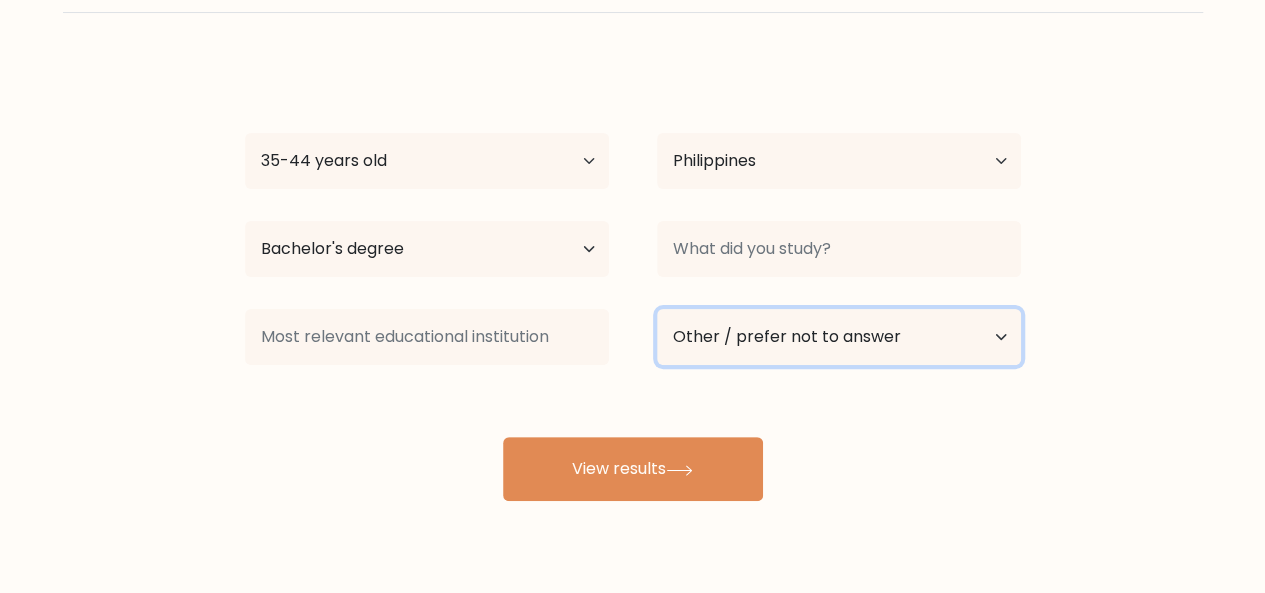 click on "Current employment status
Employed
Student
Retired
Other / prefer not to answer" at bounding box center (839, 337) 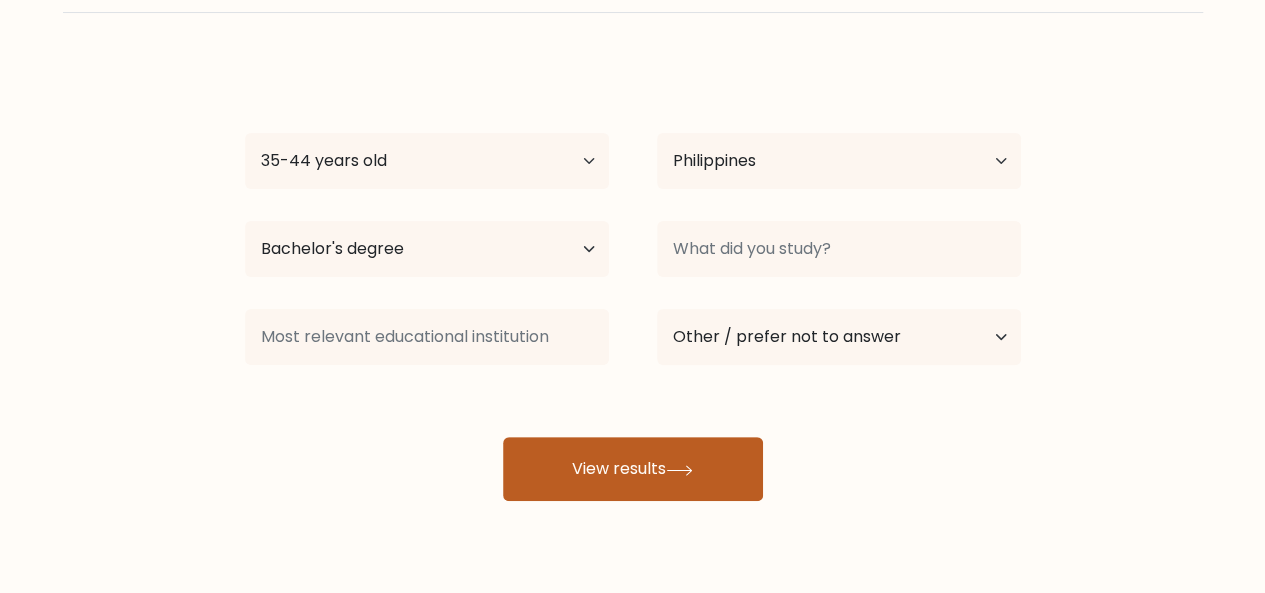 click on "View results" at bounding box center (633, 469) 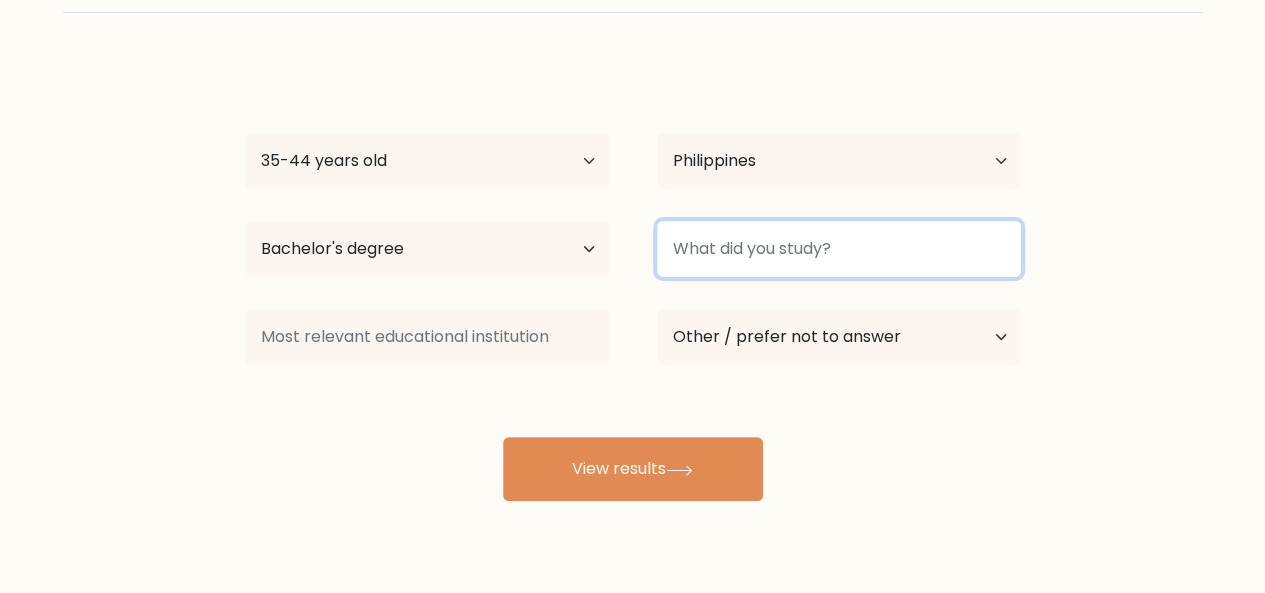 click at bounding box center (839, 249) 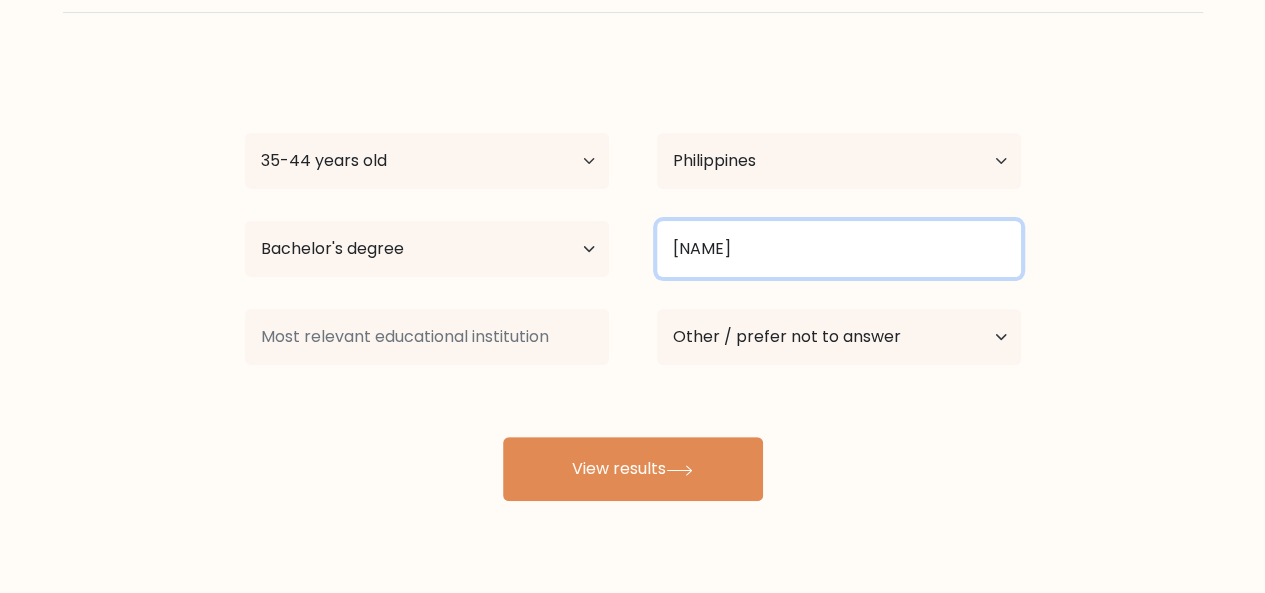 type on "m" 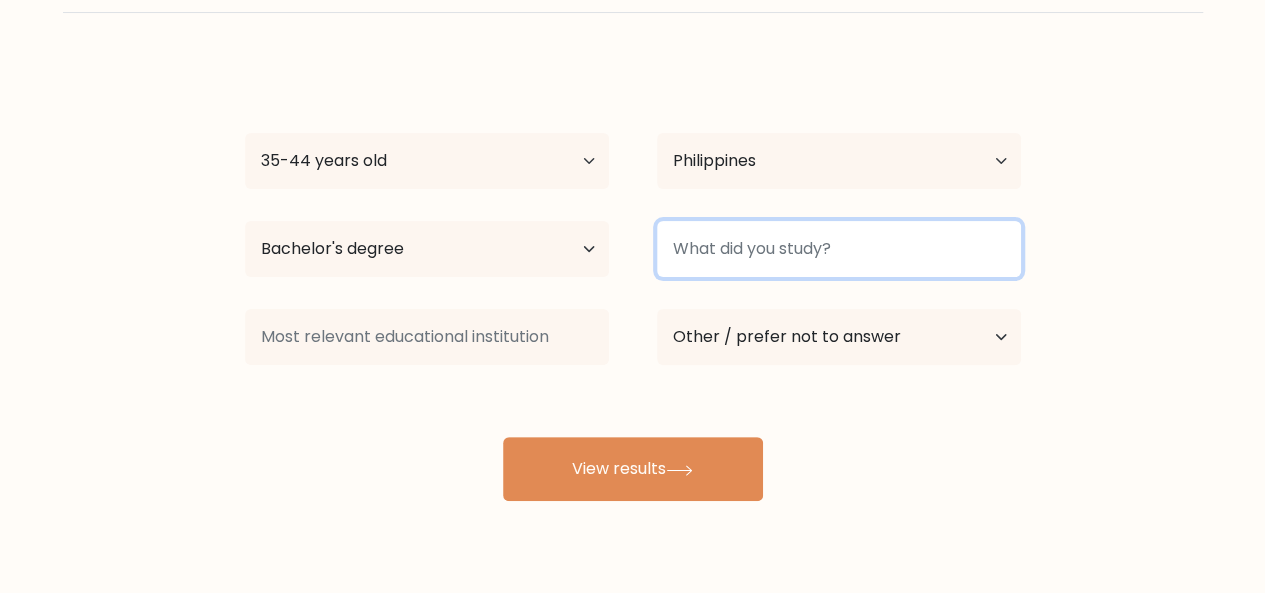 type on "m" 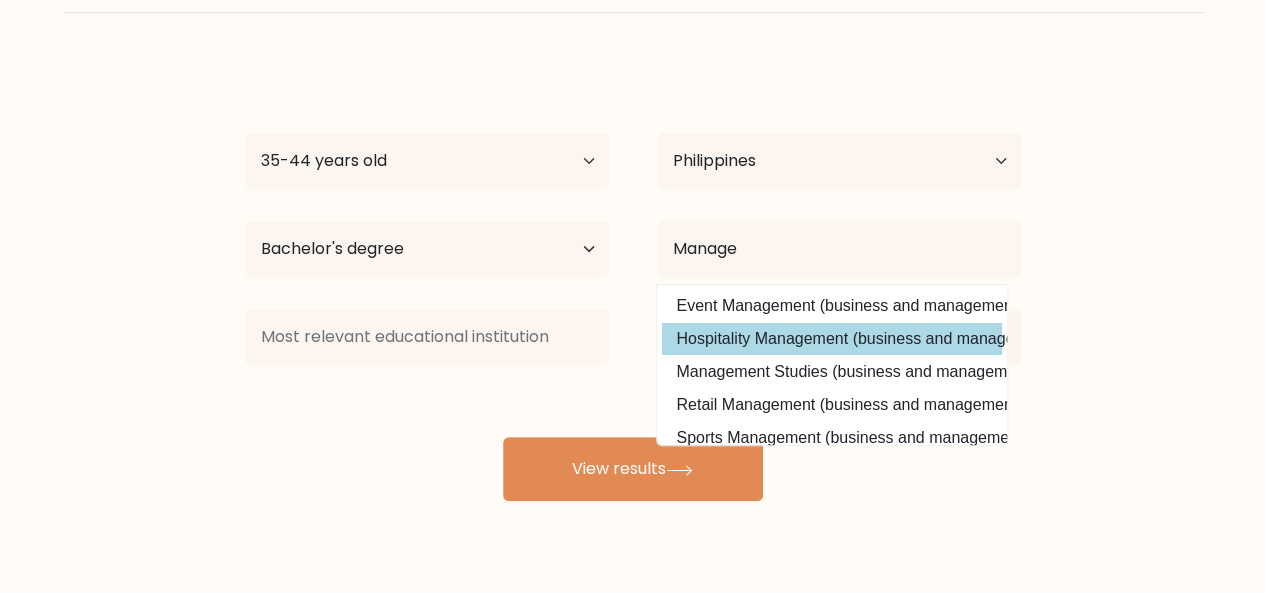 click on "Hospitality Management (business and management)" at bounding box center (832, 339) 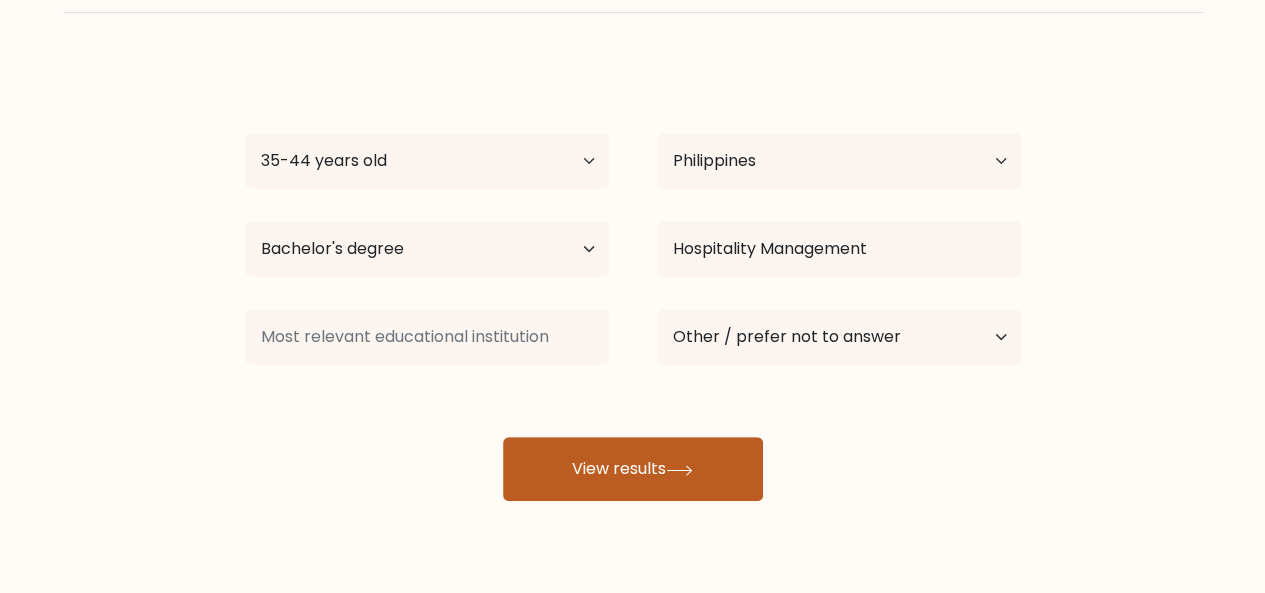 click on "View results" at bounding box center (633, 469) 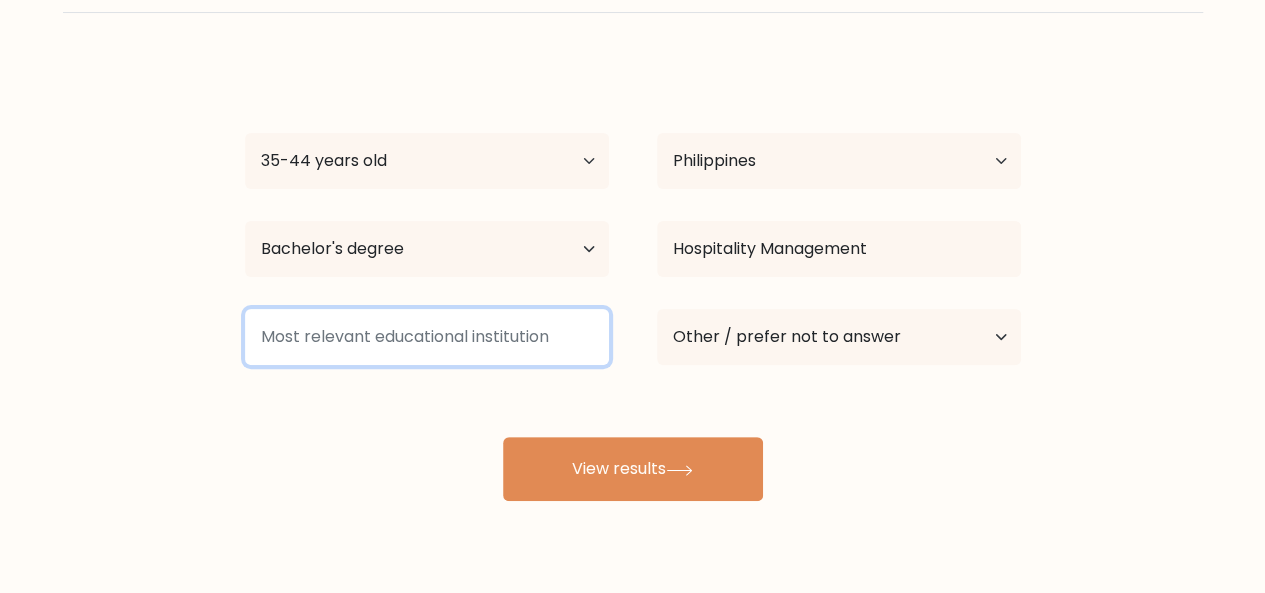 click at bounding box center [427, 337] 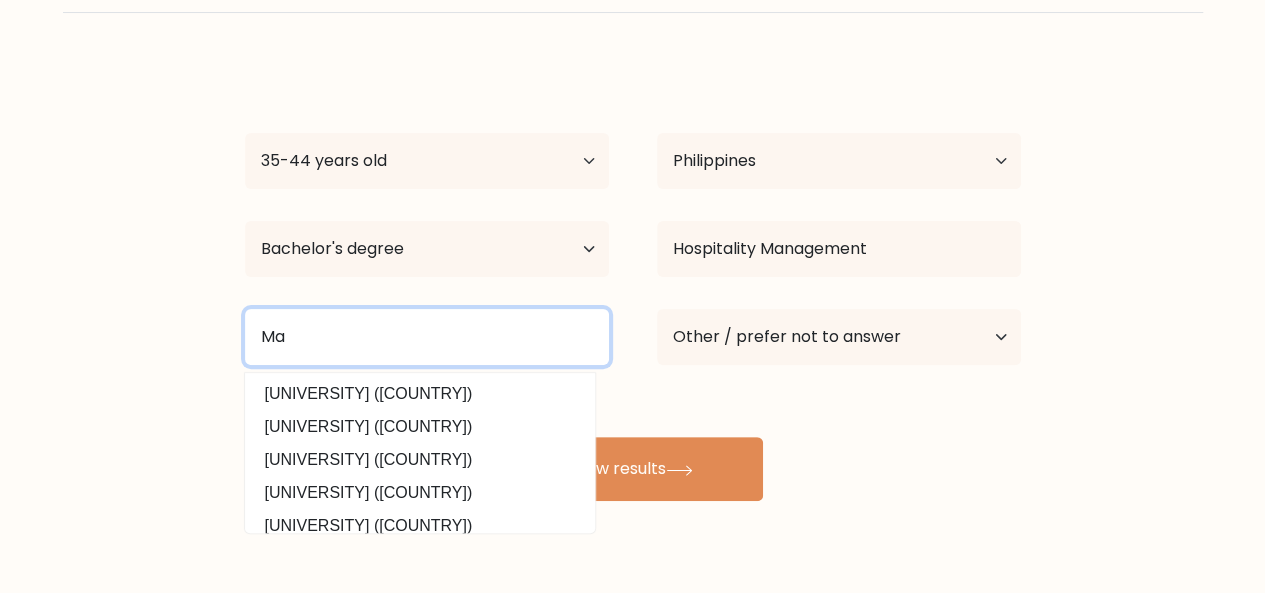 type on "M" 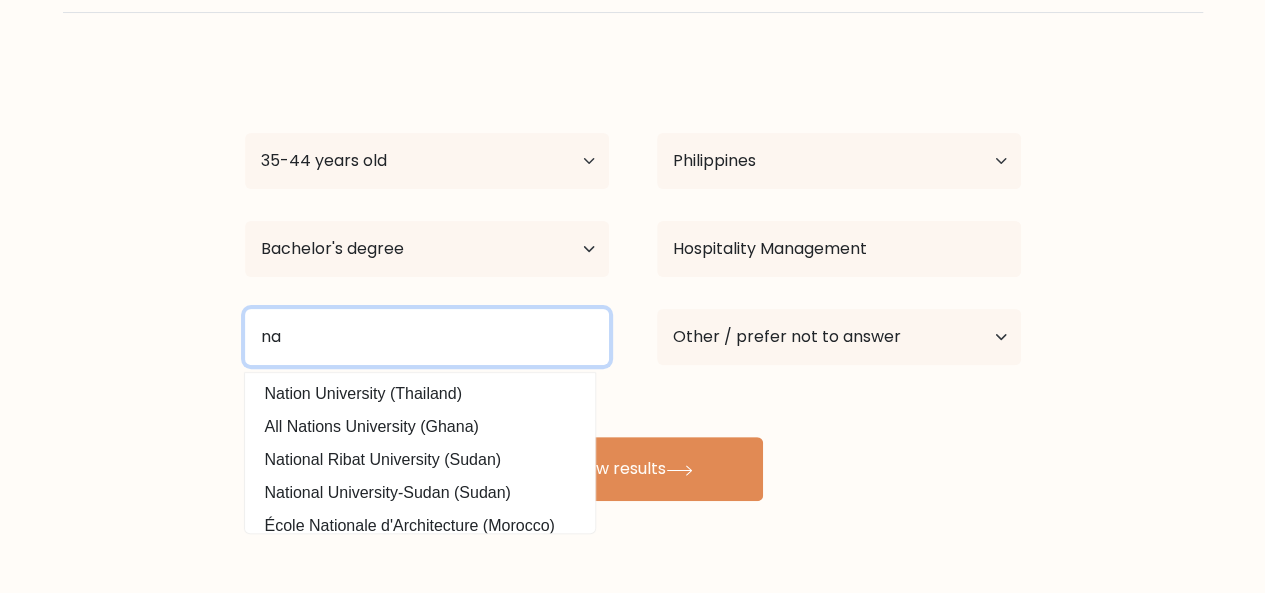 type on "n" 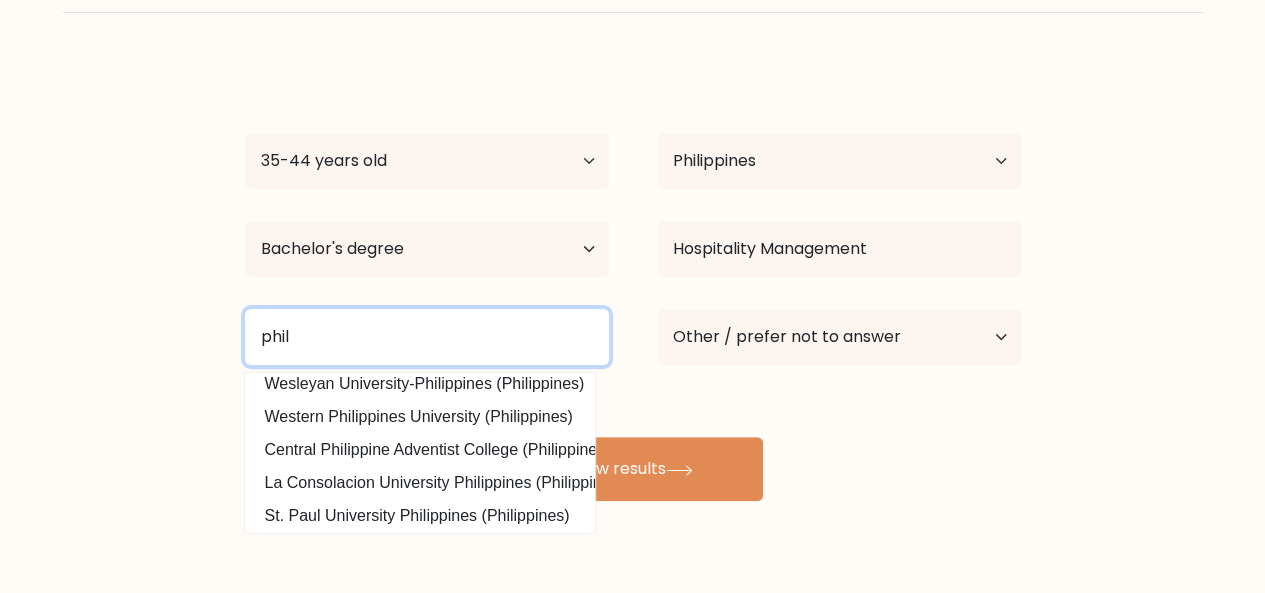 scroll, scrollTop: 195, scrollLeft: 0, axis: vertical 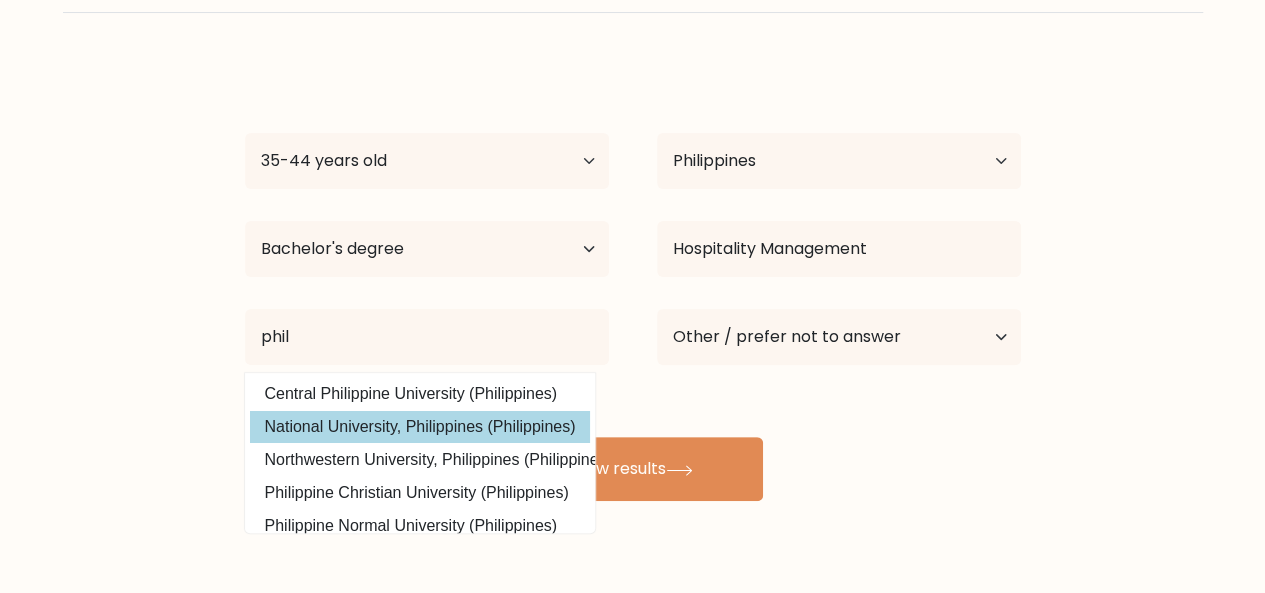 click on "National University, Philippines (Philippines)" at bounding box center (420, 427) 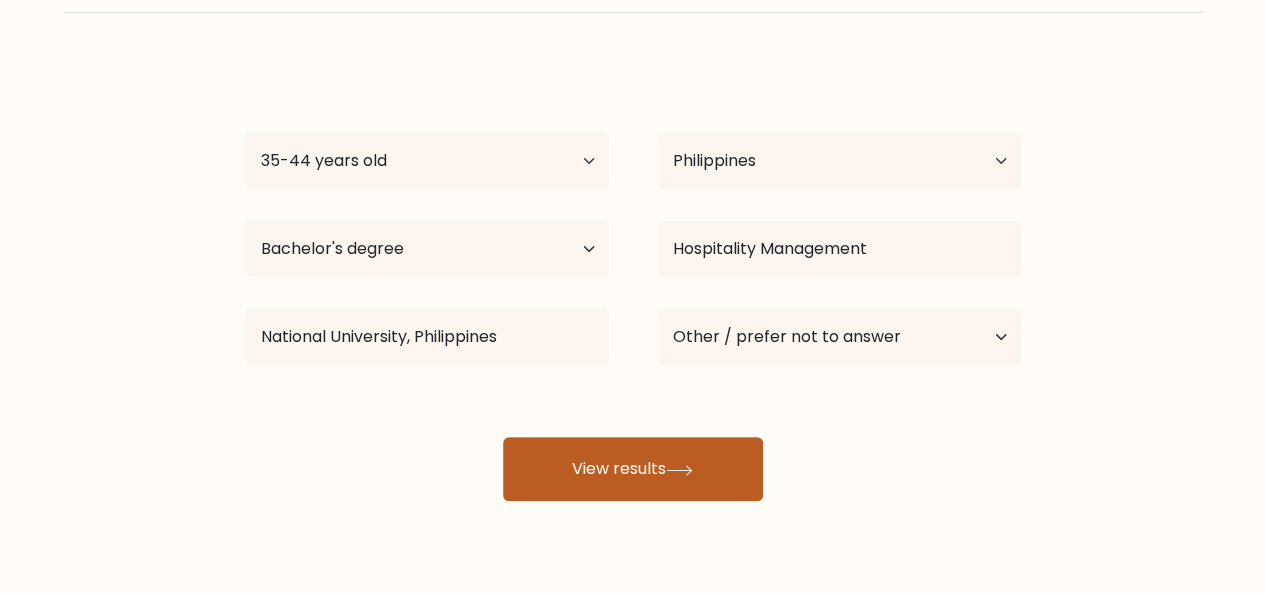 click on "View results" at bounding box center [633, 469] 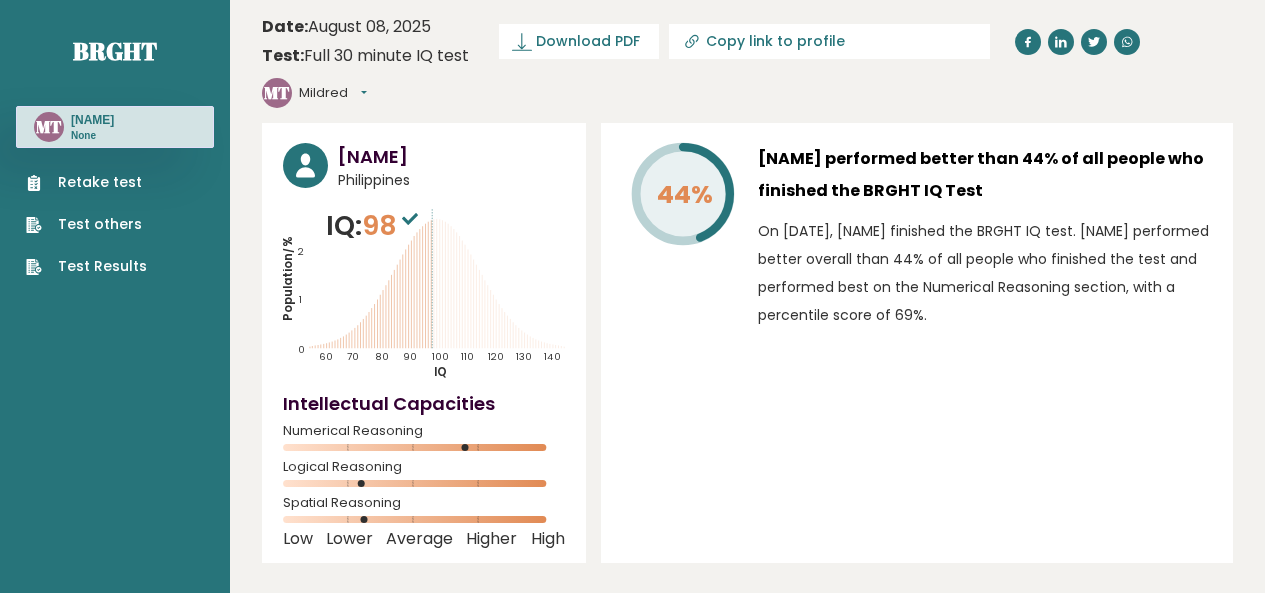 scroll, scrollTop: 0, scrollLeft: 0, axis: both 